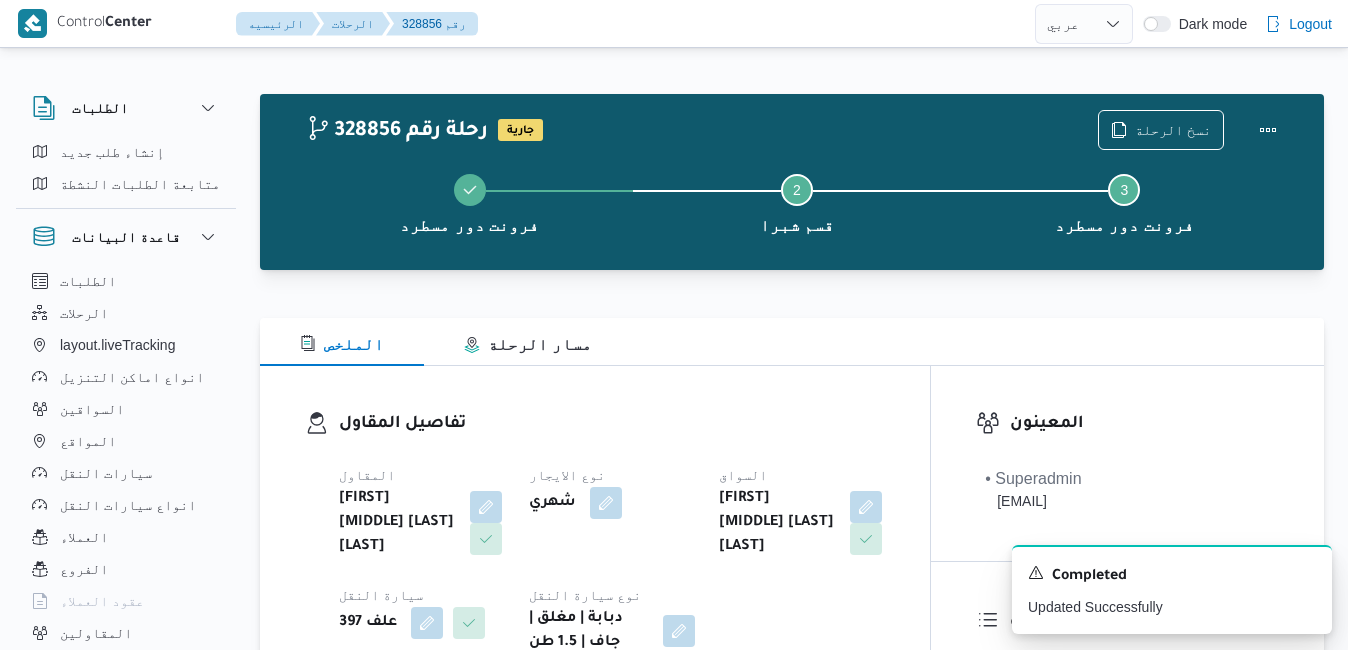 select on "ar" 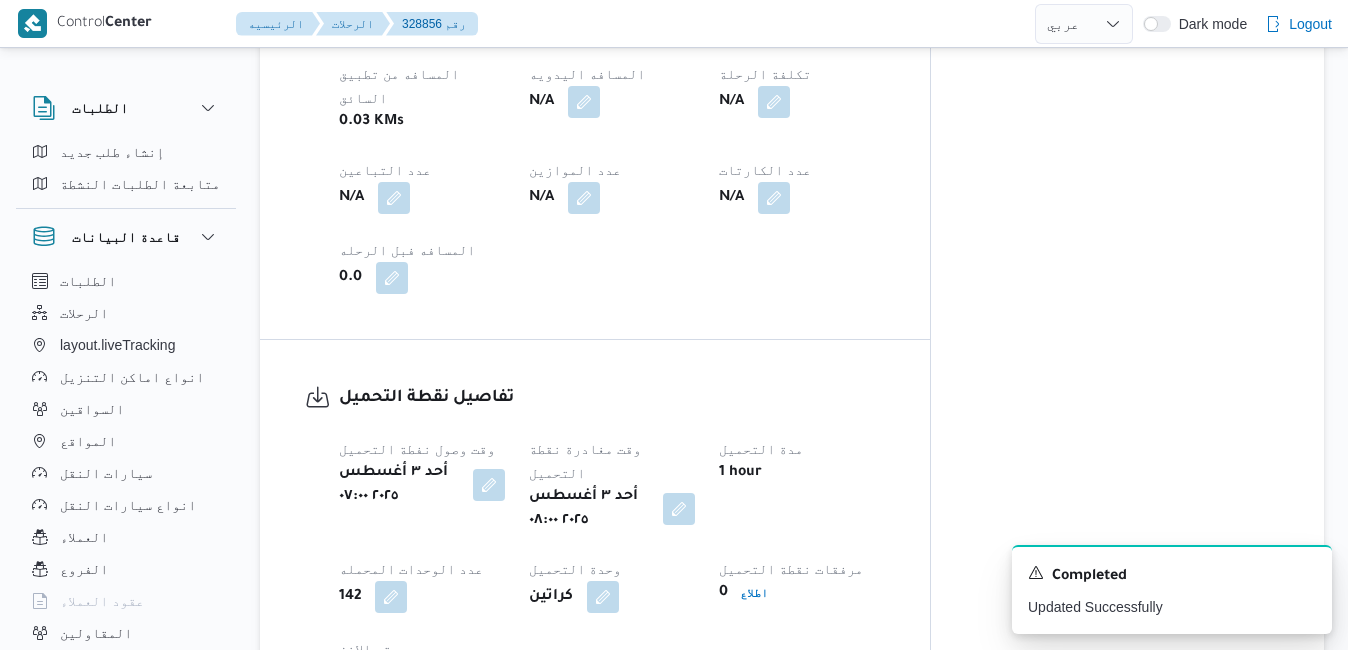 scroll, scrollTop: 0, scrollLeft: 0, axis: both 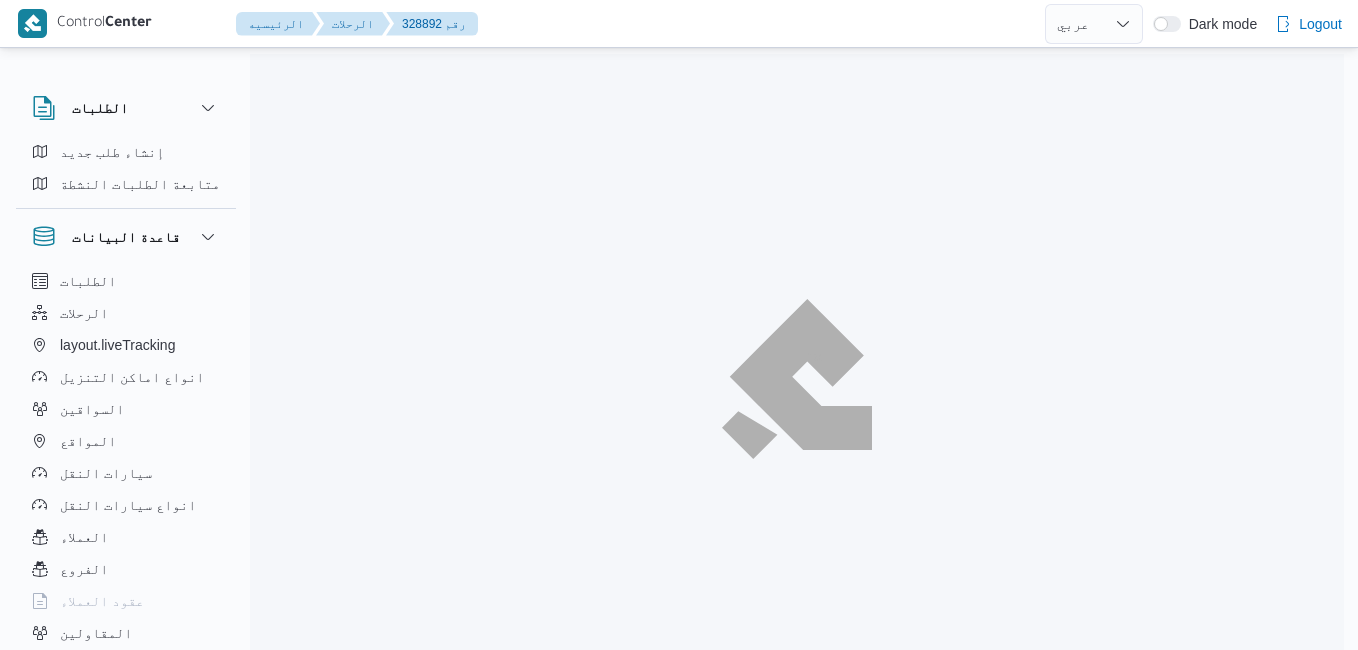select on "ar" 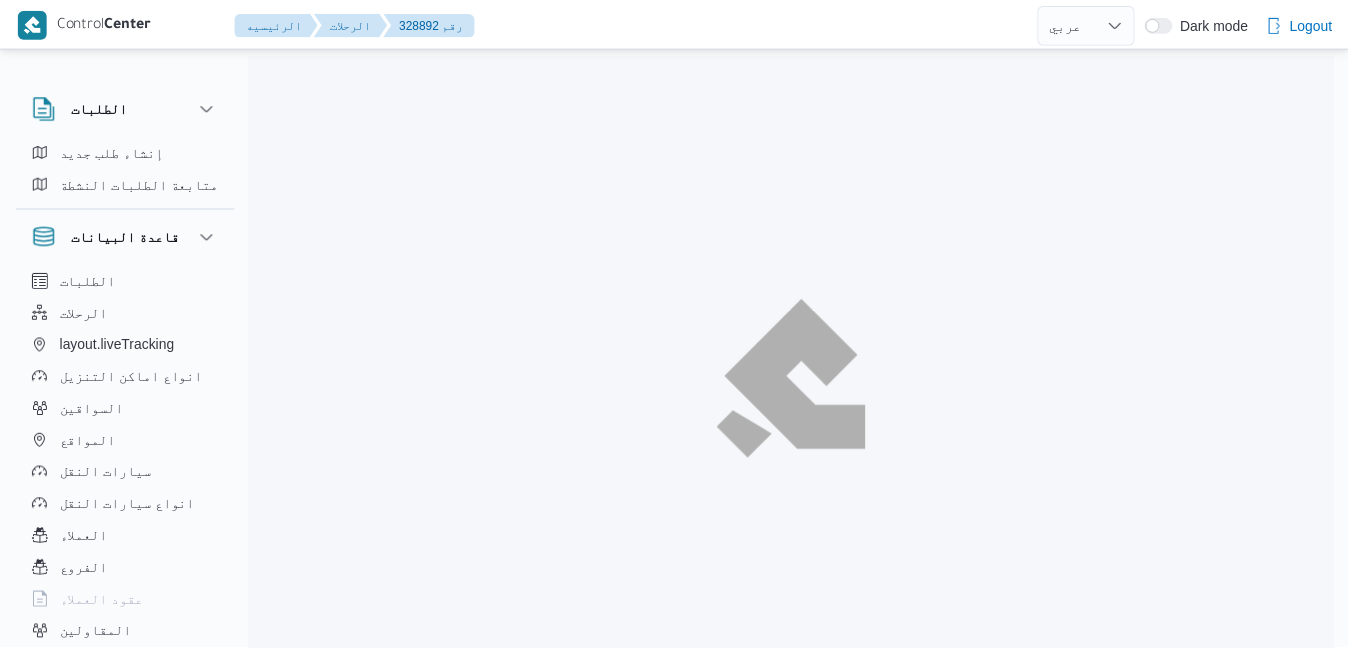 scroll, scrollTop: 0, scrollLeft: 0, axis: both 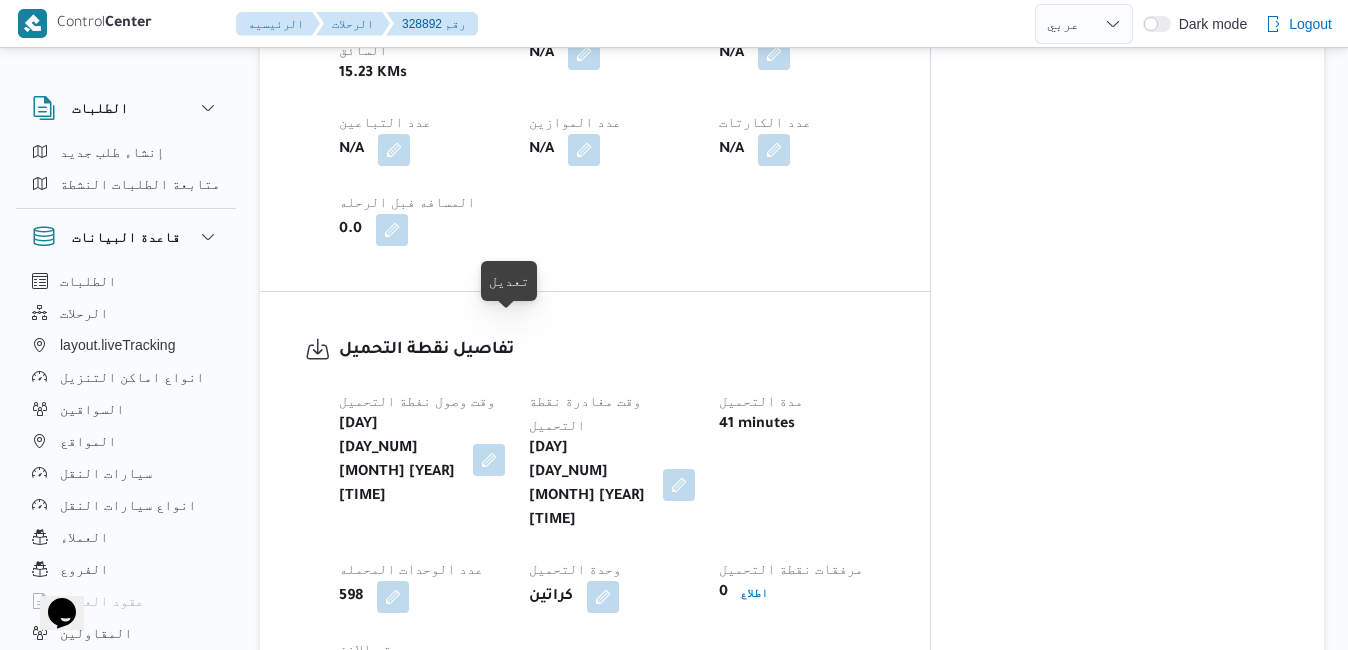 click at bounding box center [489, 460] 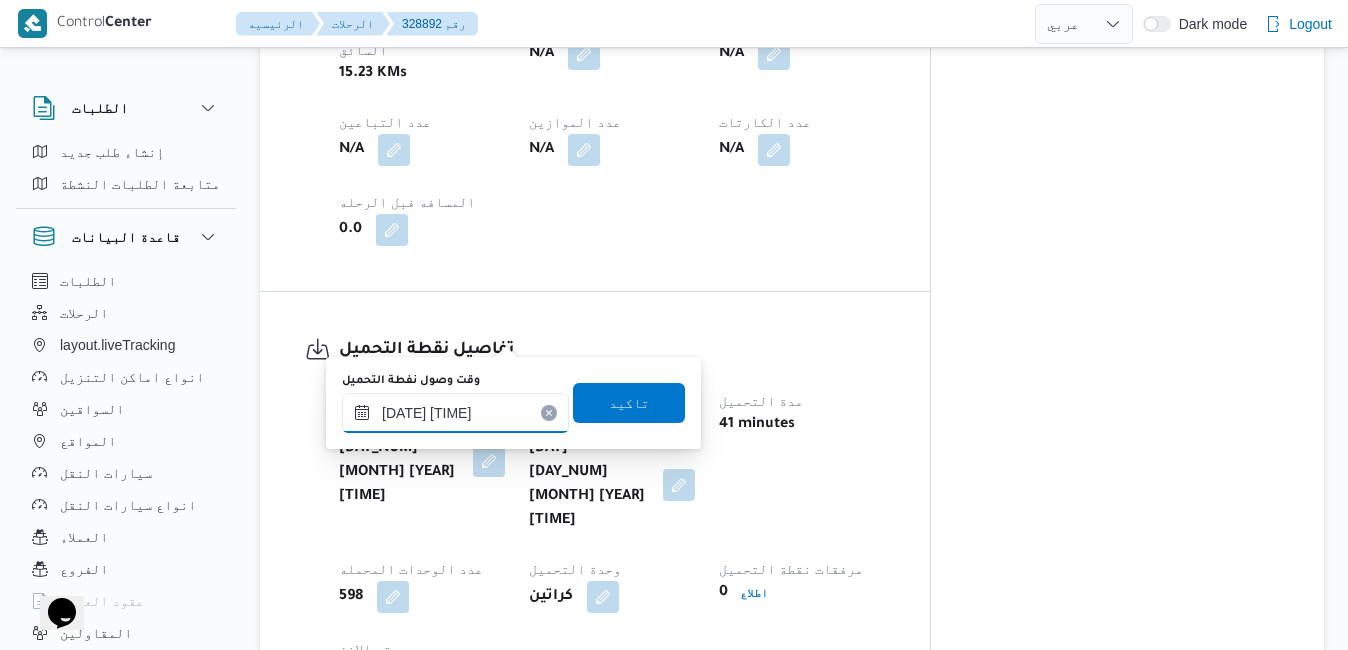 click on "[DATE] [TIME]" at bounding box center (455, 413) 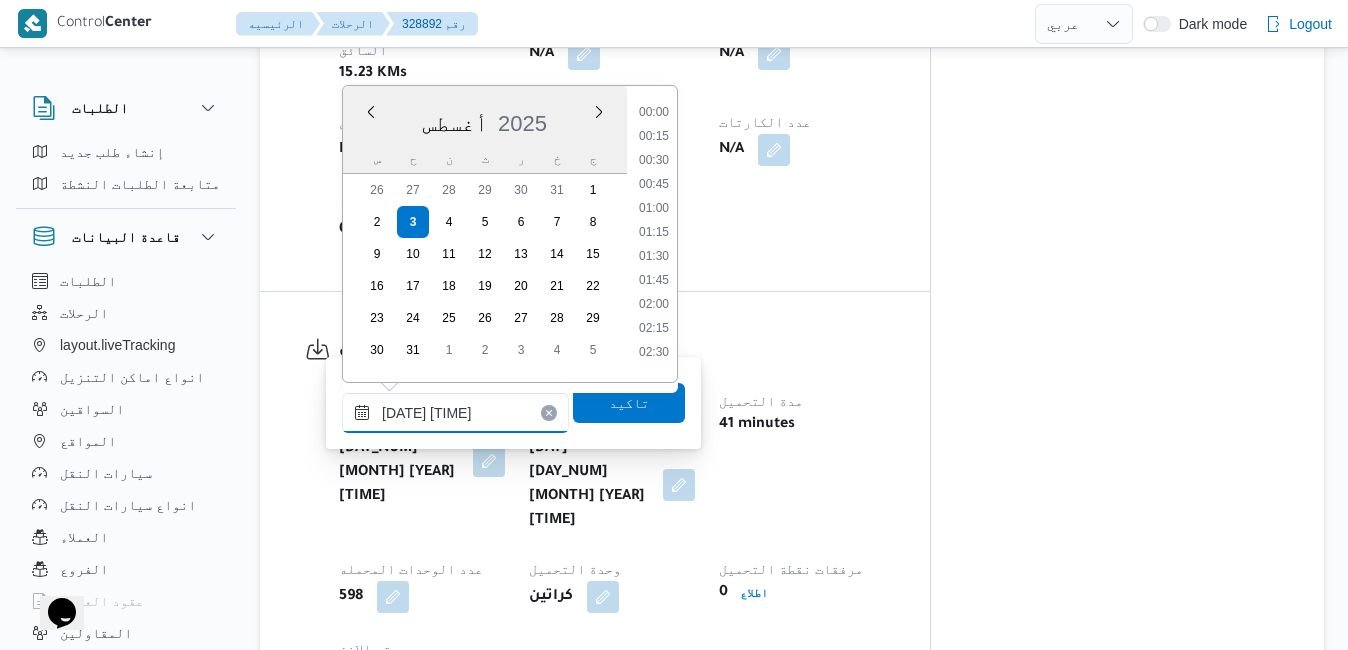scroll, scrollTop: 606, scrollLeft: 0, axis: vertical 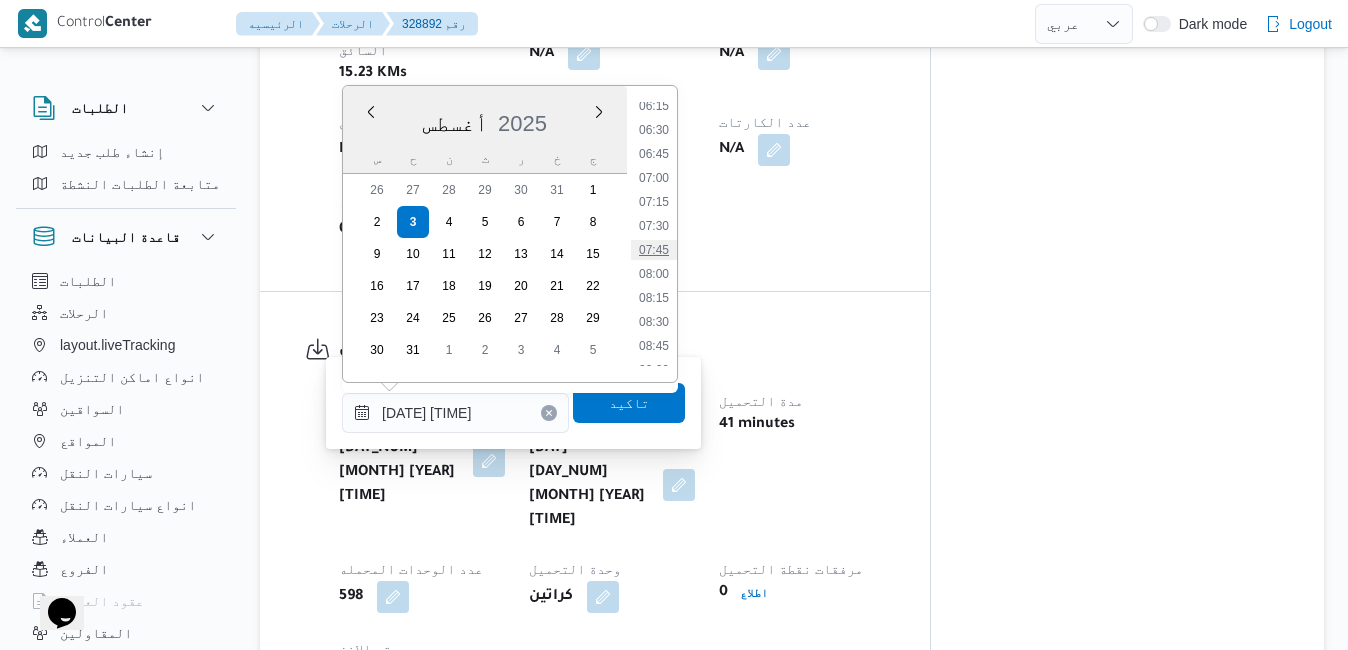 click on "07:45" at bounding box center [654, 250] 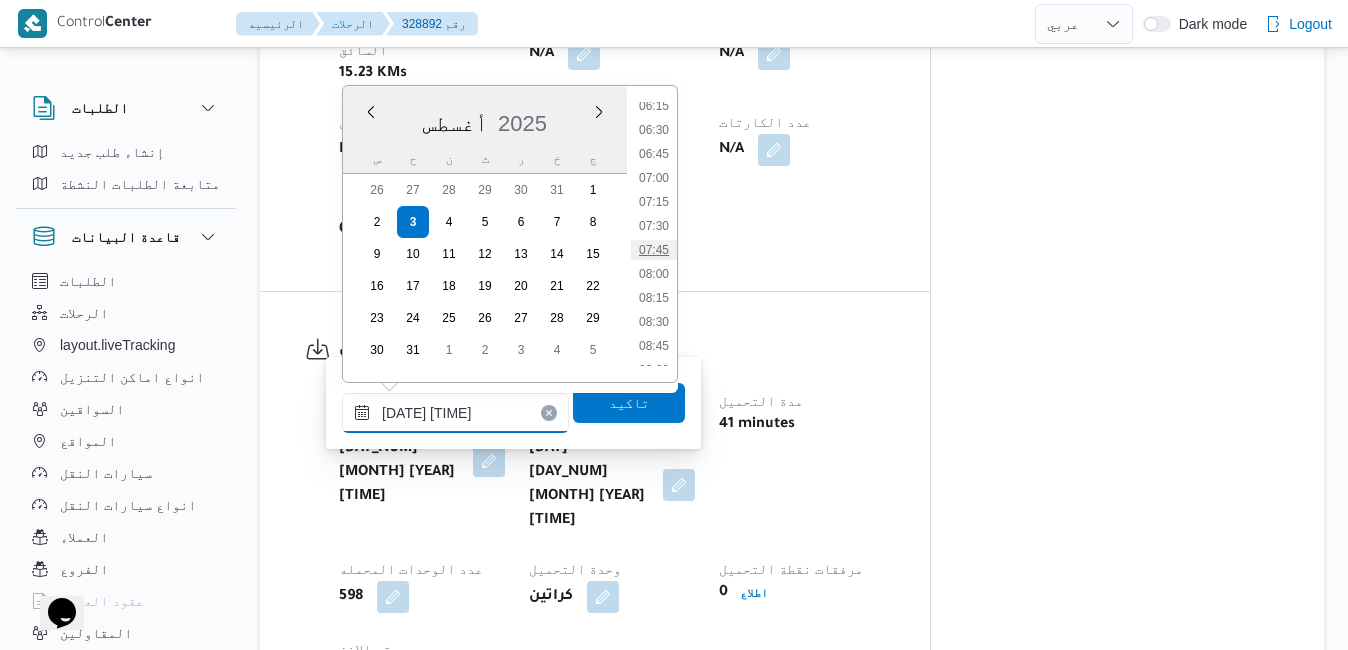 type on "٠٣/٠٨/٢٠٢٥ ٠٧:٤٥" 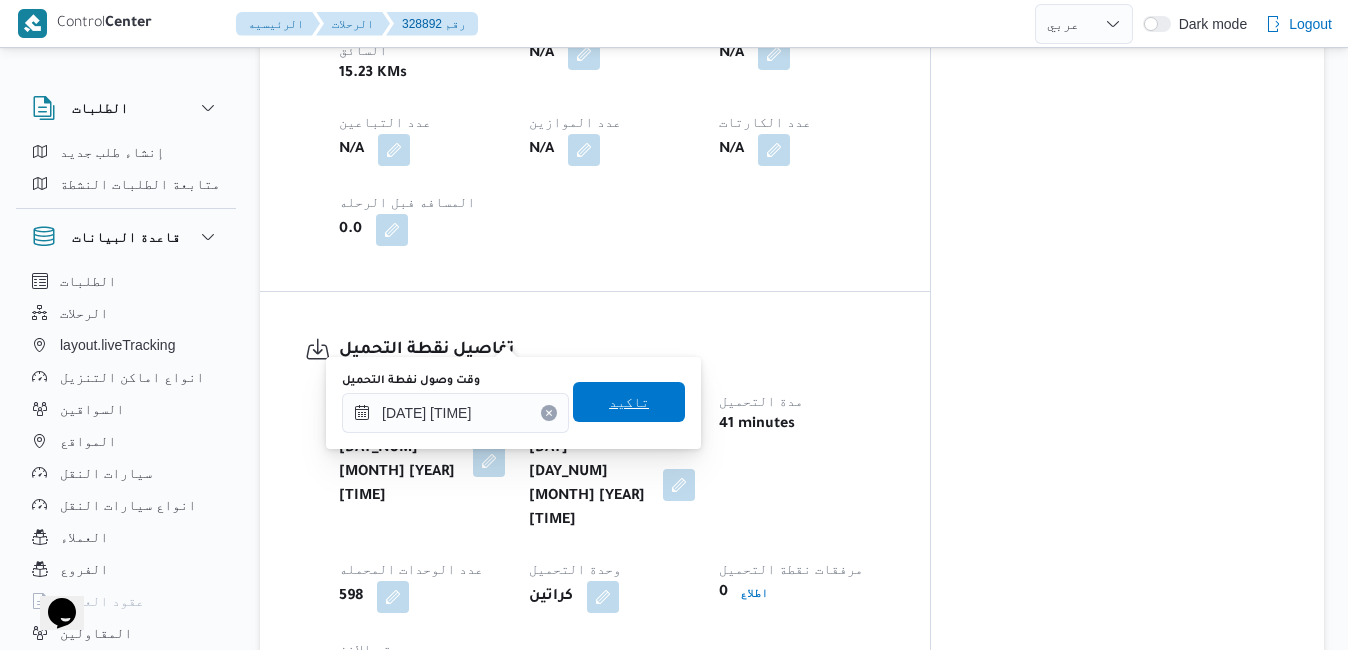 click on "تاكيد" at bounding box center [629, 402] 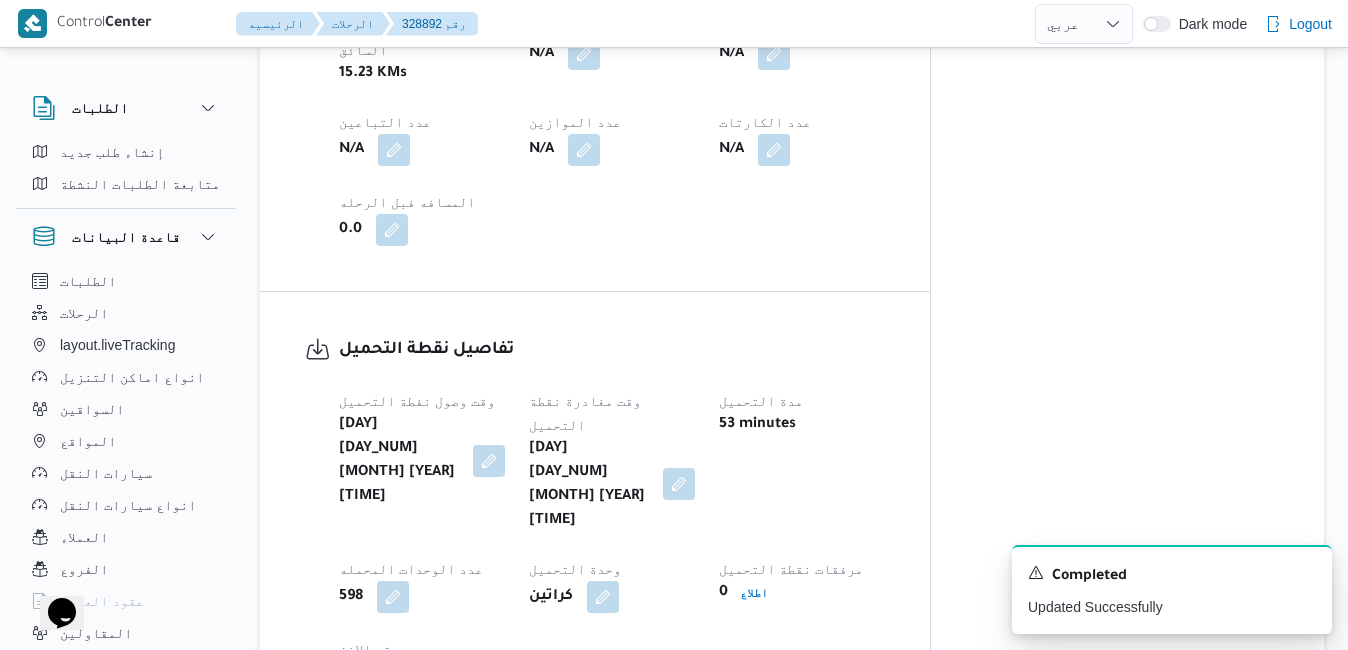 click at bounding box center (679, 484) 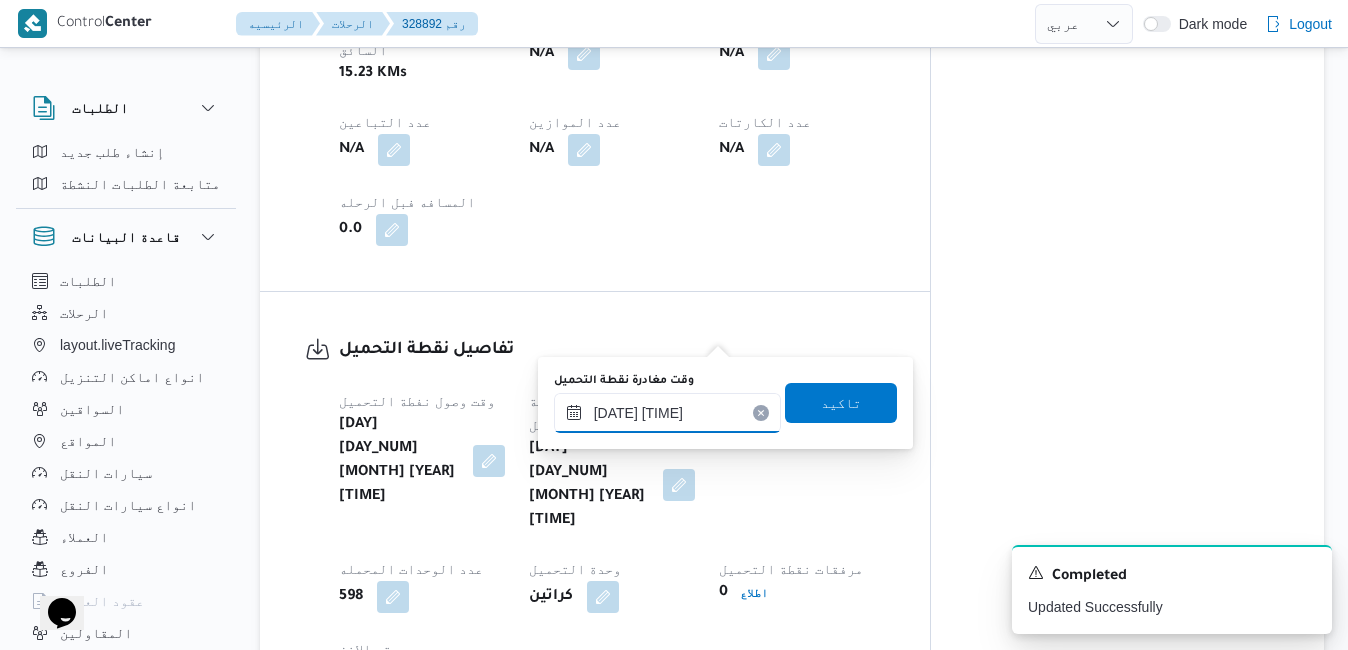 click on "٠٣/٠٨/٢٠٢٥ ٠٨:٣٨" at bounding box center [667, 413] 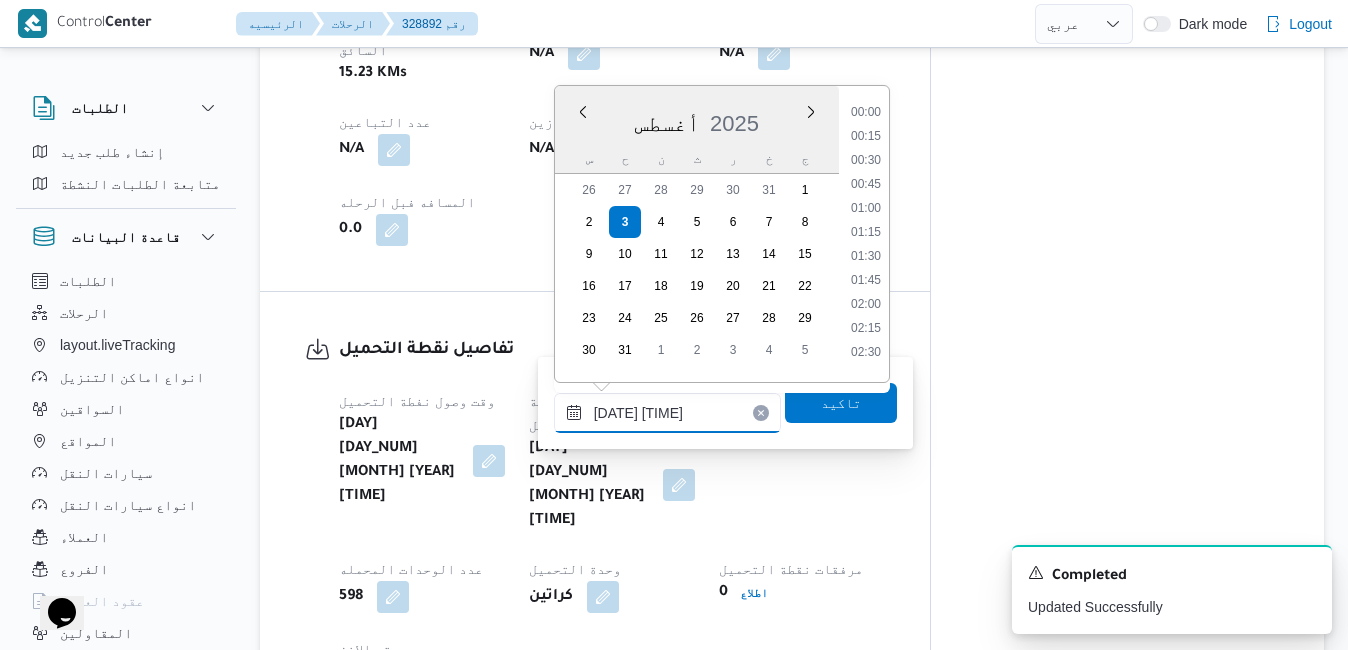 scroll, scrollTop: 678, scrollLeft: 0, axis: vertical 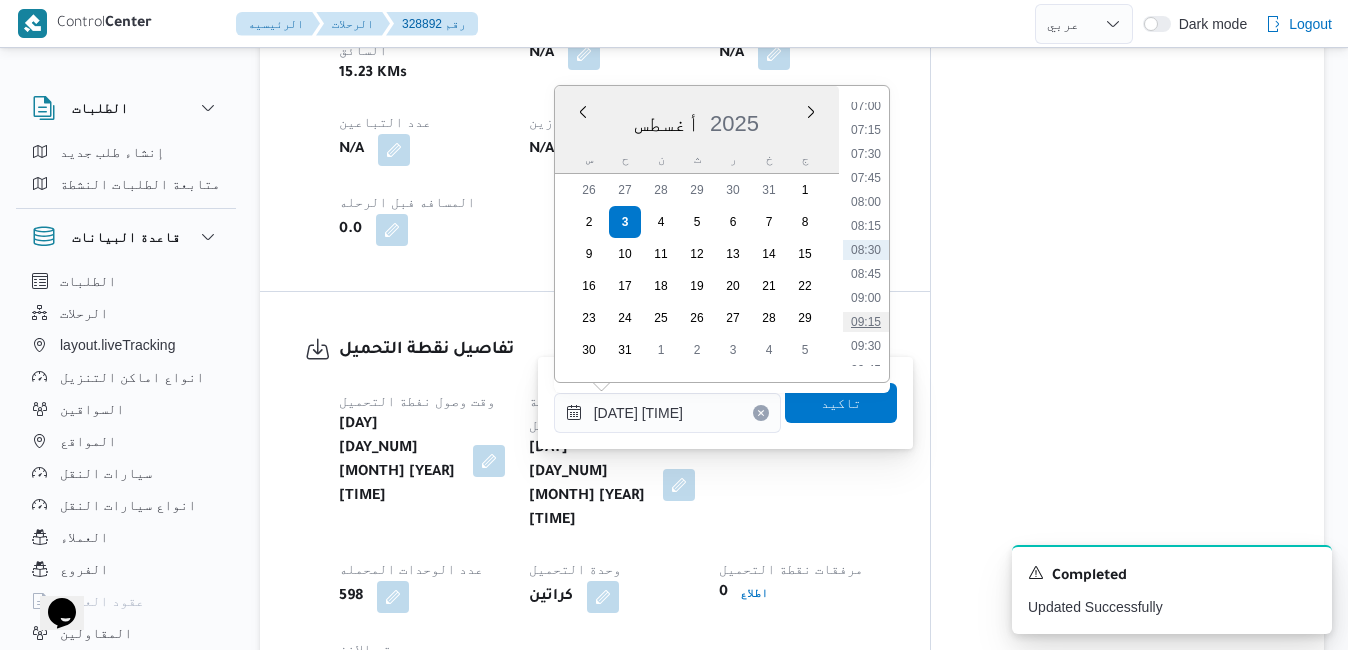 click on "09:15" at bounding box center (866, 322) 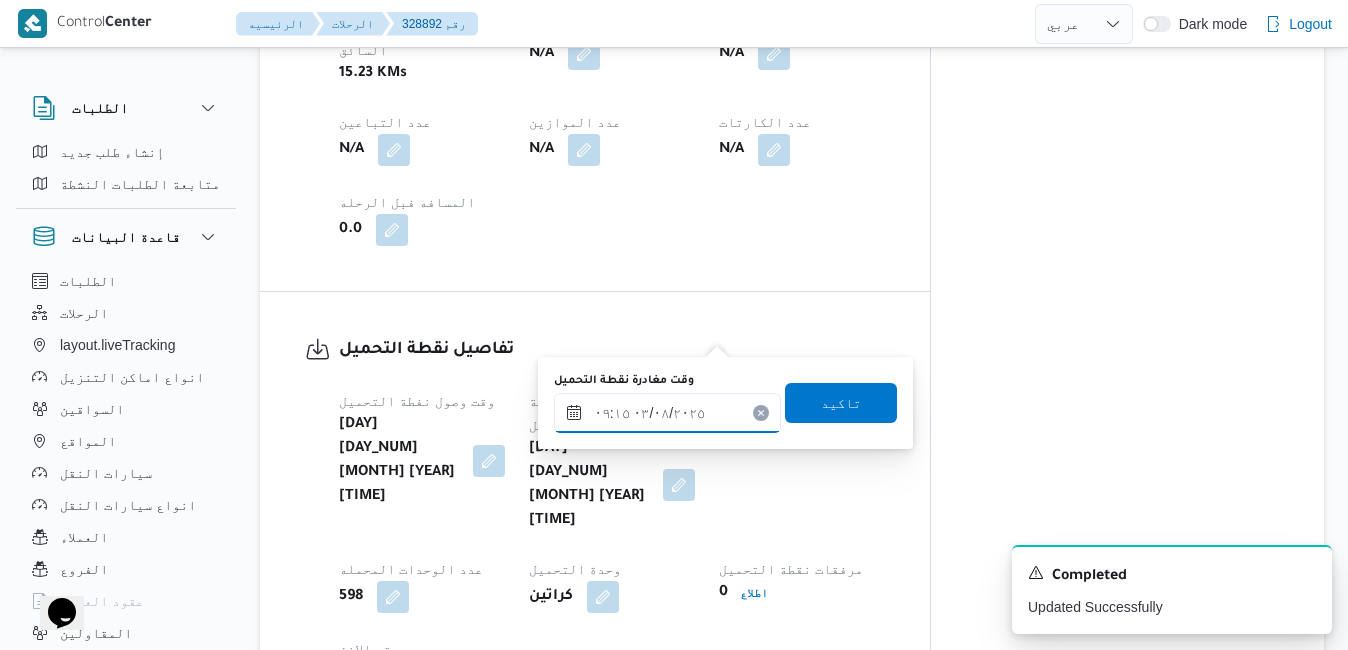 click on "٠٣/٠٨/٢٠٢٥ ٠٩:١٥" at bounding box center (667, 413) 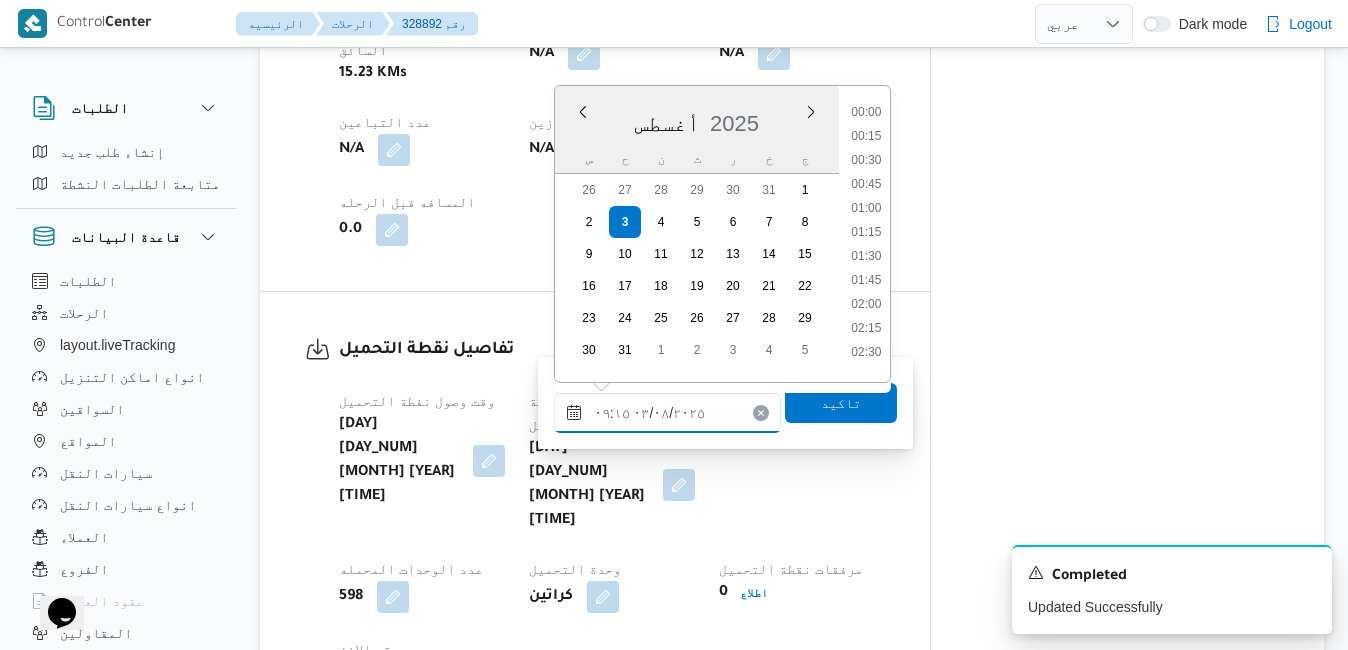 scroll, scrollTop: 750, scrollLeft: 0, axis: vertical 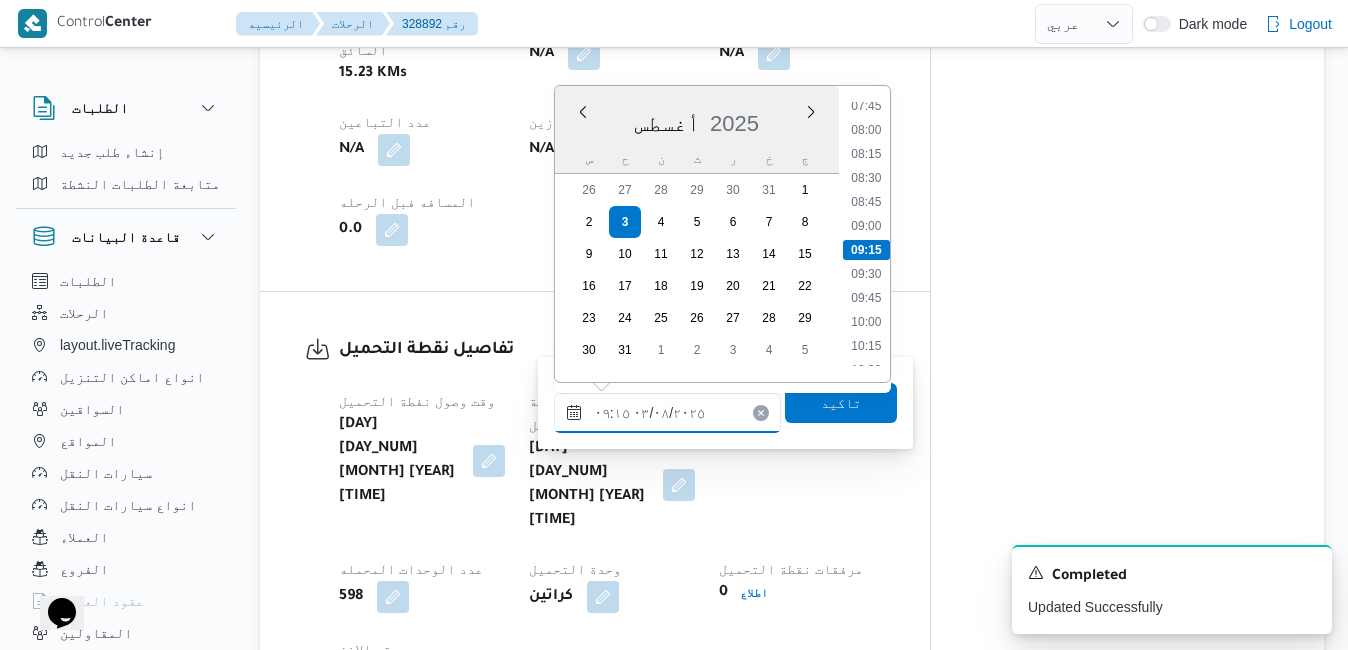 click on "٠٣/٠٨/٢٠٢٥ ٠٩:١٥" at bounding box center [667, 413] 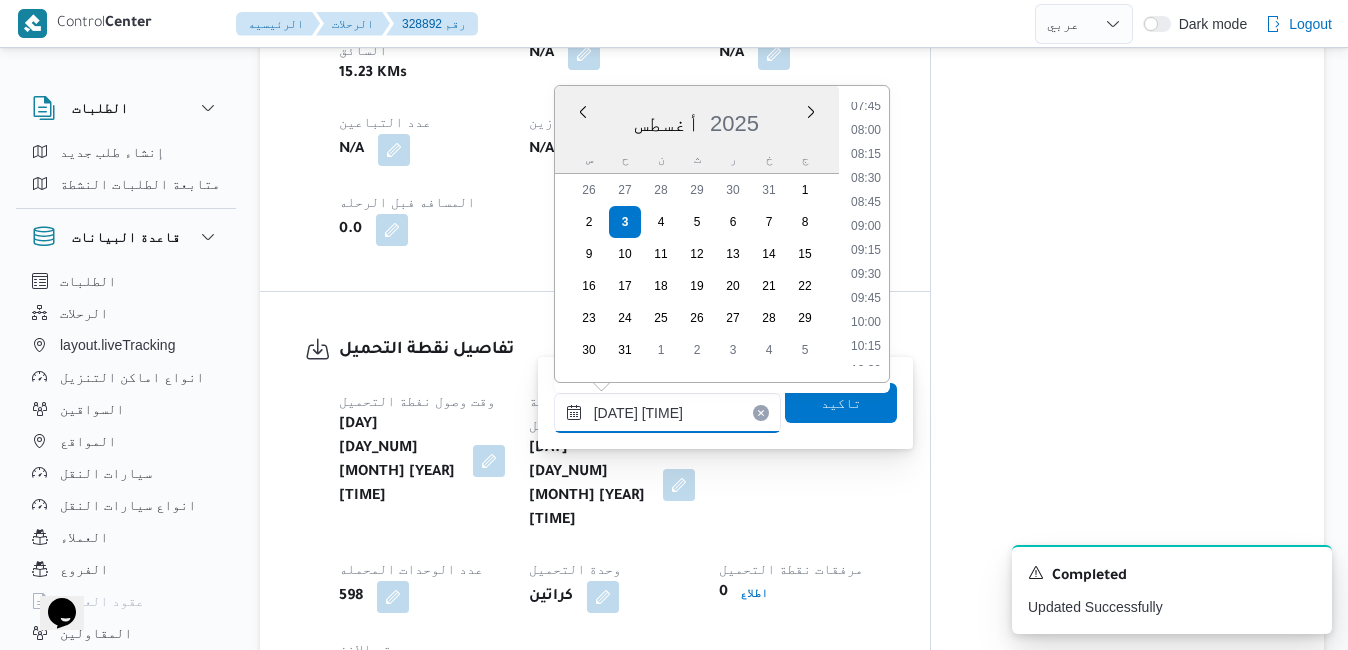 type on "٠٣/٠٨/٢٠٢٥ ٠٩:25" 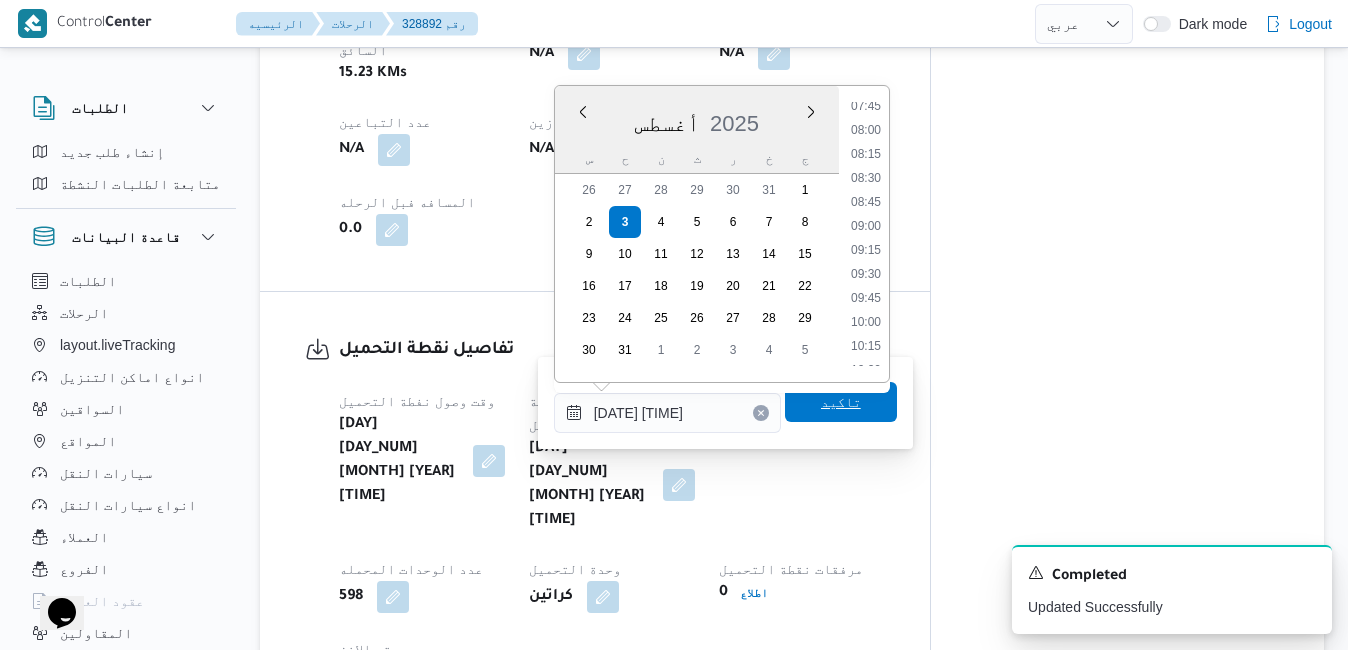 click on "تاكيد" at bounding box center (841, 402) 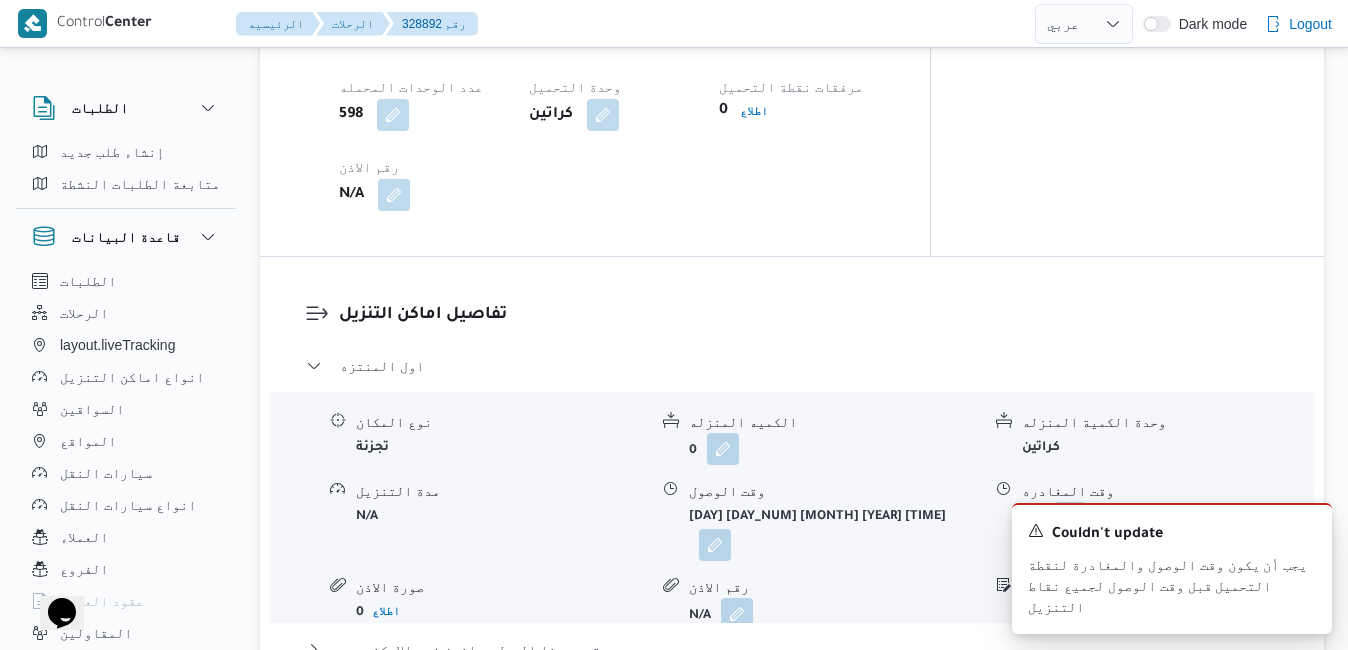scroll, scrollTop: 1720, scrollLeft: 0, axis: vertical 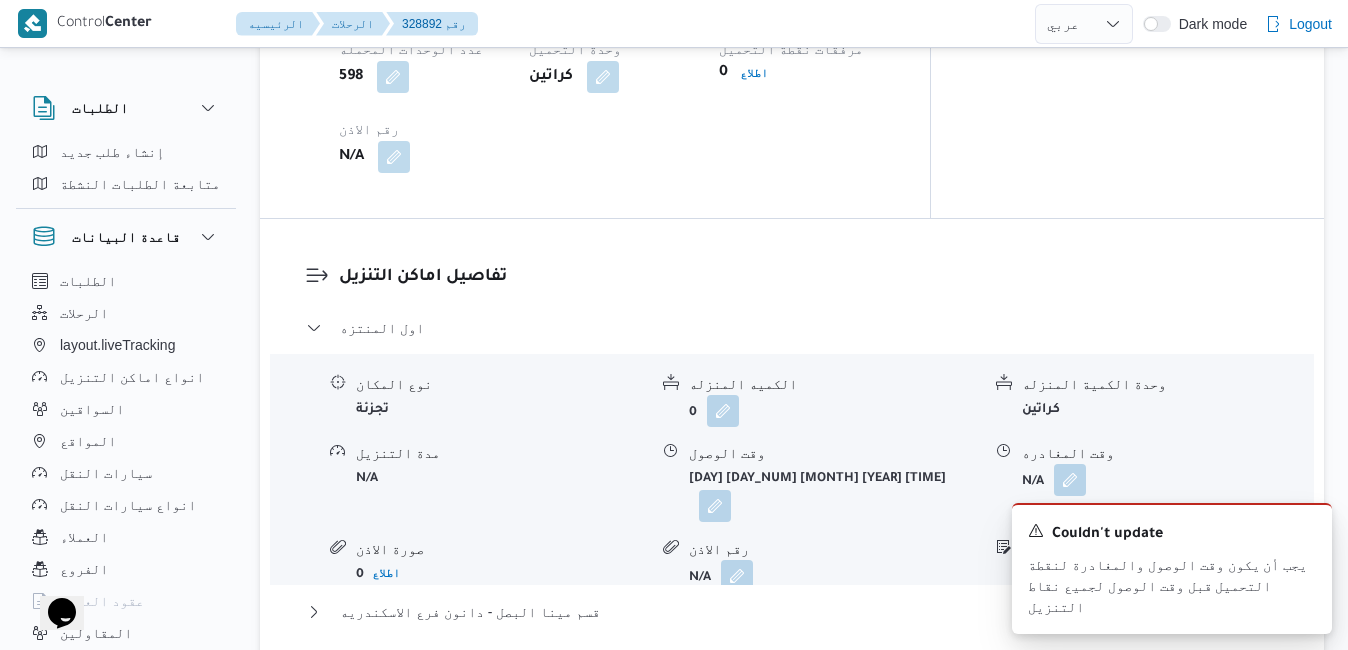 click at bounding box center (715, 506) 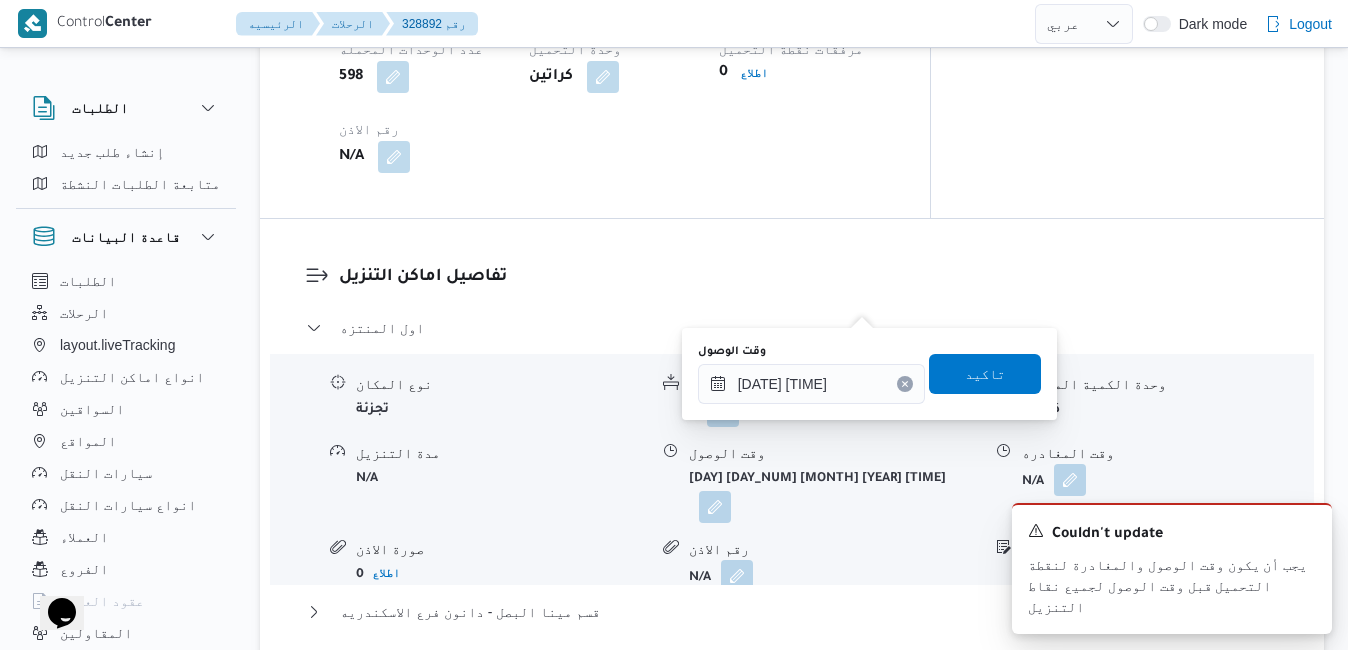 click 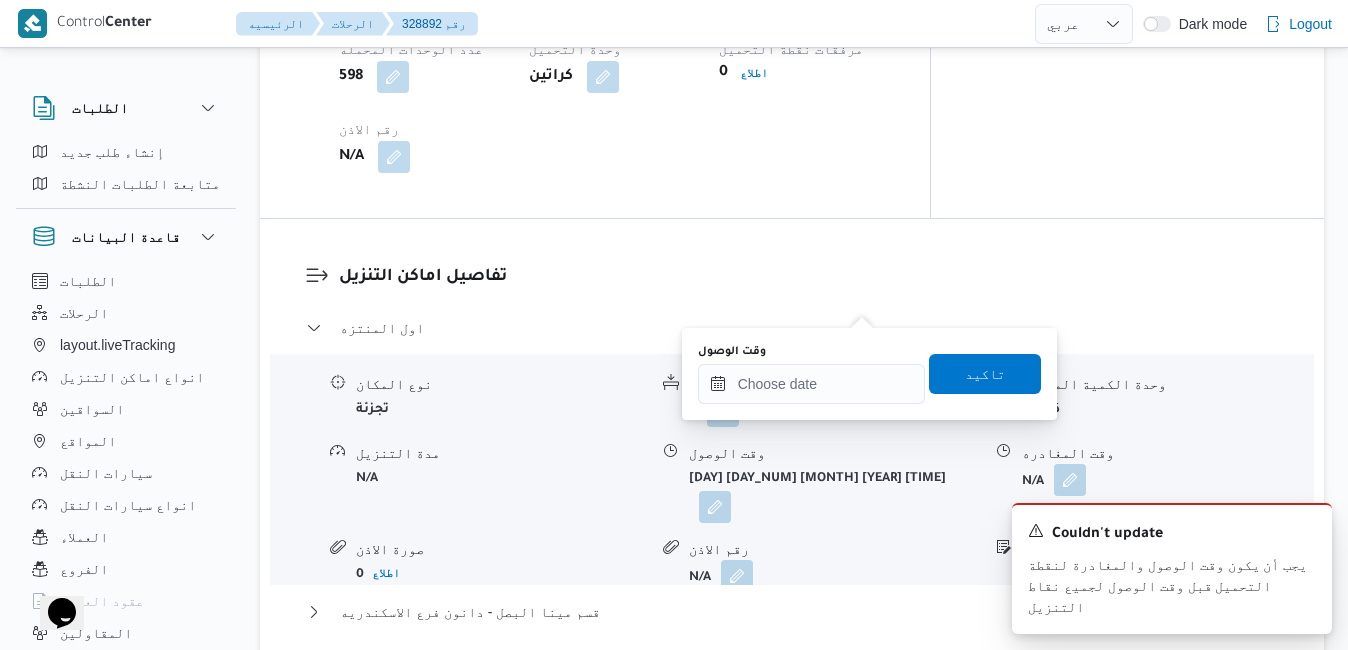 type 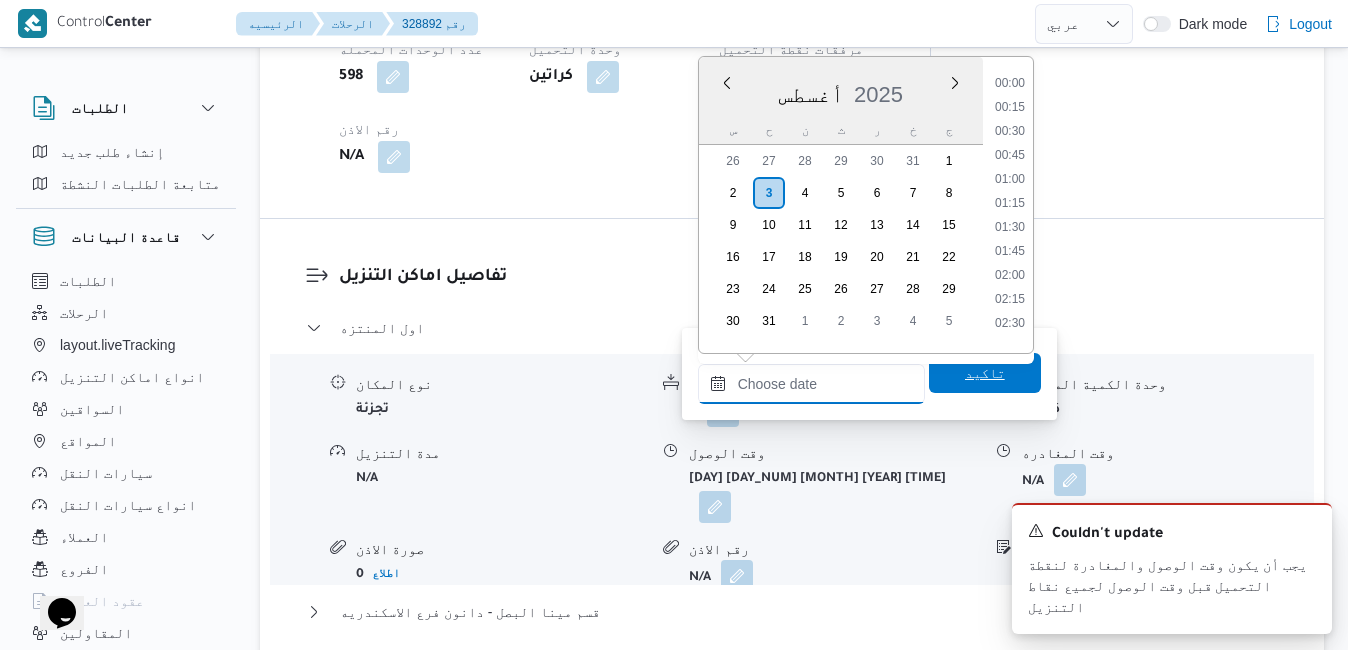 scroll, scrollTop: 918, scrollLeft: 0, axis: vertical 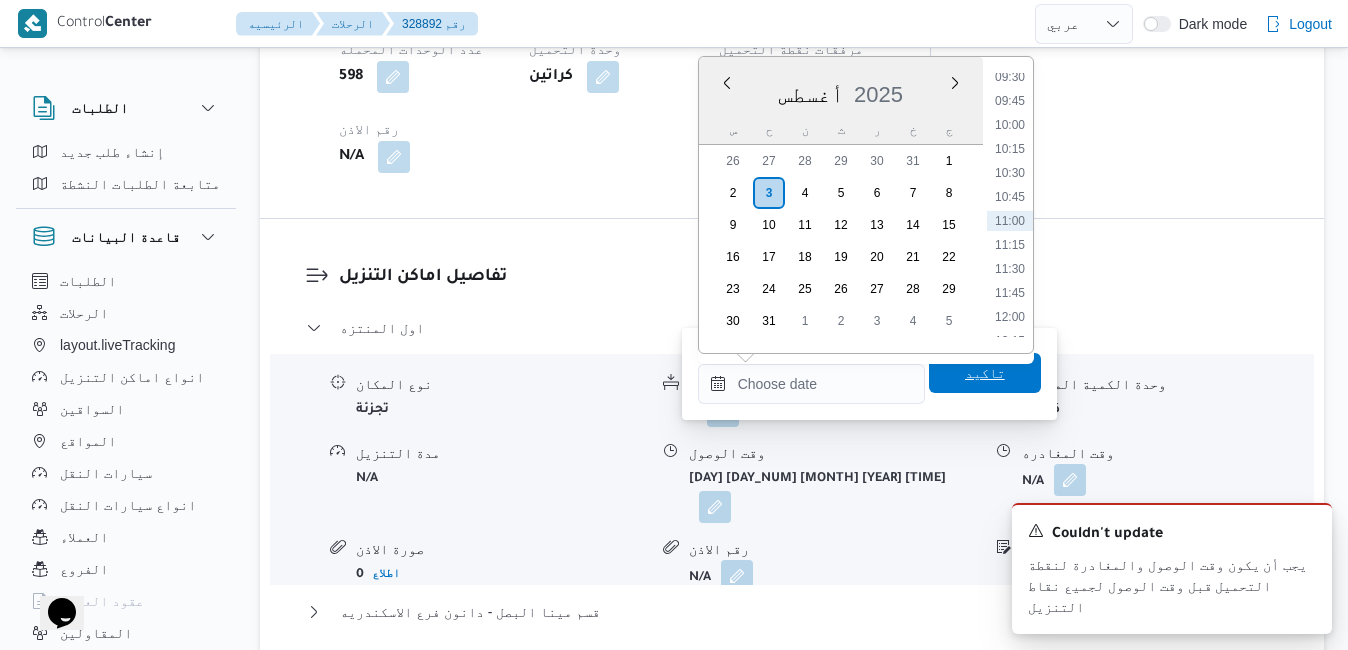 click on "تاكيد" at bounding box center [985, 373] 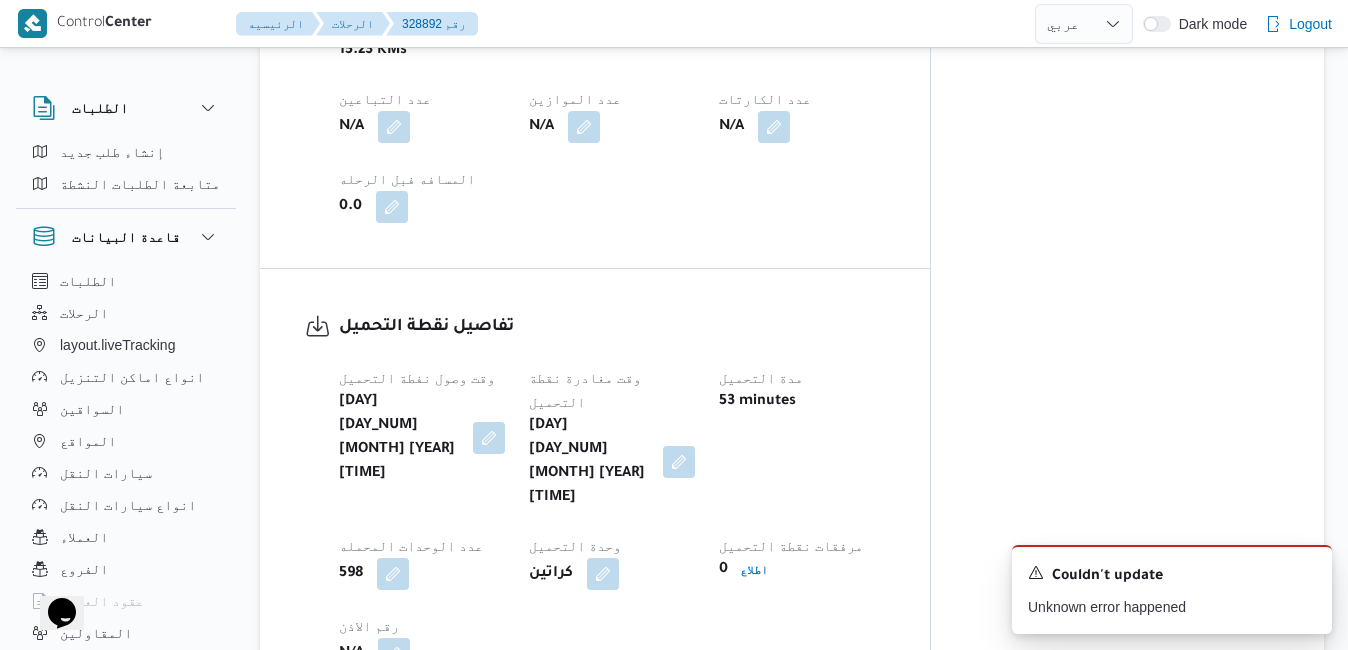 scroll, scrollTop: 1120, scrollLeft: 0, axis: vertical 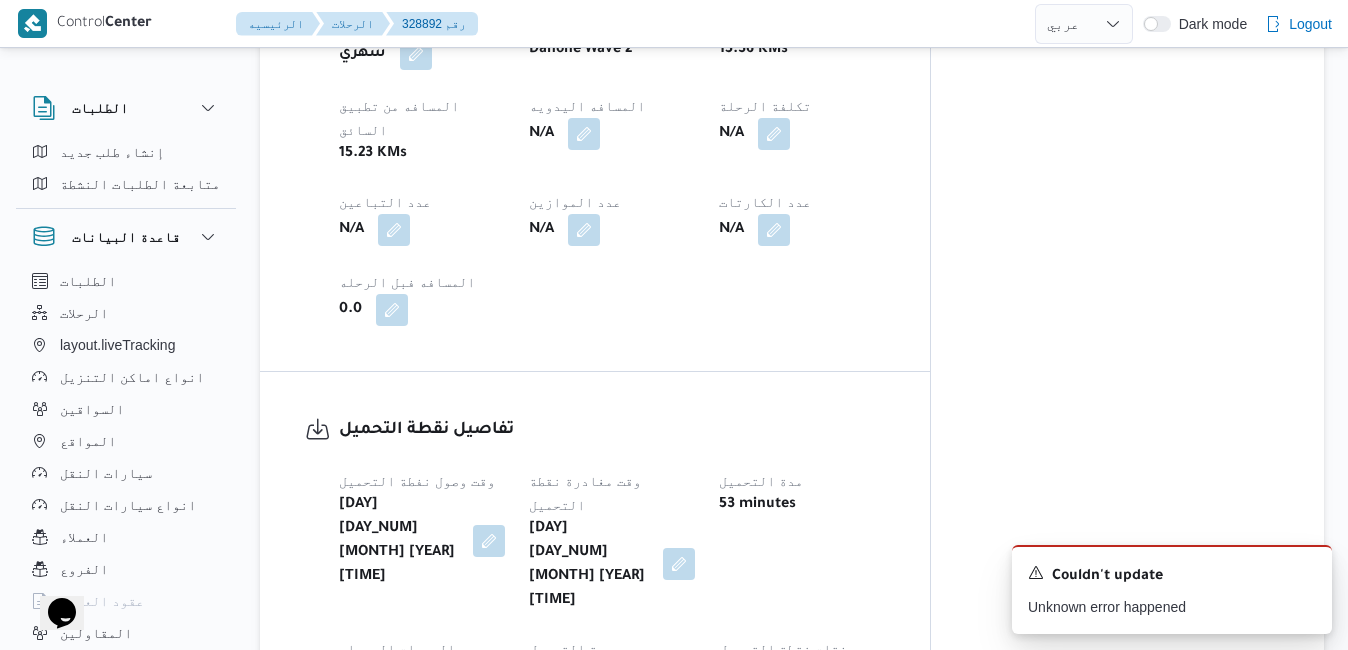click at bounding box center (679, 564) 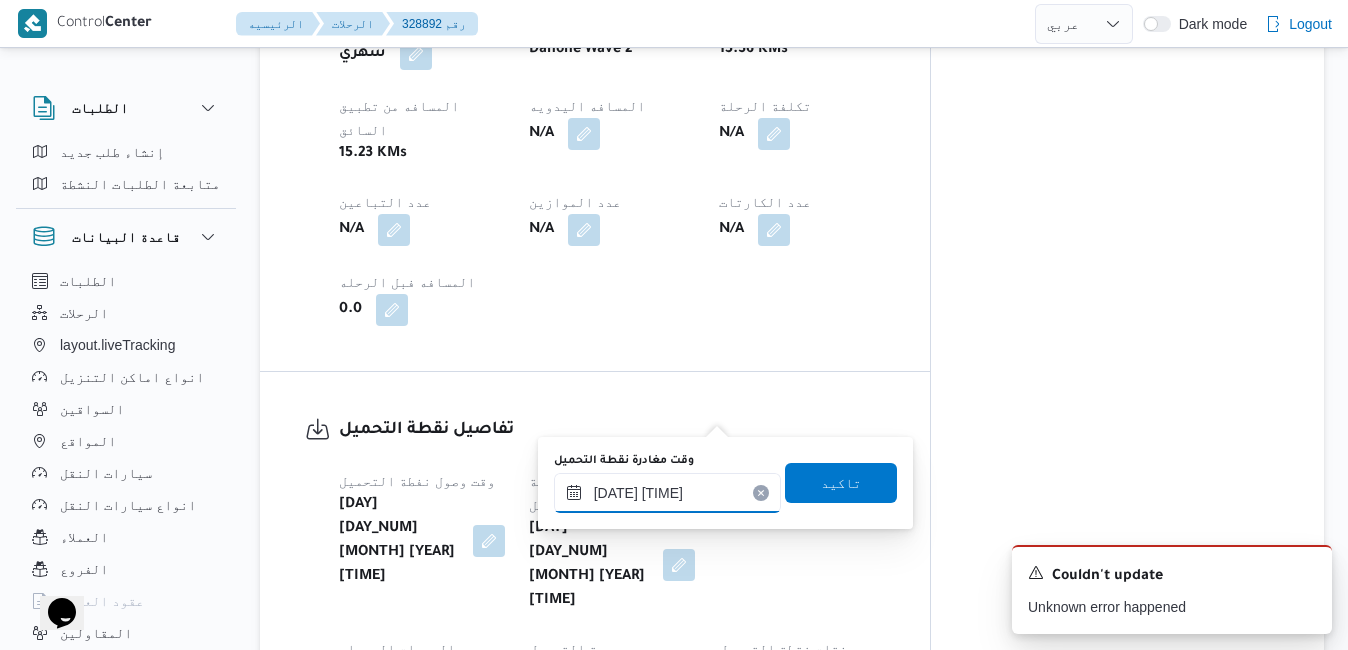 click on "٠٣/٠٨/٢٠٢٥ ٠٨:٣٨" at bounding box center (667, 493) 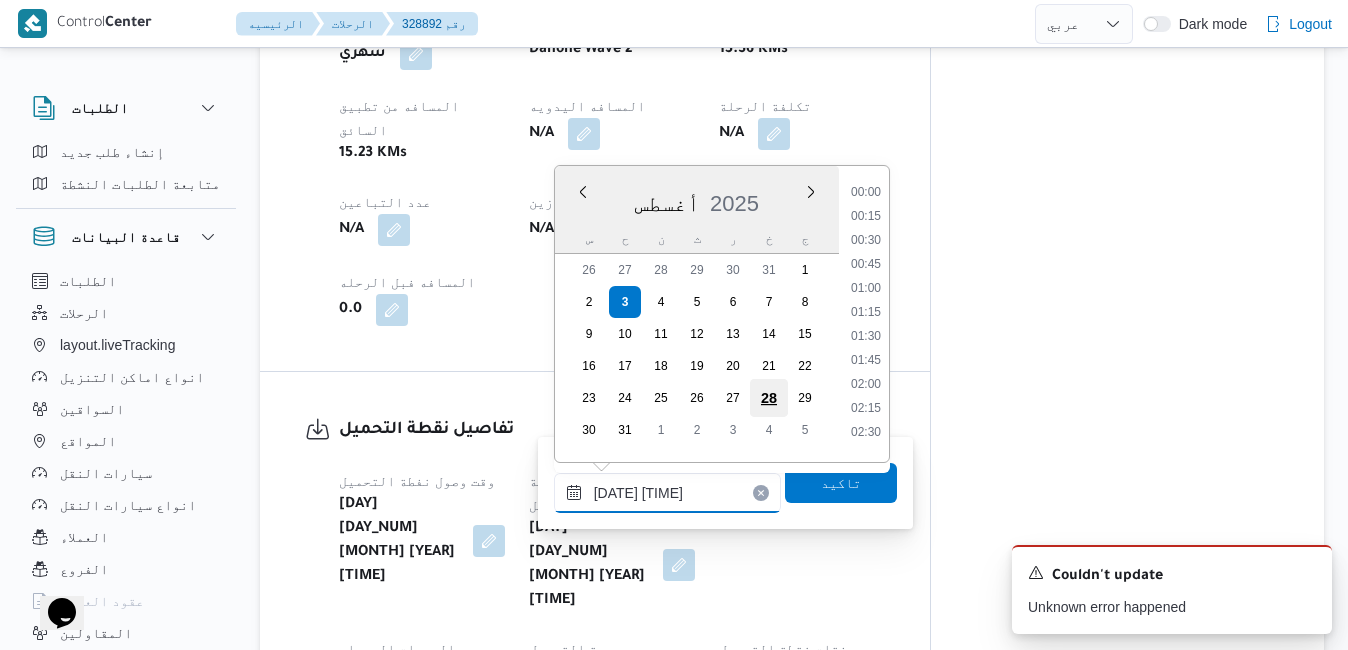 scroll, scrollTop: 678, scrollLeft: 0, axis: vertical 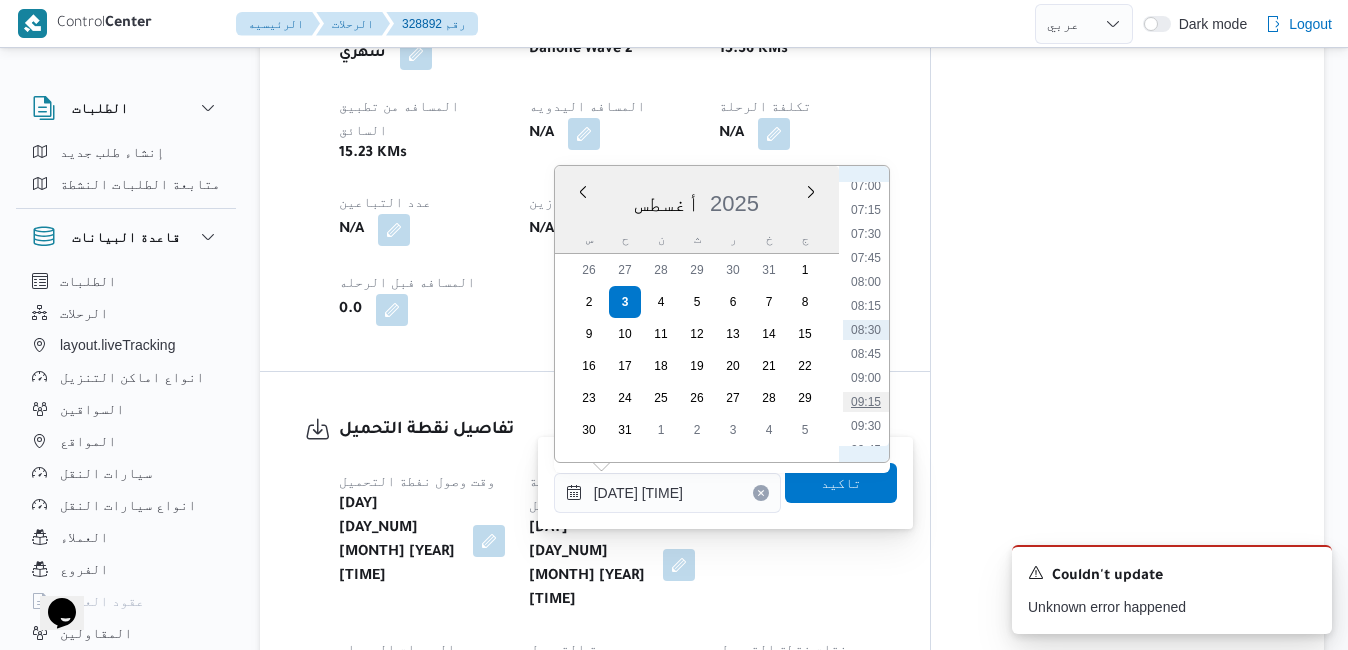 click on "09:15" at bounding box center (866, 402) 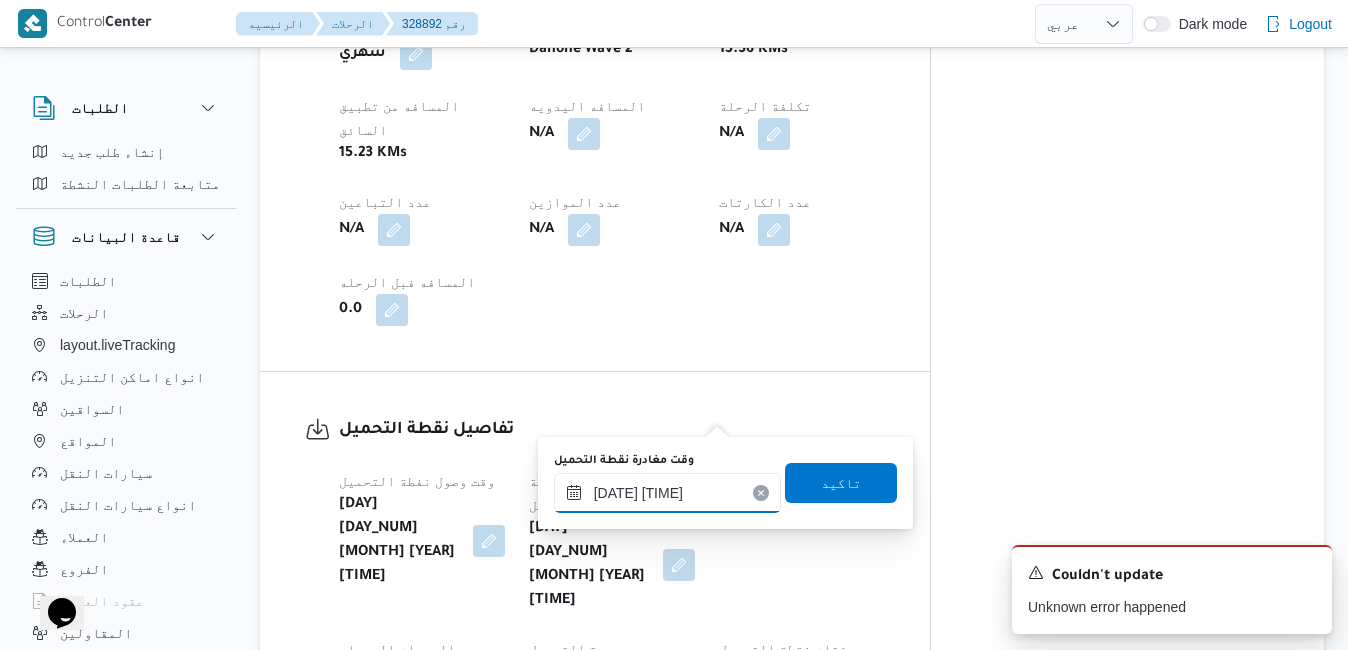 click on "٠٣/٠٨/٢٠٢٥ ٠٨:٣٨" at bounding box center [667, 493] 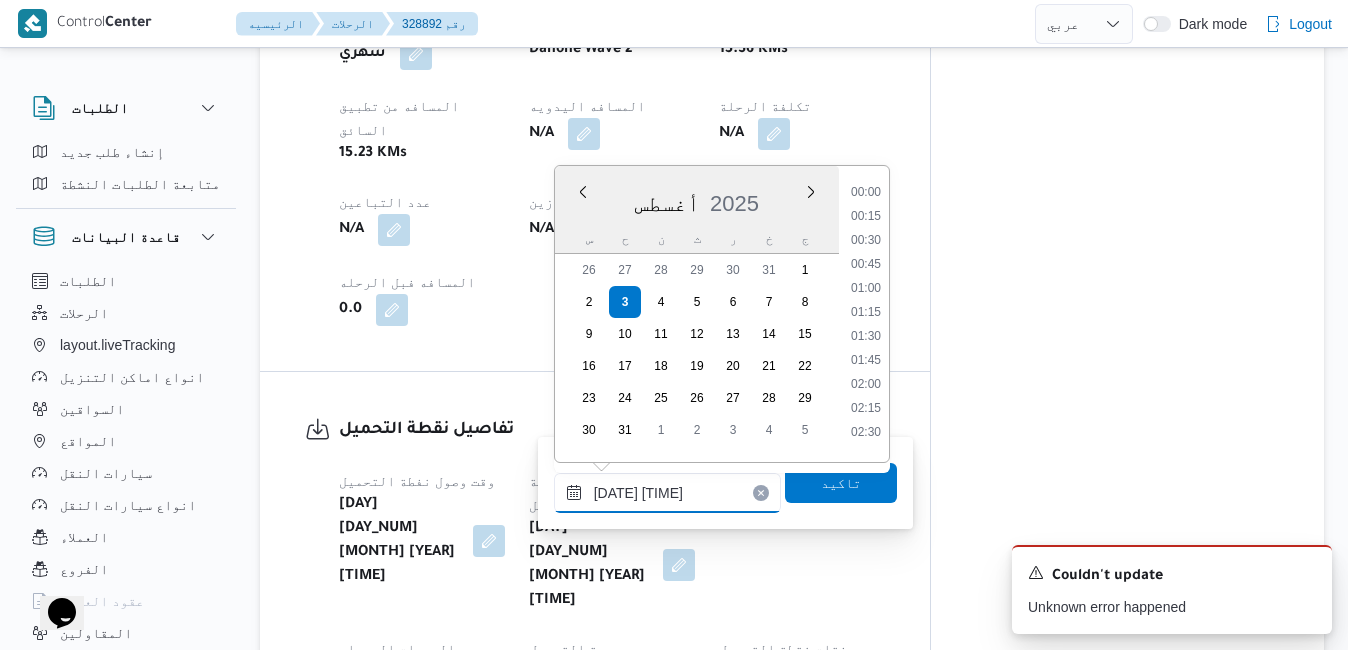 scroll, scrollTop: 678, scrollLeft: 0, axis: vertical 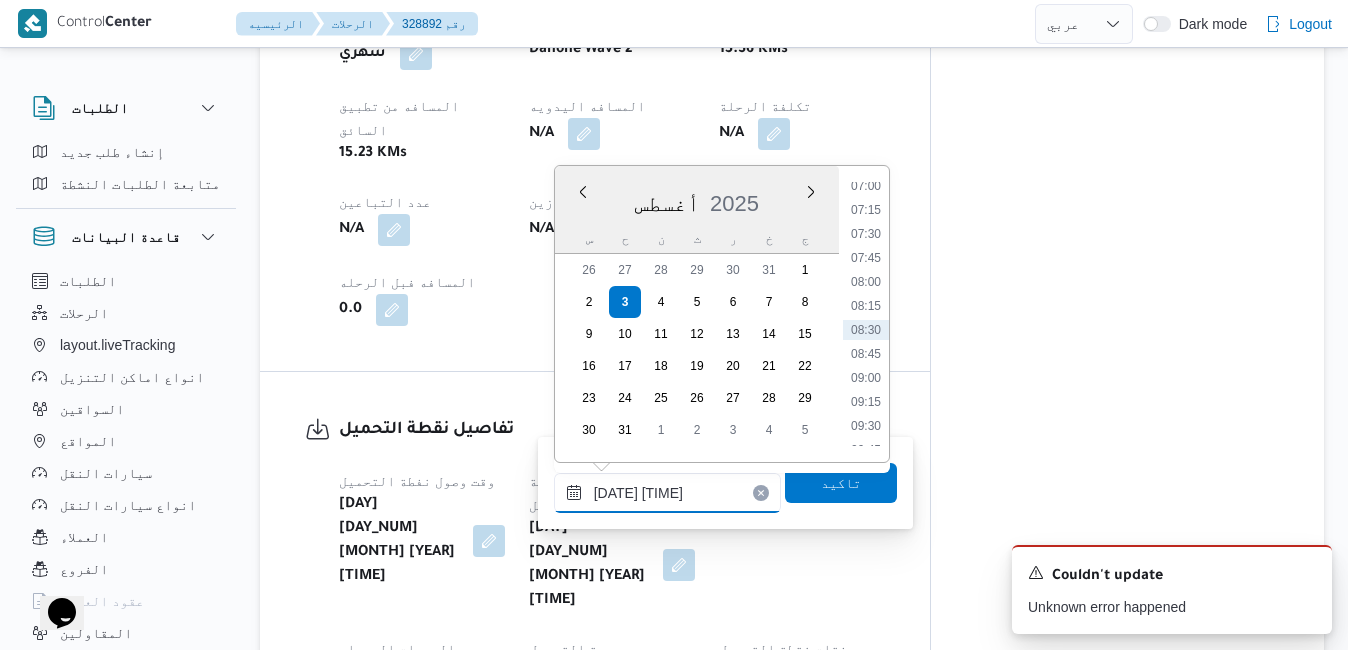 click on "٠٣/٠٨/٢٠٢٥ ٠٨:٣٨" at bounding box center (667, 493) 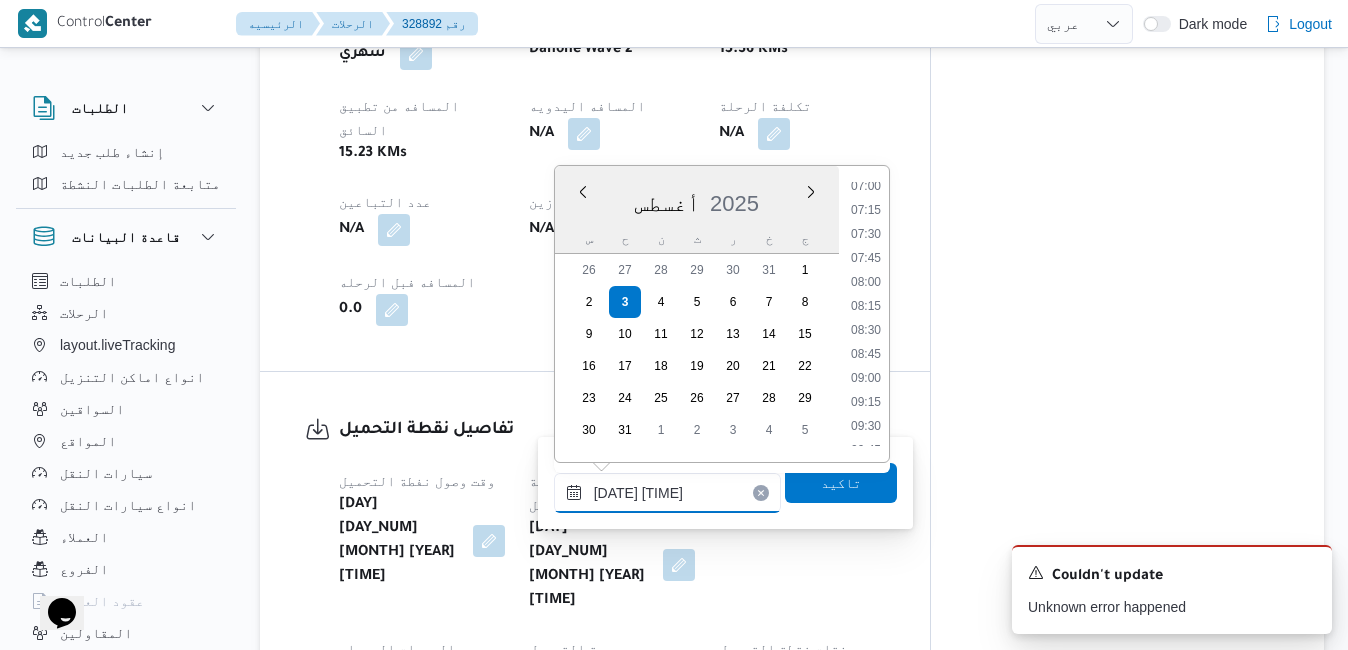 type on "٠٣/٠٨/٢٠٢٥ ٠٨:25" 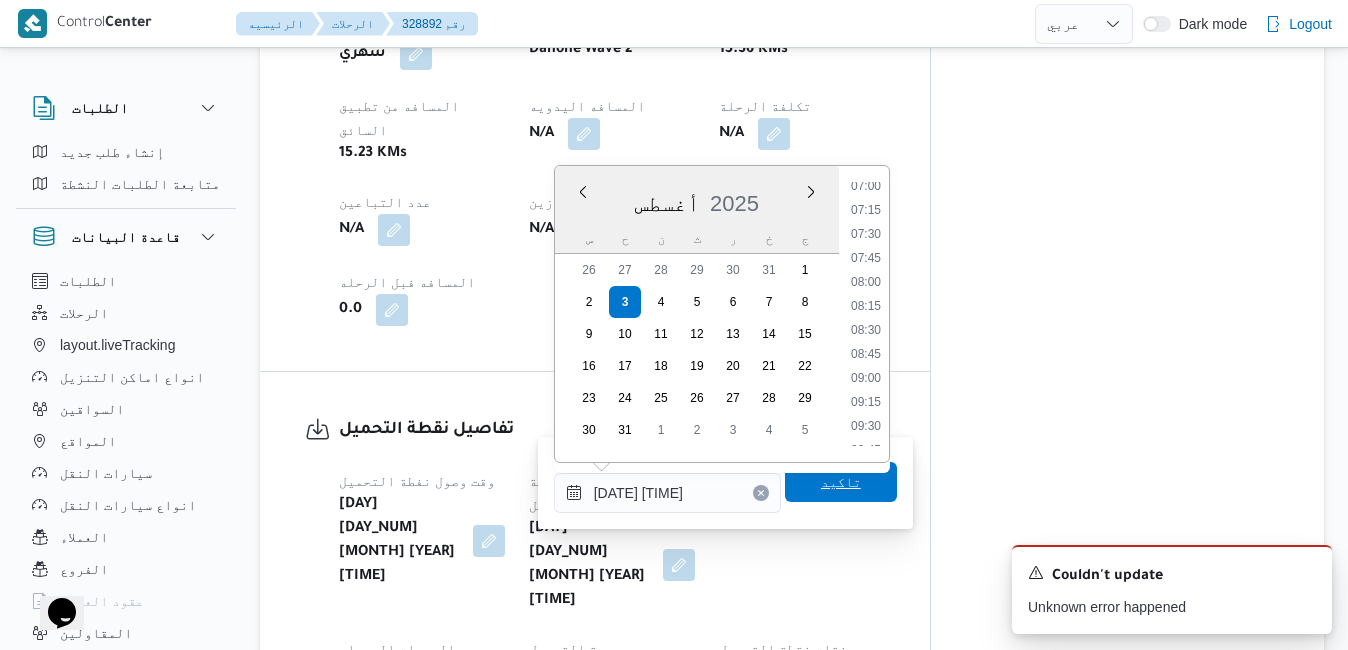 click on "تاكيد" at bounding box center (841, 482) 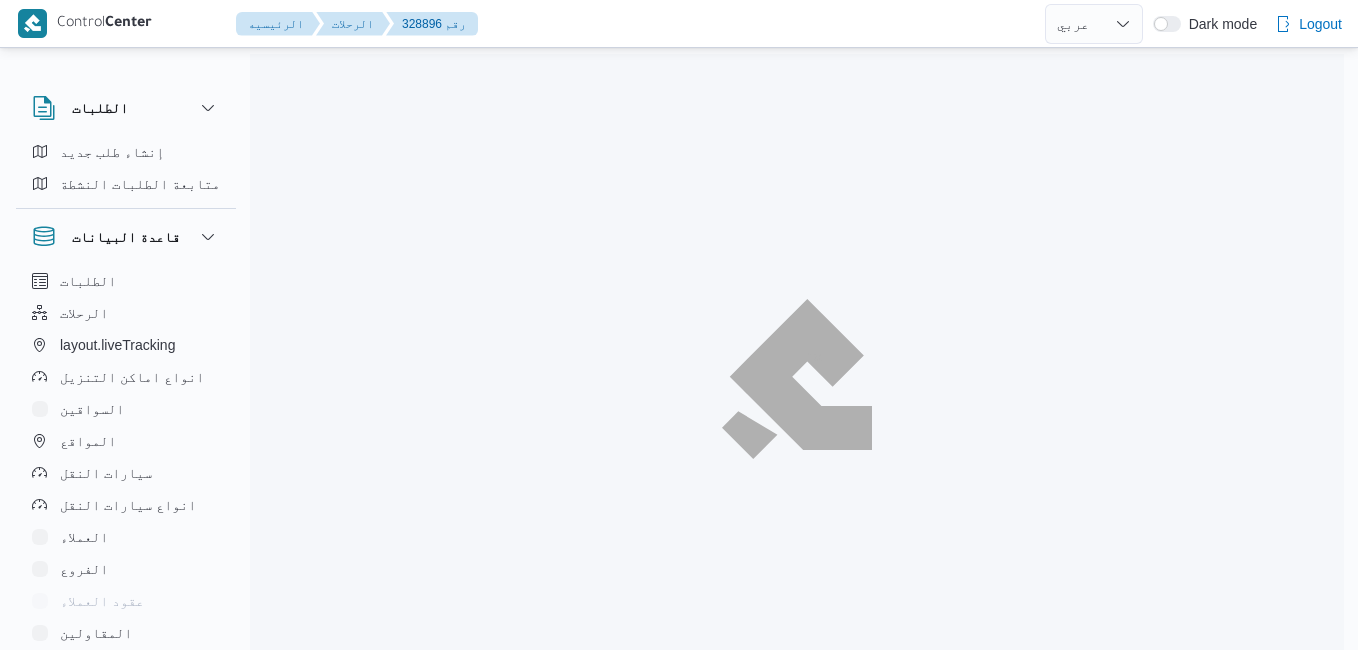 select on "ar" 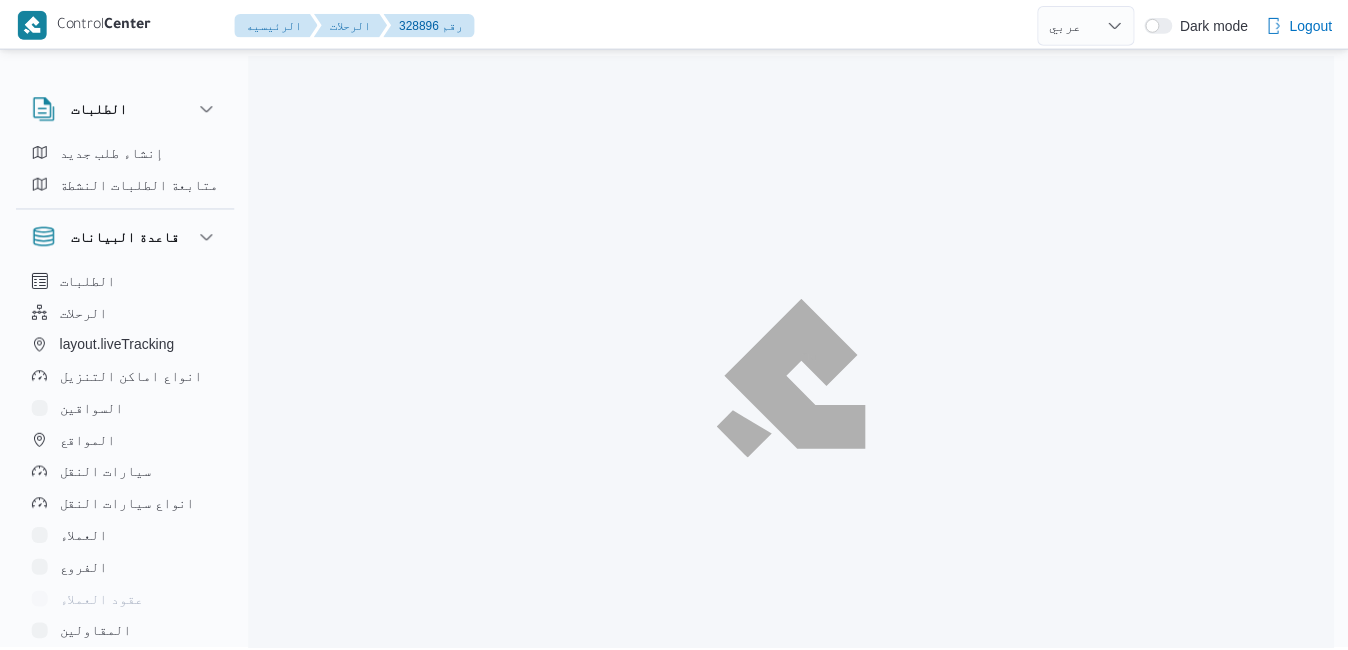 scroll, scrollTop: 0, scrollLeft: 0, axis: both 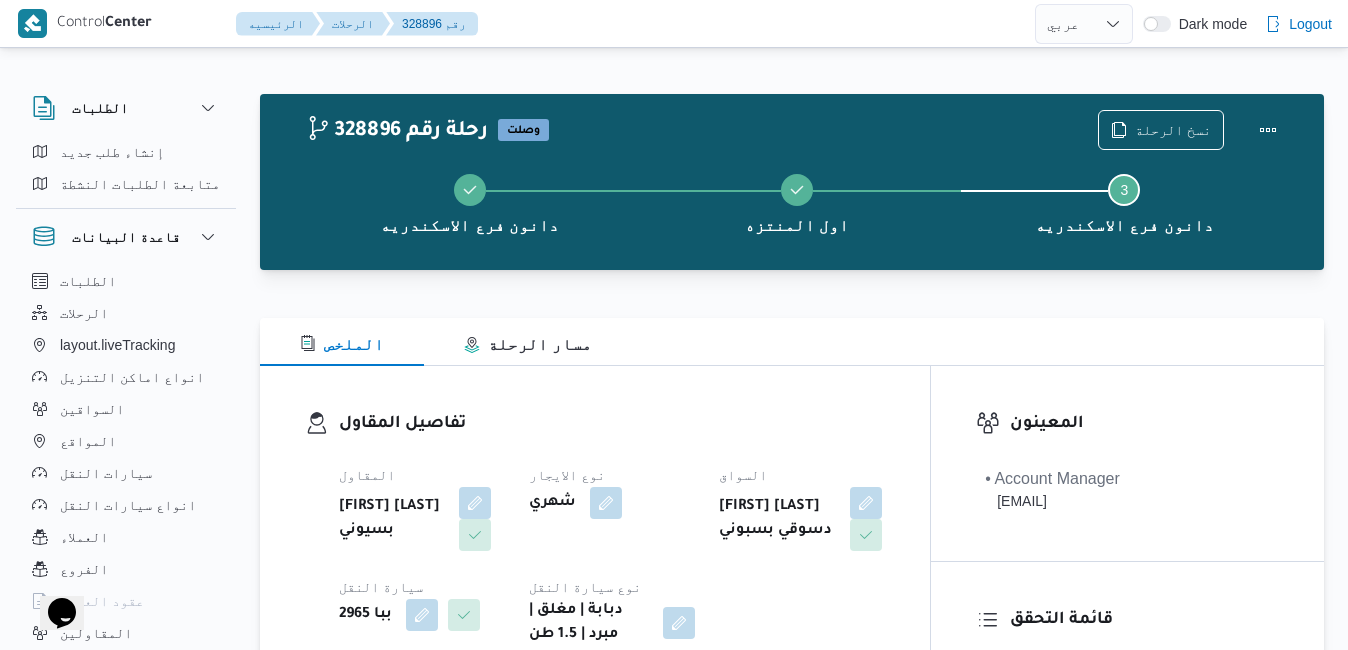 click on "تفاصيل المقاول المقاول ابراهيم جمعه دسوقي بسيوني نوع الايجار شهري السواق ابراهيم جمعه دسوقي بسبوني سيارة النقل 2965 ببا نوع سيارة النقل دبابة | مغلق | مبرد | 1.5 طن" at bounding box center [595, 529] 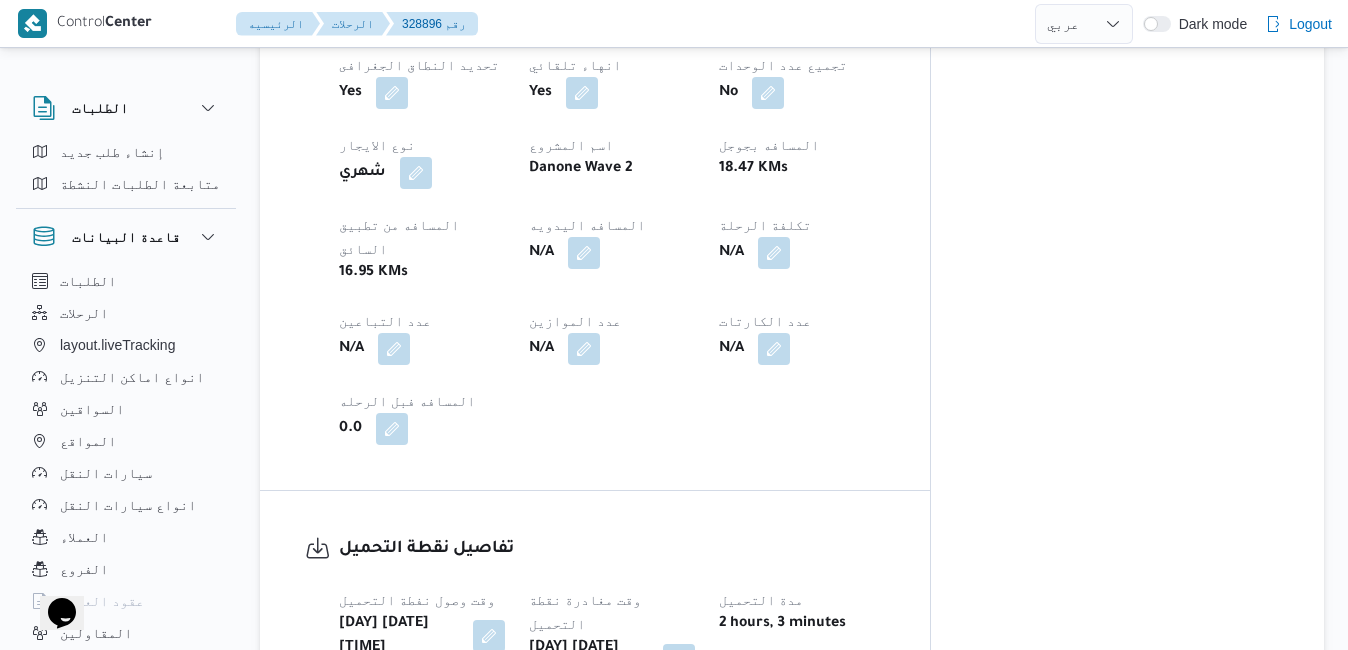 scroll, scrollTop: 1040, scrollLeft: 0, axis: vertical 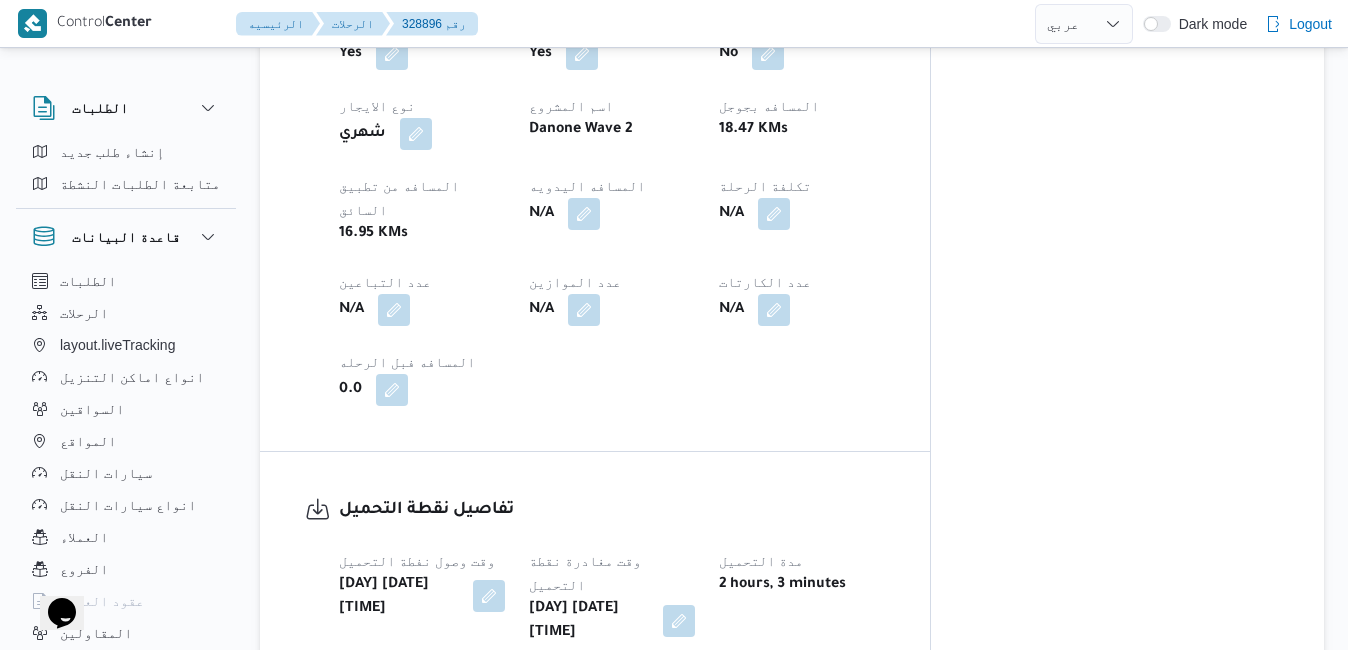 click at bounding box center [489, 596] 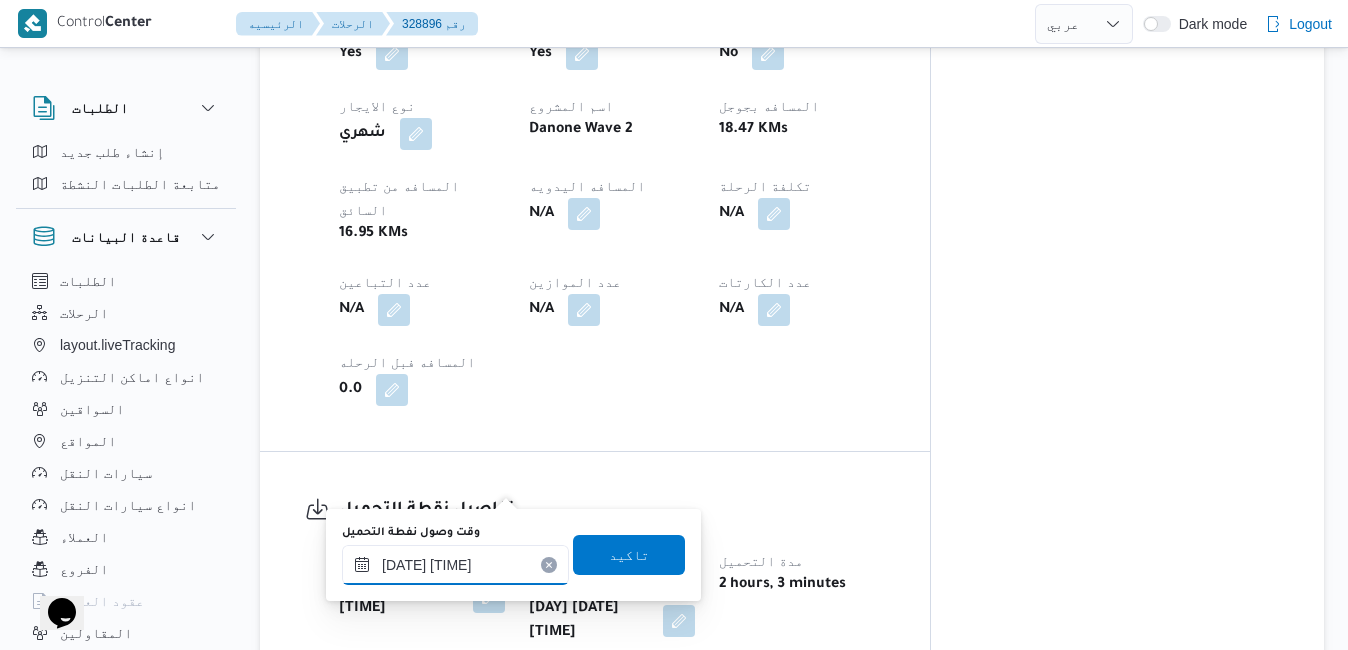 click on "٠٣/٠٨/٢٠٢٥ ٠٧:٣٨" at bounding box center (455, 565) 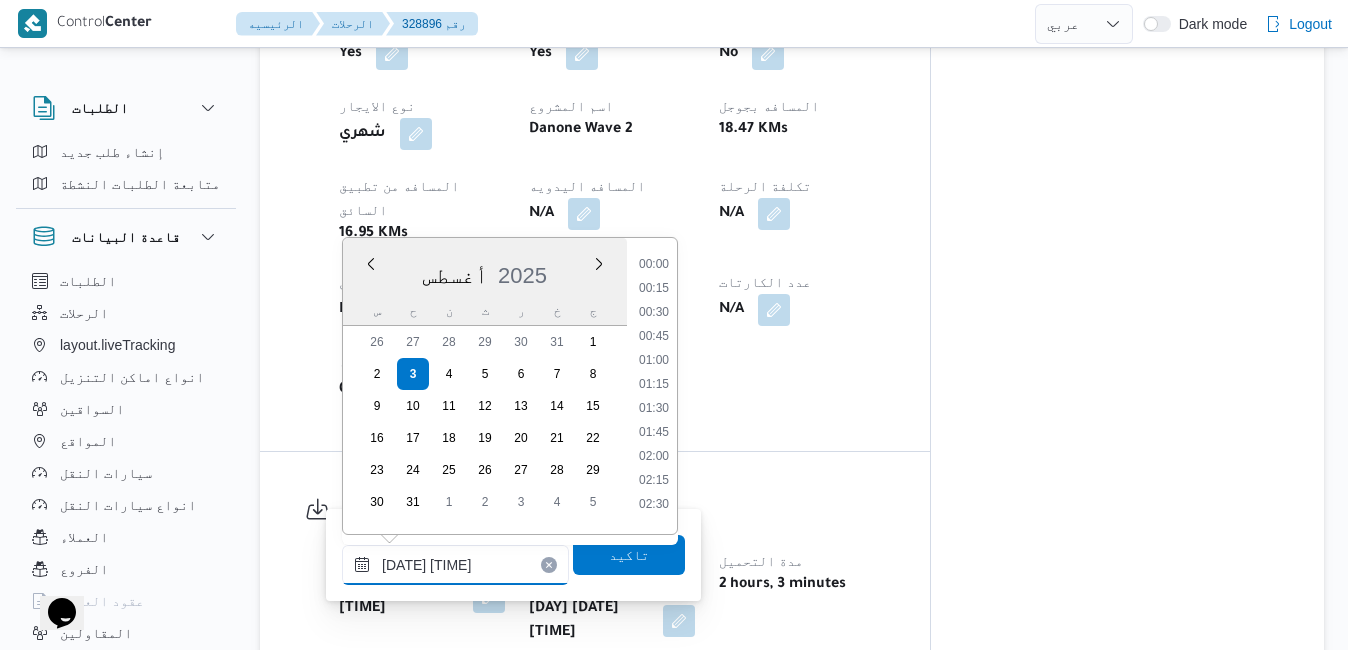 click on "٠٣/٠٨/٢٠٢٥ ٠٧:٣٨" at bounding box center (455, 565) 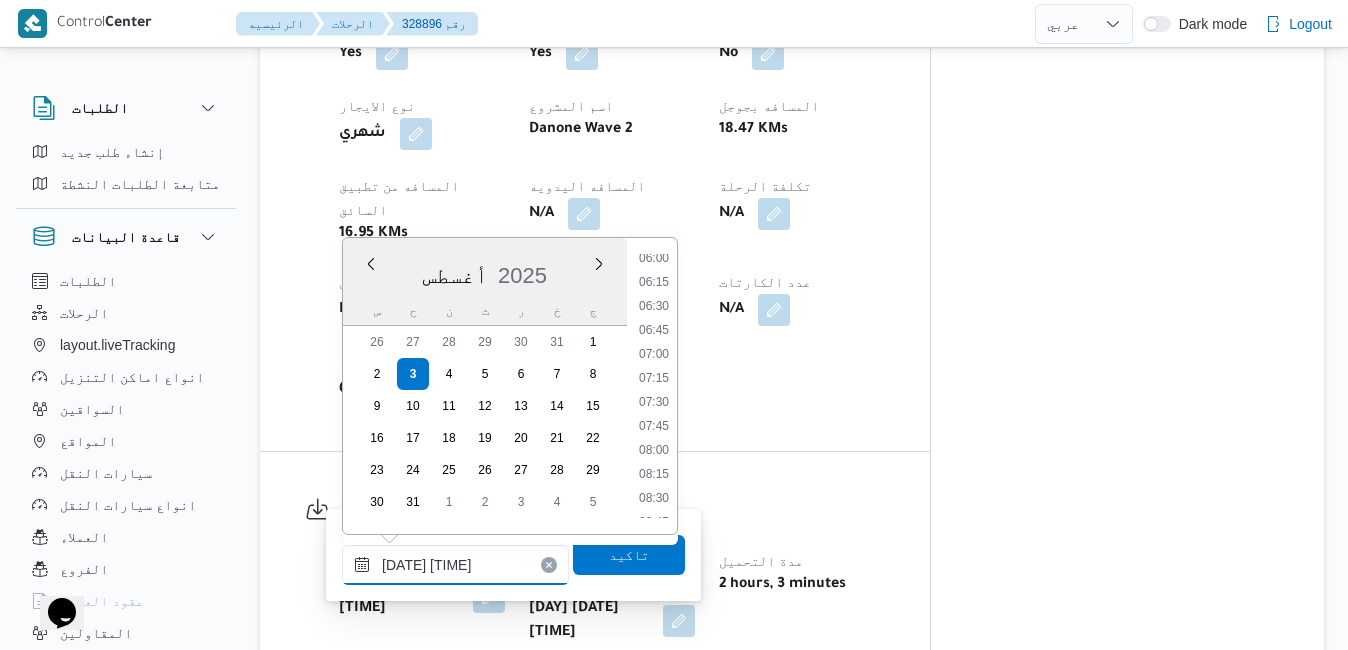 type on "٠٣/٠٨/٢٠٢٥ ٠٧:10" 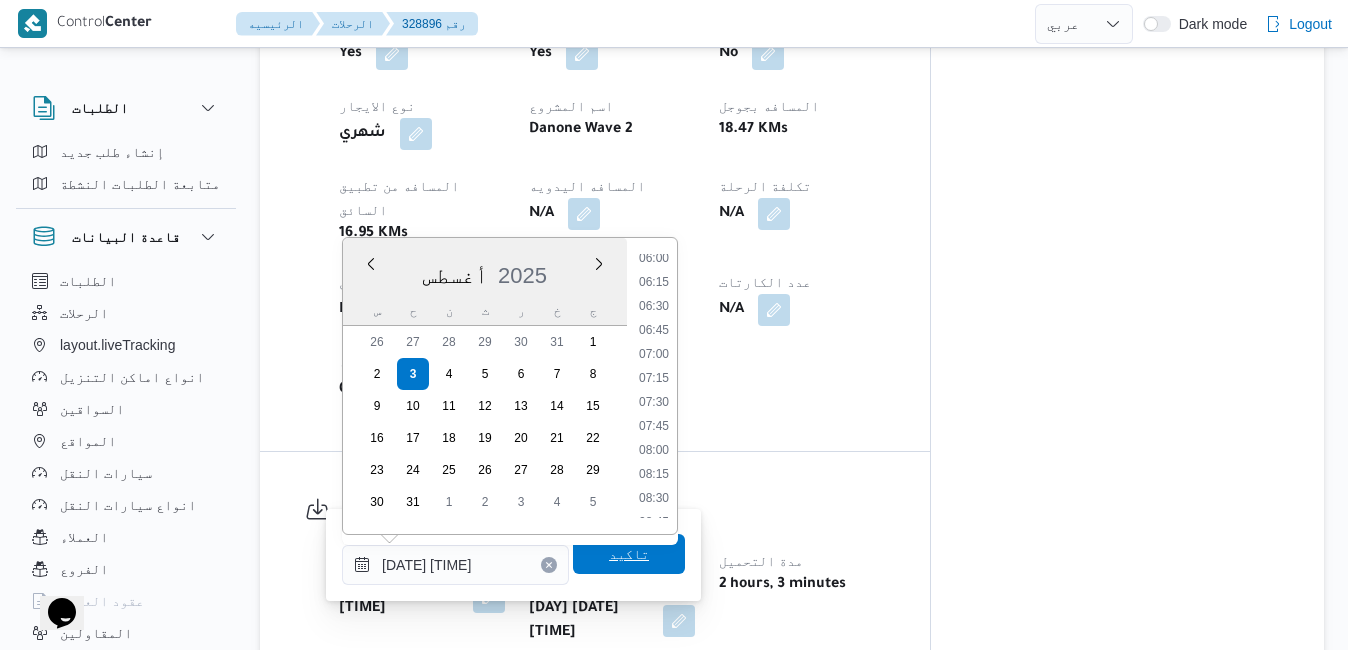 click on "تاكيد" at bounding box center (629, 554) 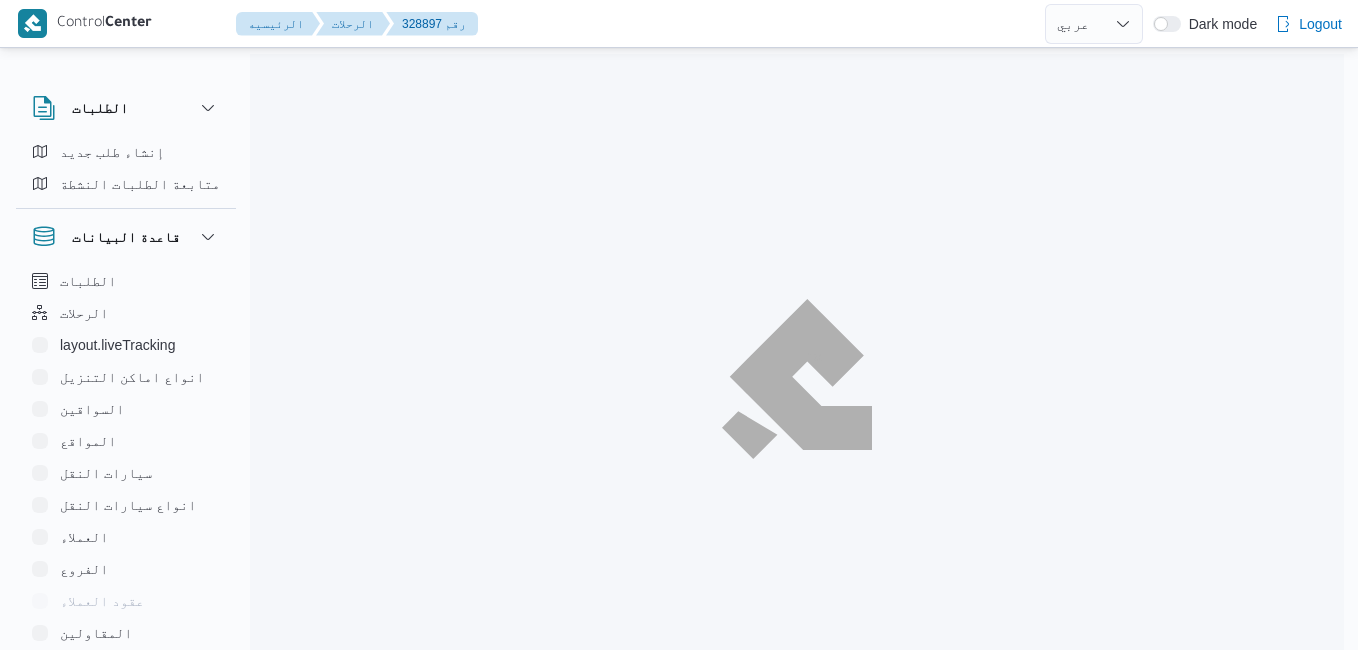 select on "ar" 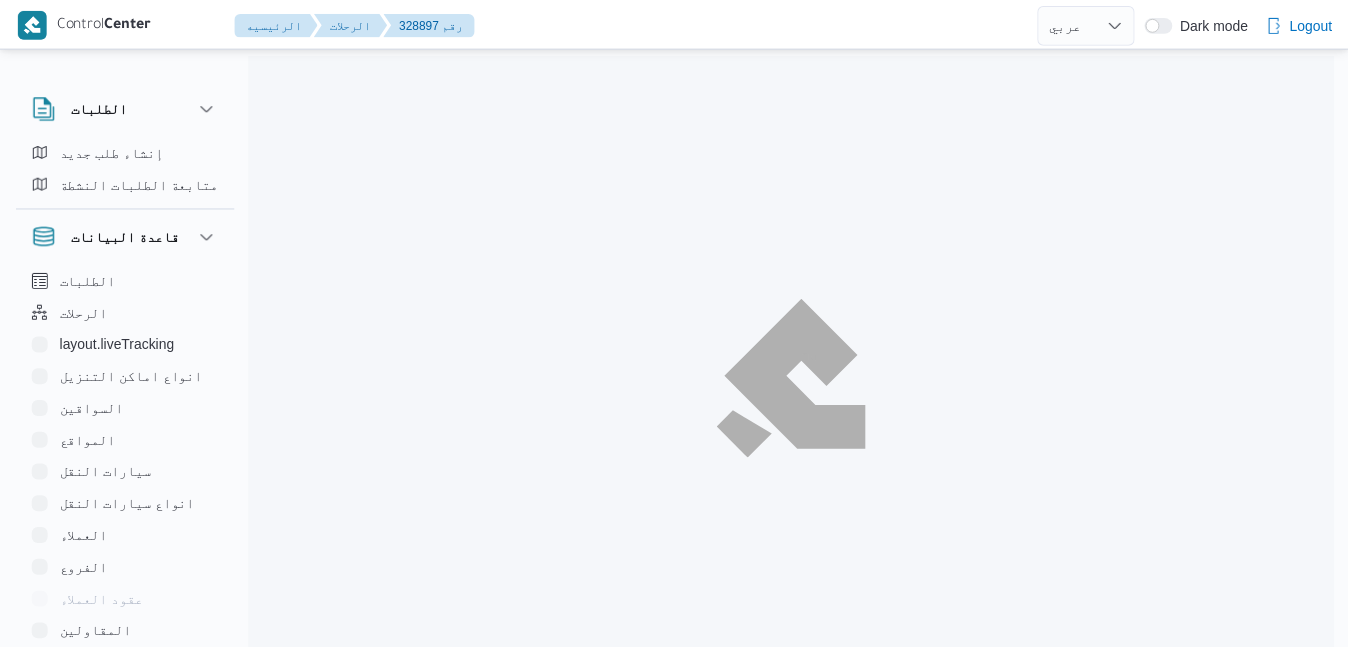 scroll, scrollTop: 0, scrollLeft: 0, axis: both 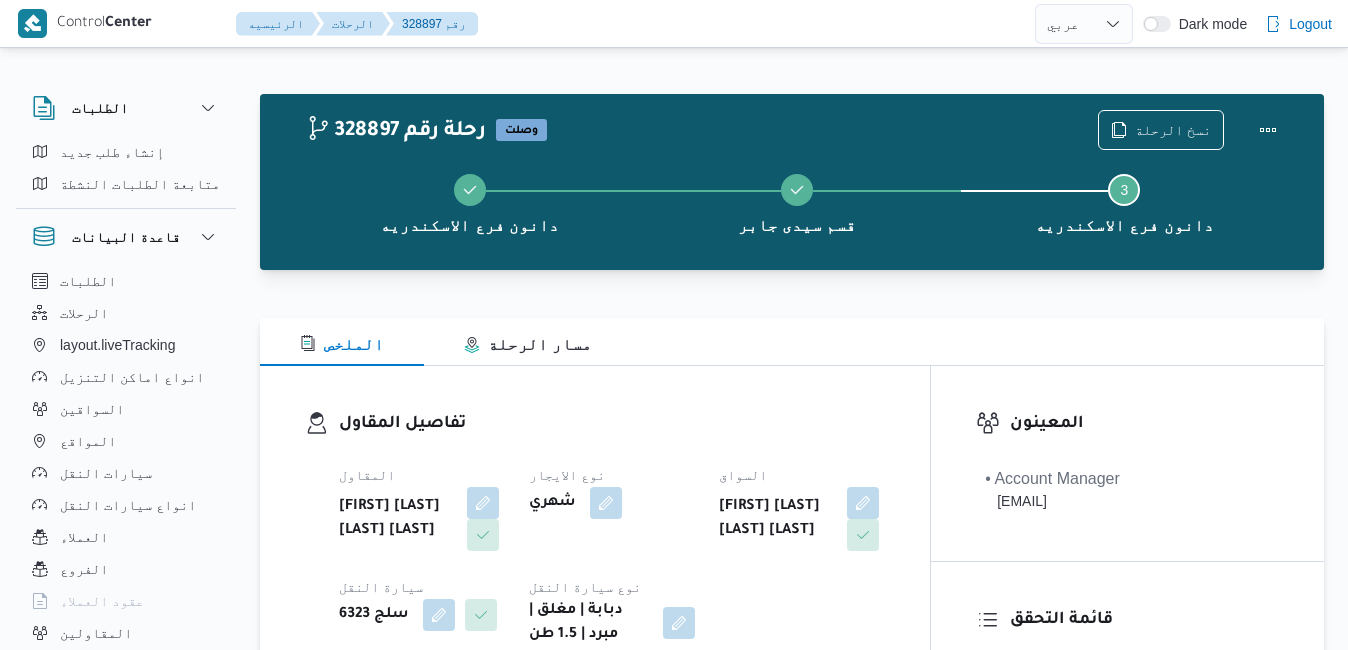 click on "الملخص مسار الرحلة" at bounding box center (792, 342) 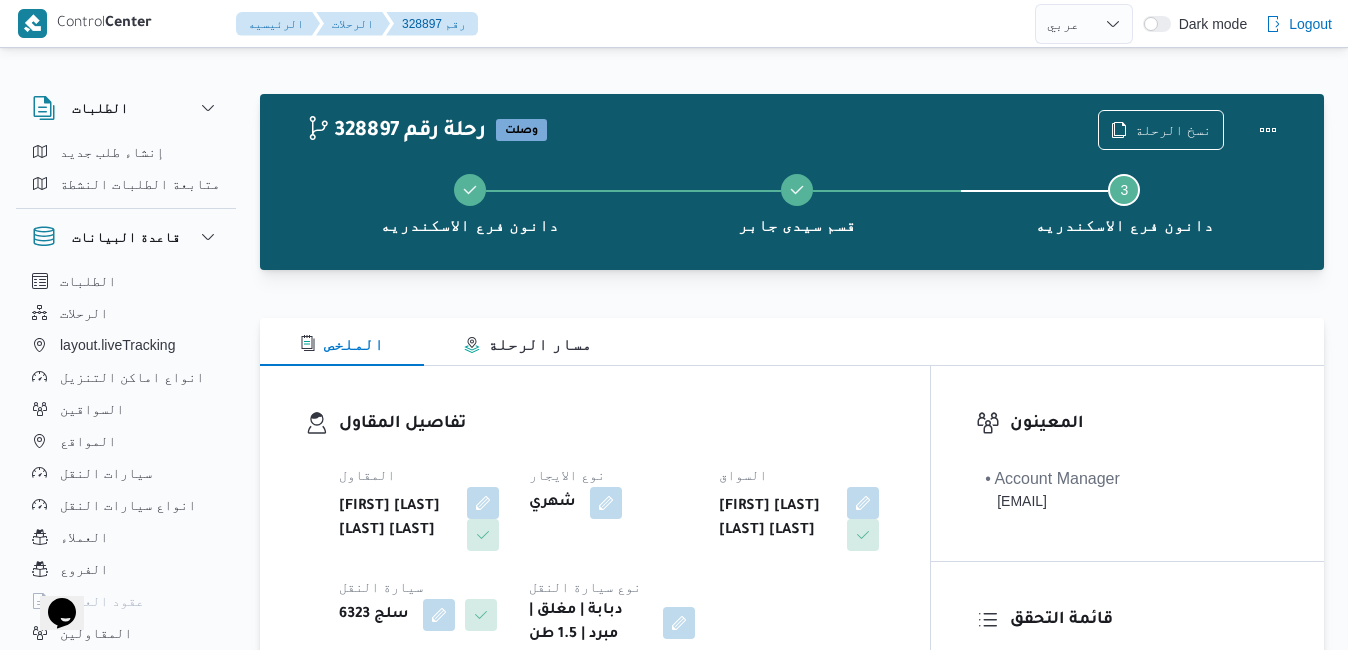 scroll, scrollTop: 0, scrollLeft: 0, axis: both 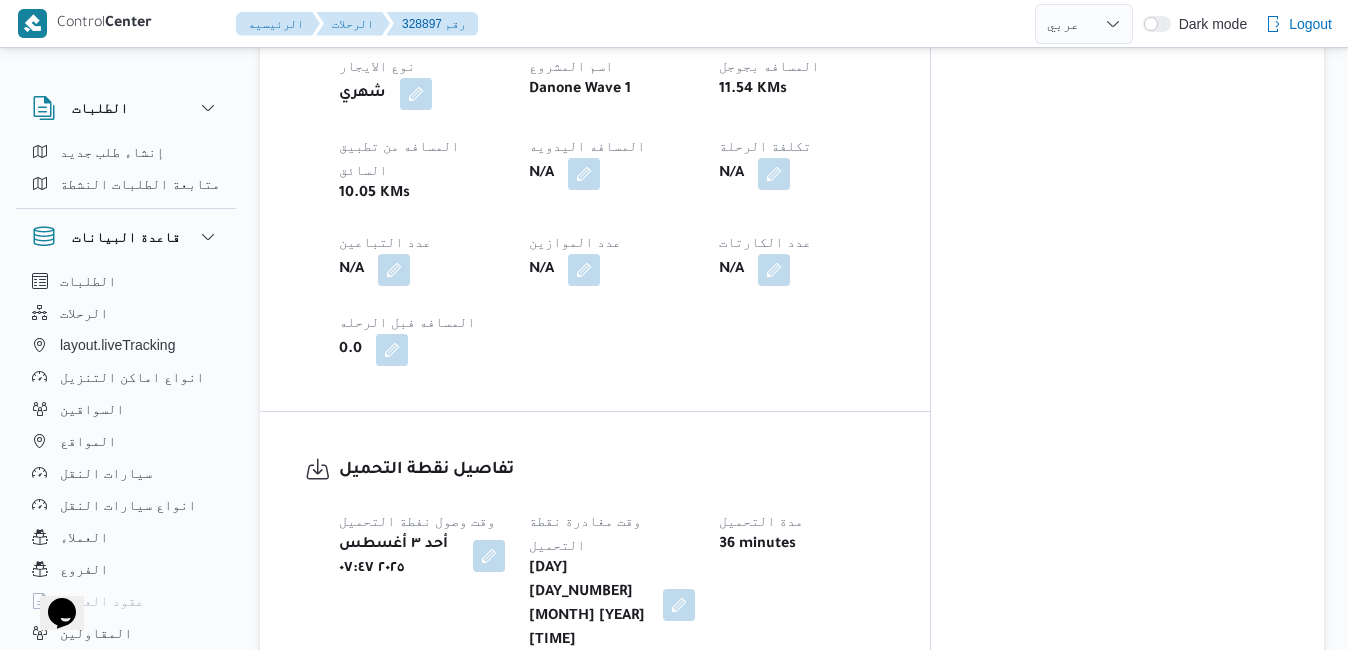 click at bounding box center [489, 556] 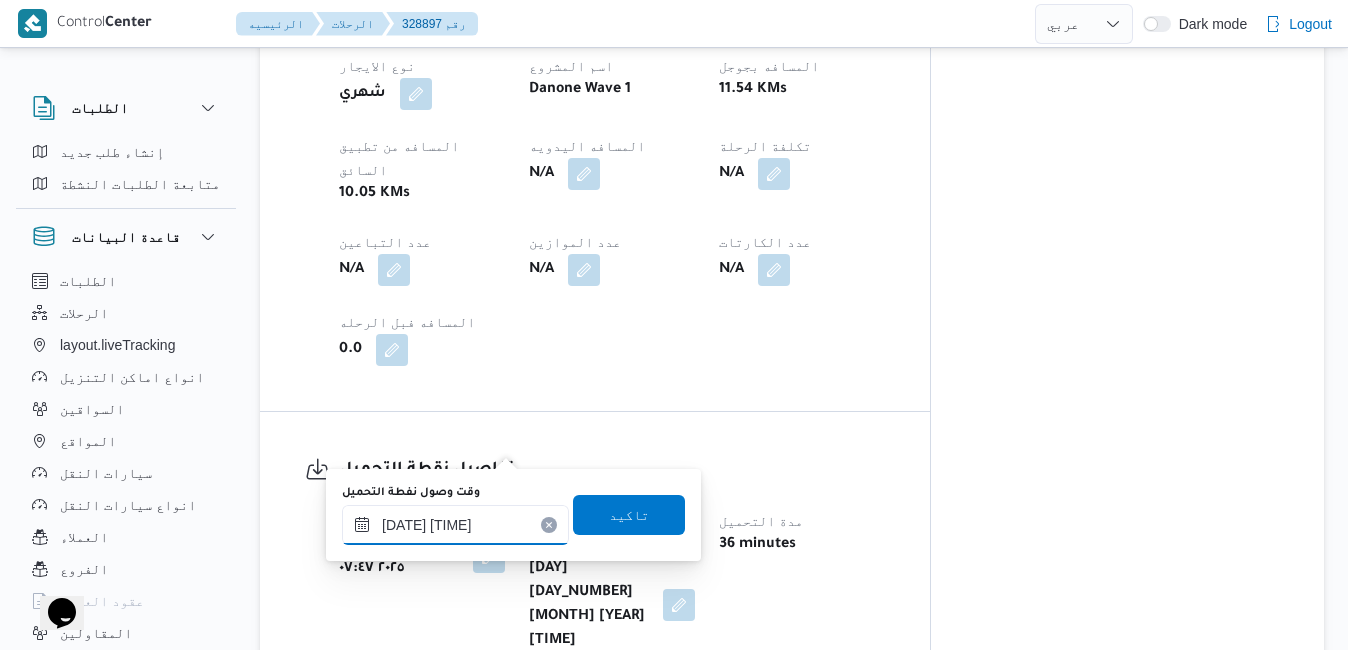click on "٠٣/٠٨/٢٠٢٥ ٠٧:٤٧" at bounding box center (455, 525) 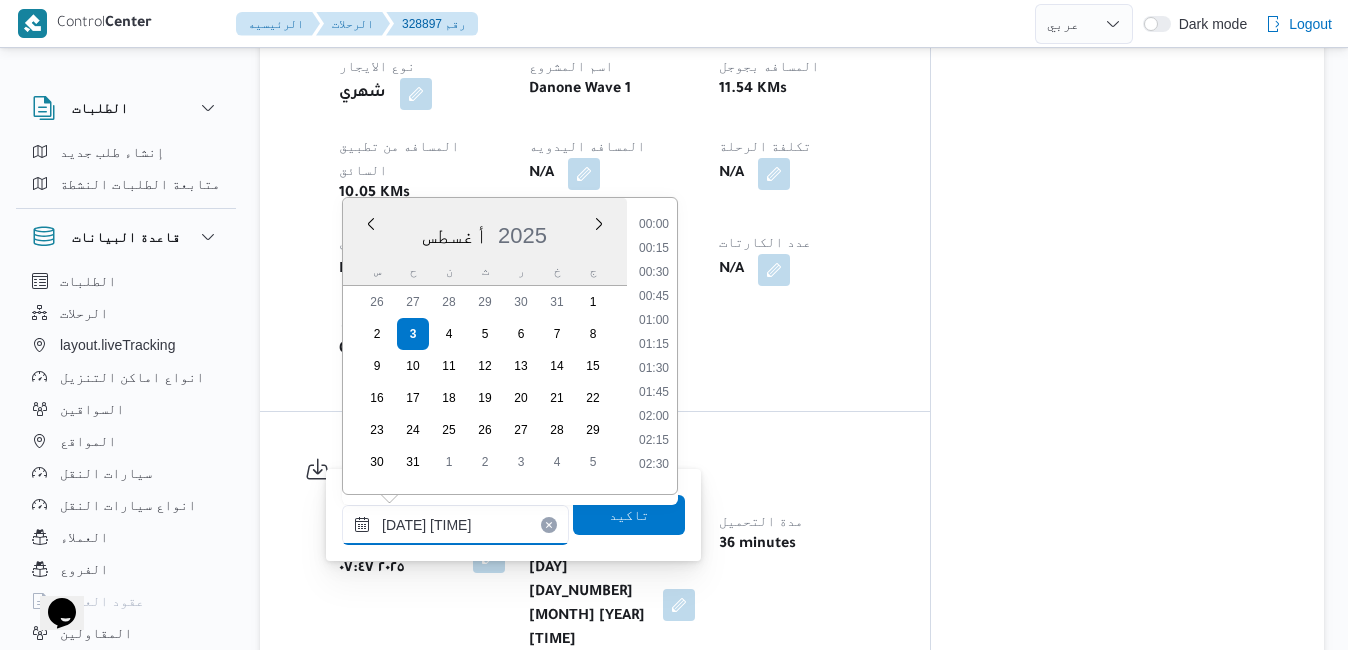 scroll, scrollTop: 606, scrollLeft: 0, axis: vertical 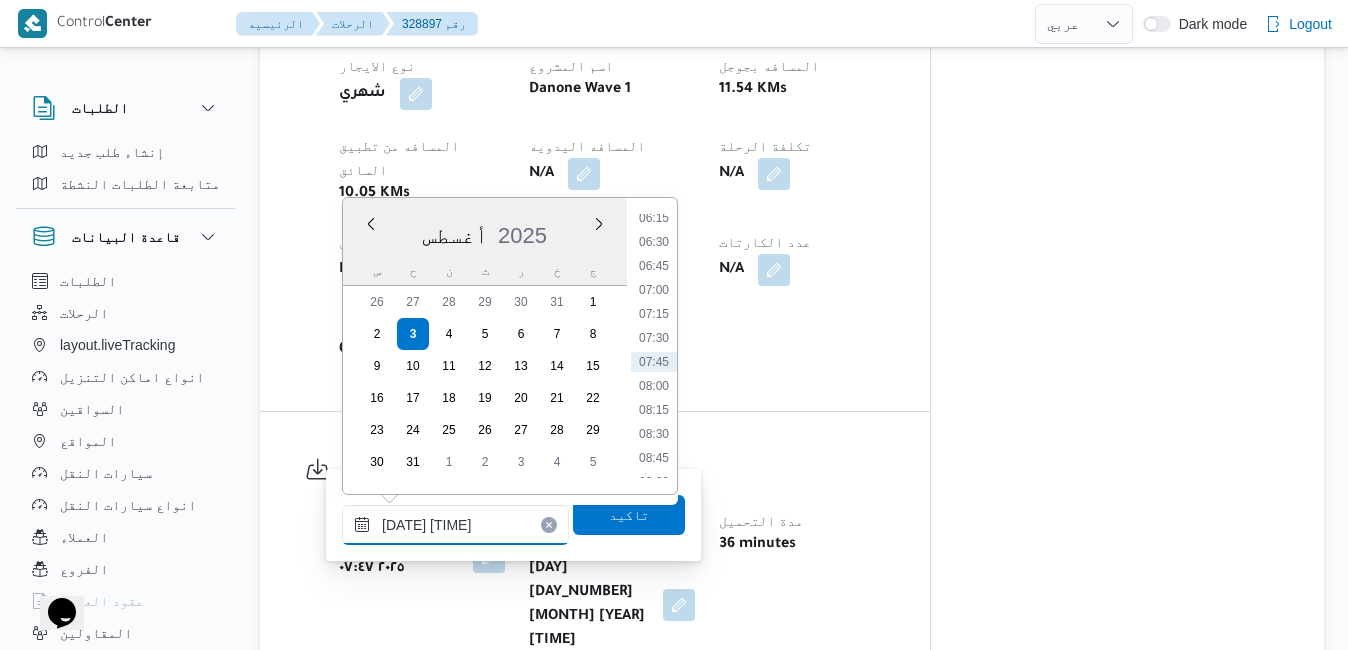 click on "٠٣/٠٨/٢٠٢٥ ٠٧:٤٧" at bounding box center [455, 525] 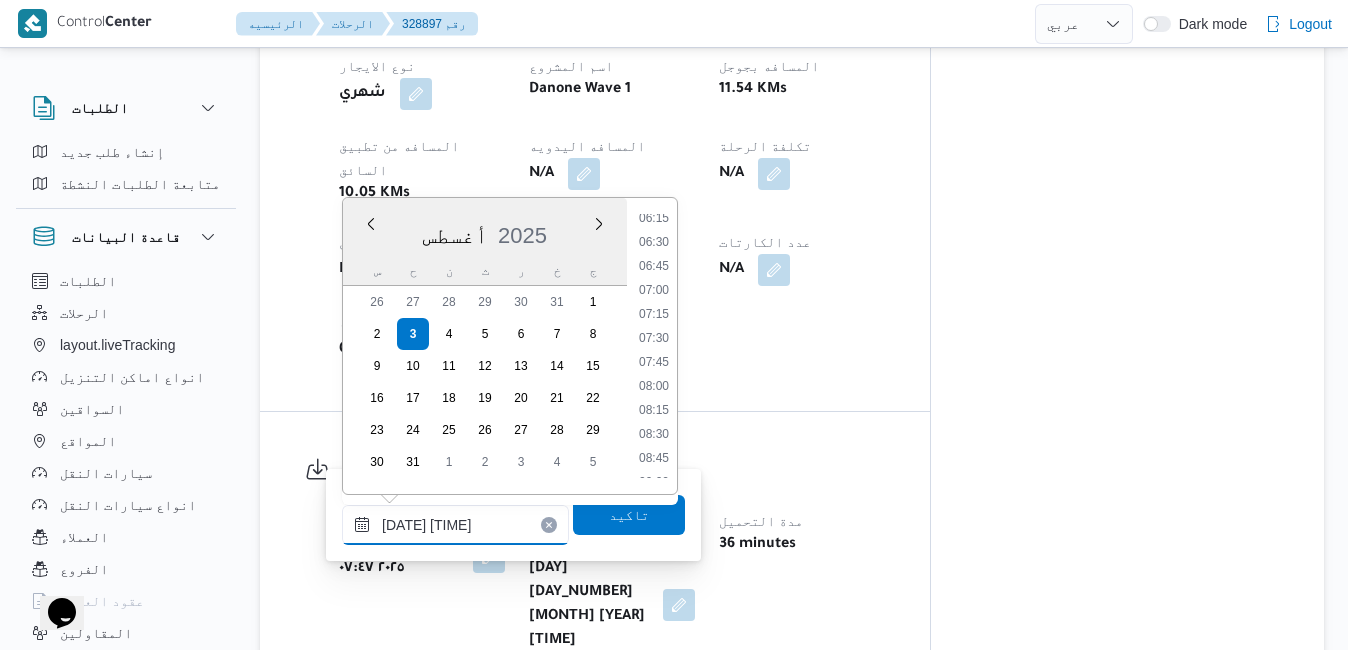 type on "٠٣/٠٨/٢٠٢٥ ٠٧:35" 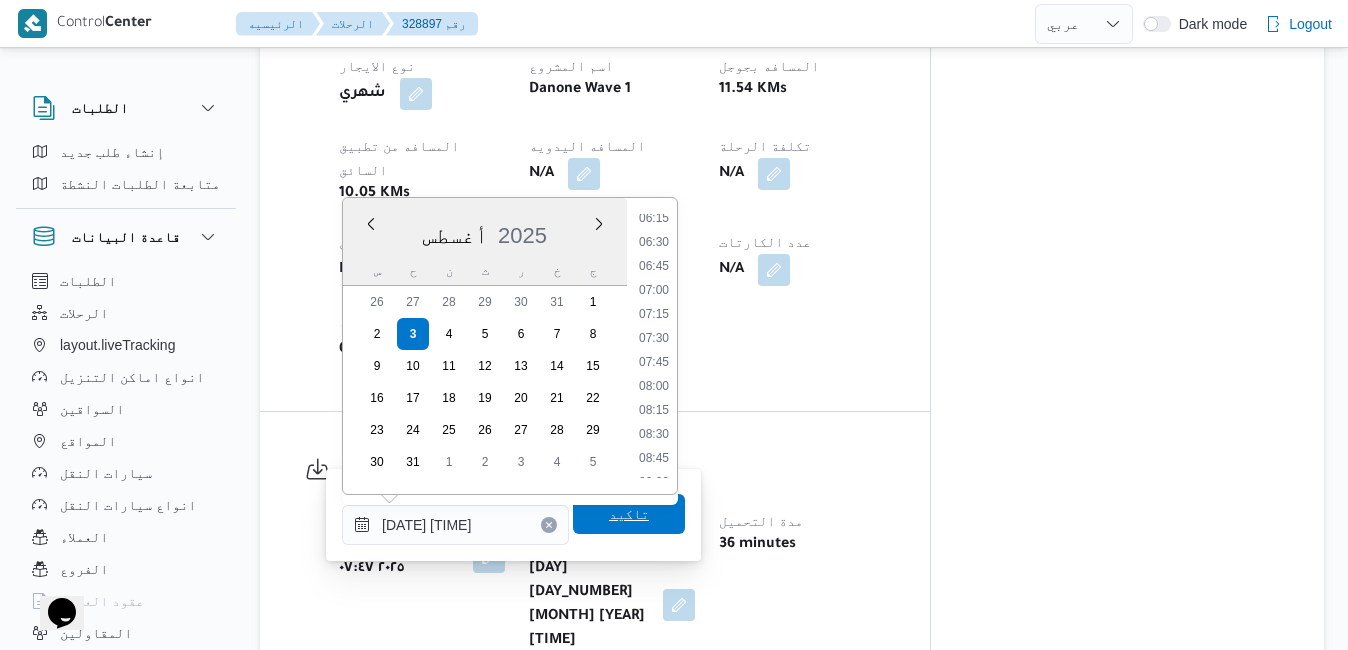 click on "تاكيد" at bounding box center (629, 514) 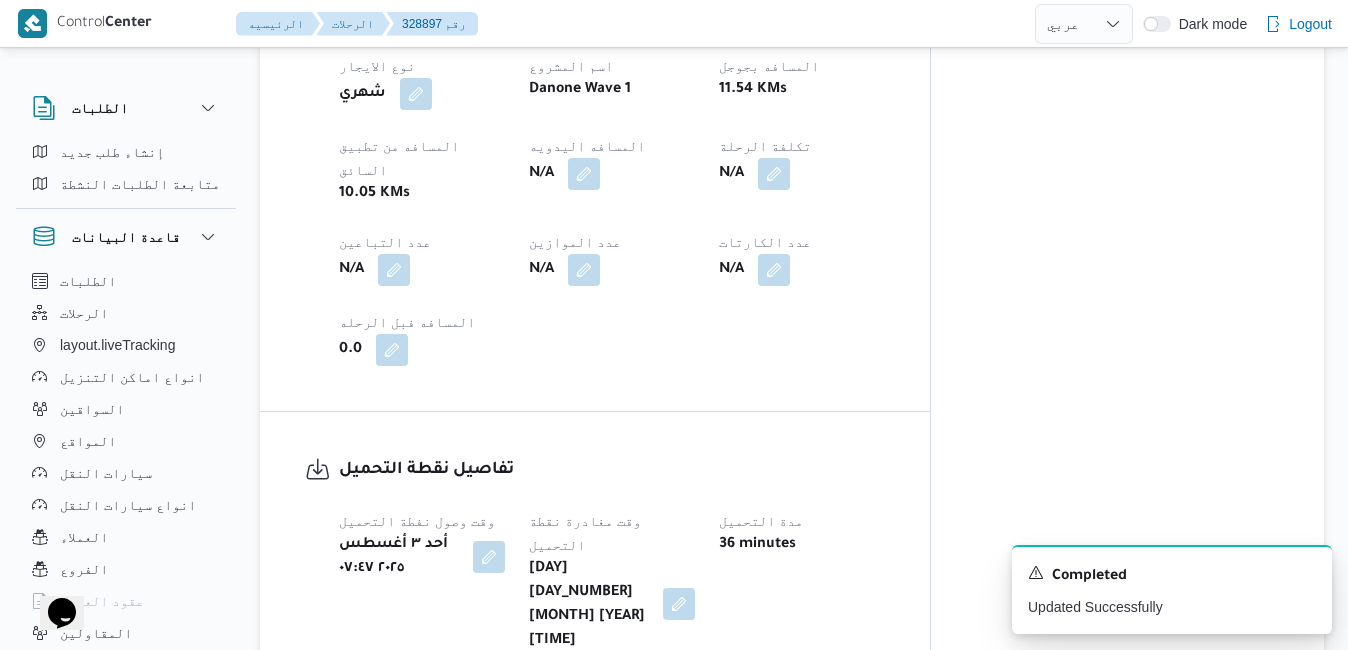 click at bounding box center [679, 604] 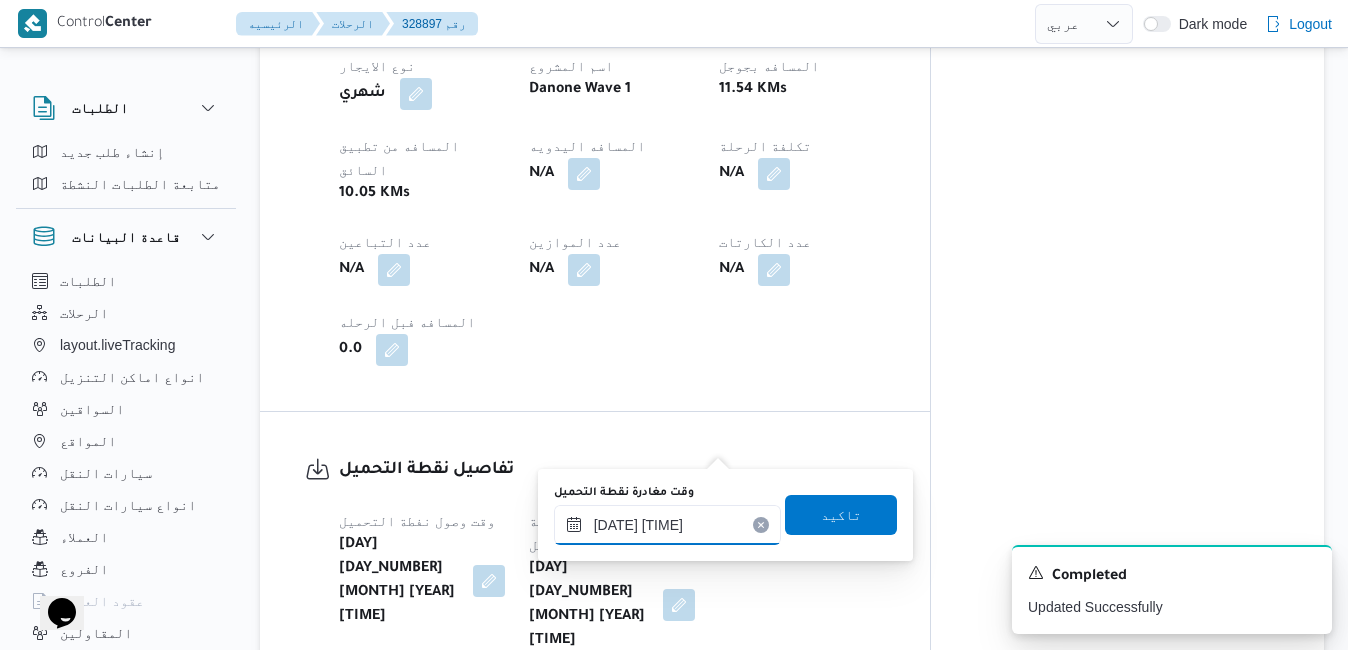 click on "٠٣/٠٨/٢٠٢٥ ٠٨:٢٤" at bounding box center (667, 525) 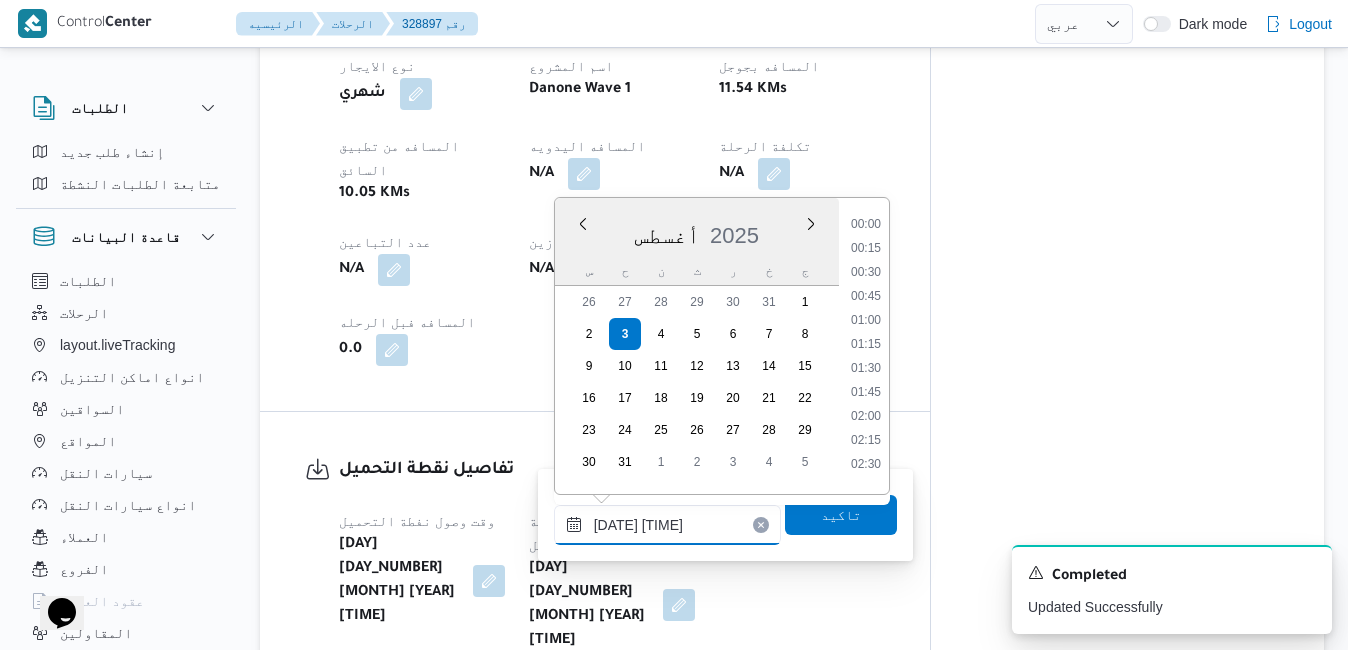 scroll, scrollTop: 654, scrollLeft: 0, axis: vertical 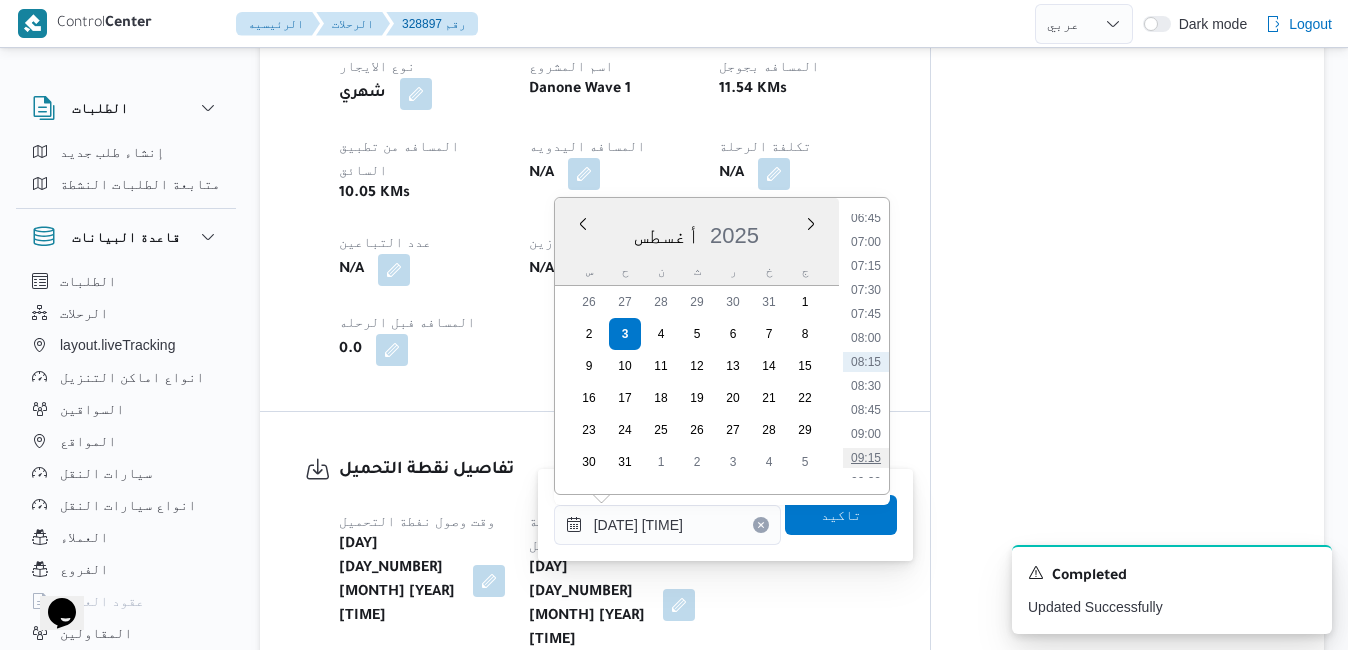 click on "09:15" at bounding box center [866, 458] 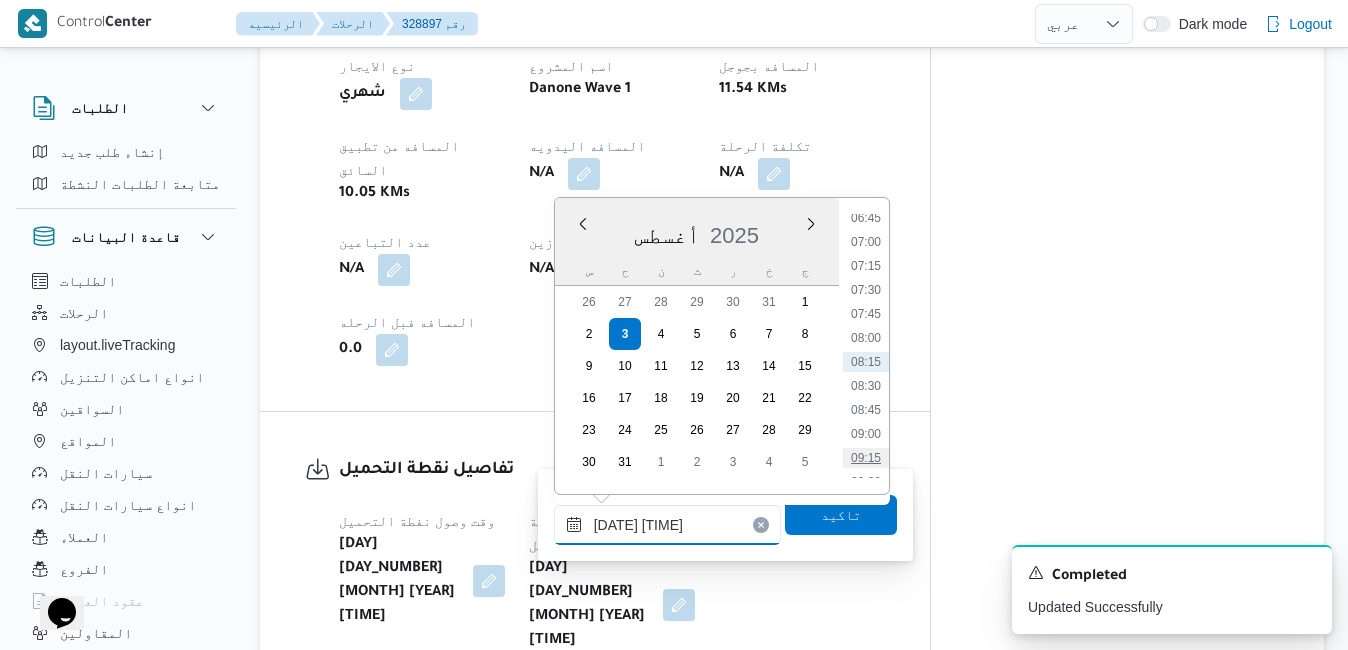 type on "٠٣/٠٨/٢٠٢٥ ٠٩:١٥" 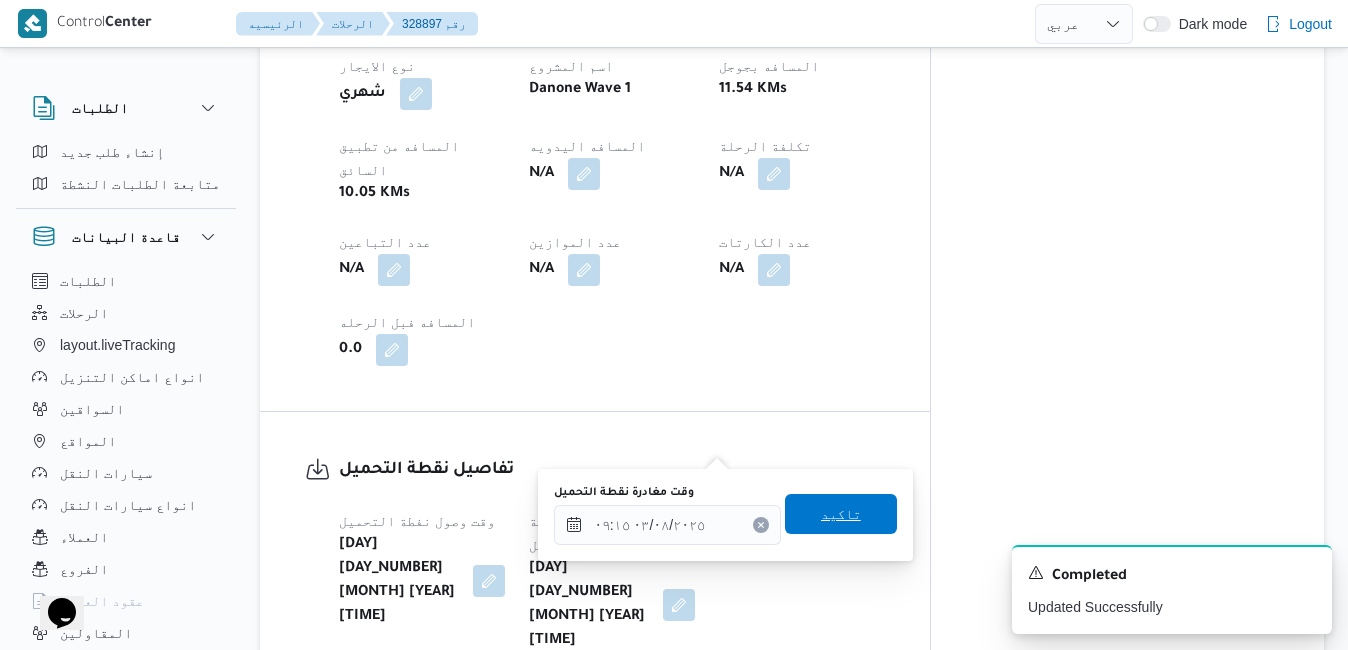 click on "تاكيد" at bounding box center [841, 514] 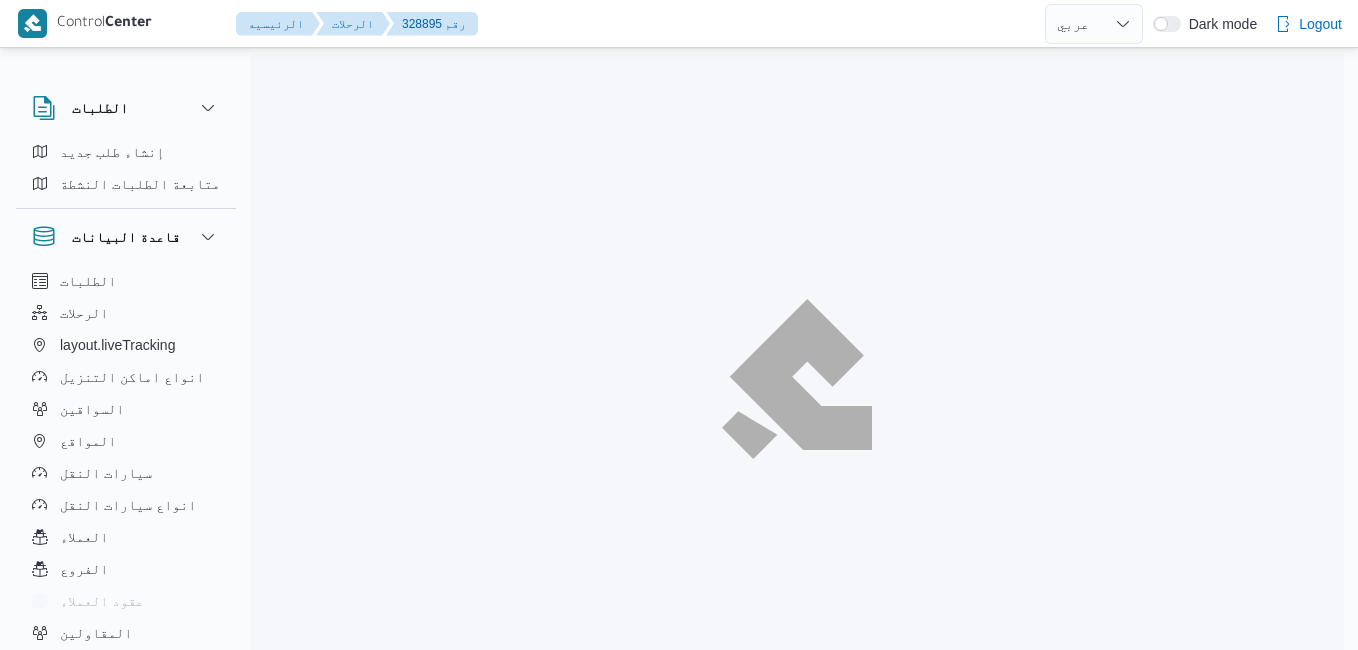 select on "ar" 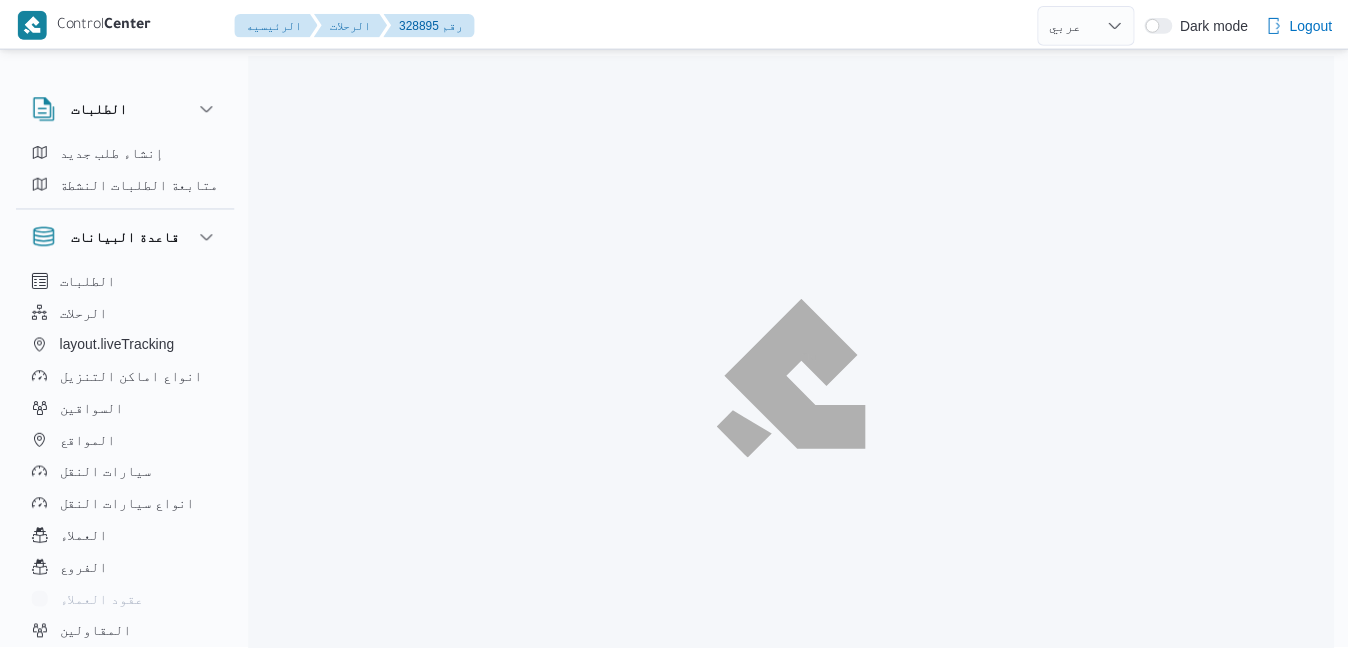 scroll, scrollTop: 0, scrollLeft: 0, axis: both 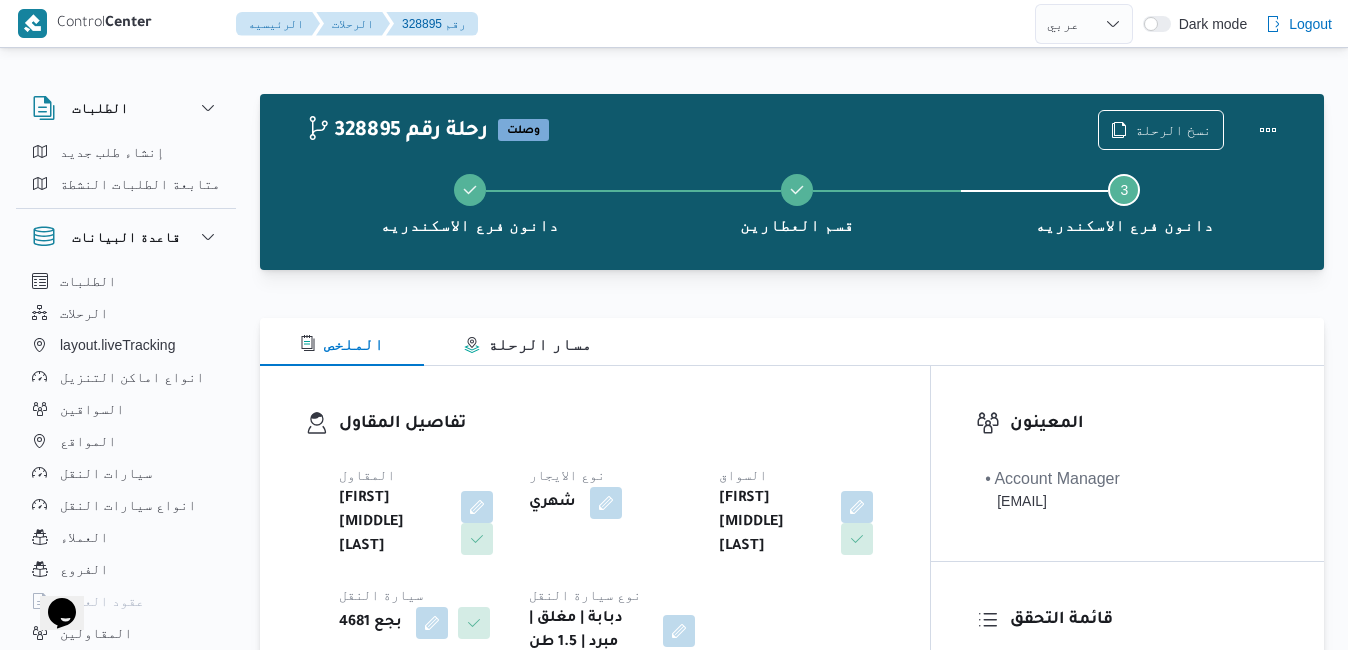 click on "تفاصيل المقاول المقاول [FIRST] [MIDDLE] [LAST] نوع الايجار شهري السواق [FIRST] [MIDDLE] [LAST] سيارة النقل بجع 4681 نوع سيارة النقل دبابة | مغلق | مبرد | 1.5 طن" at bounding box center [595, 533] 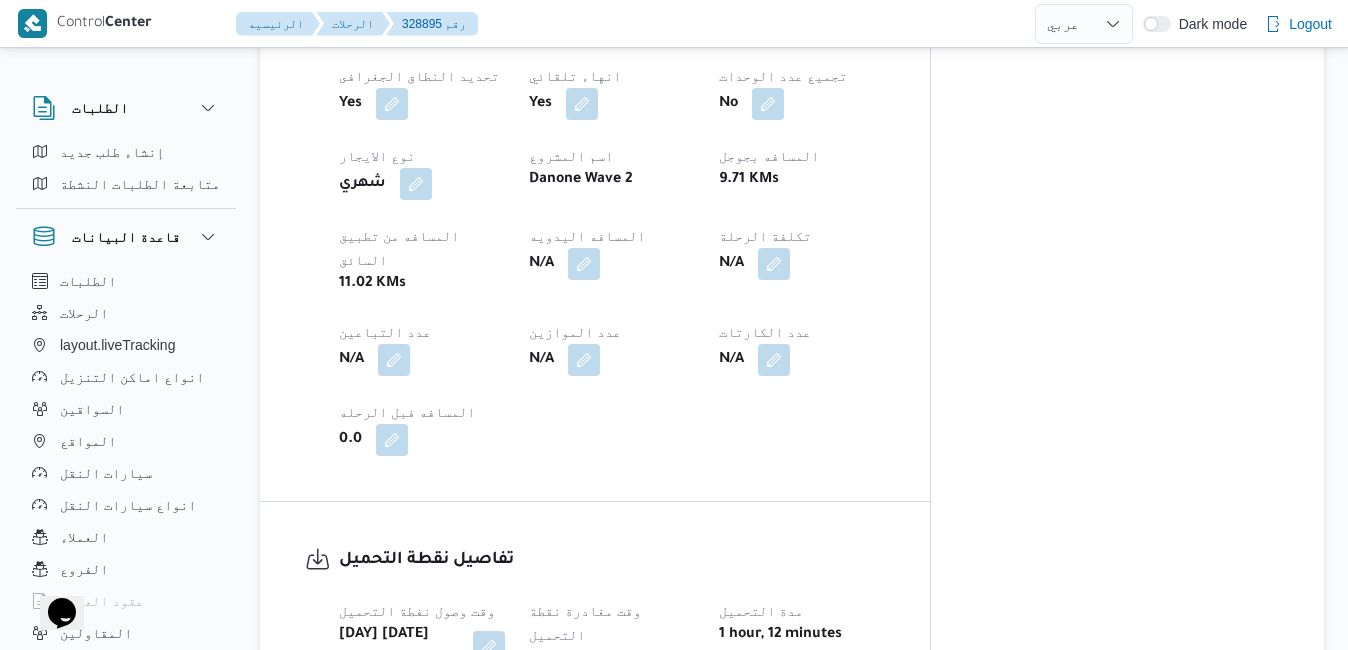 scroll, scrollTop: 1000, scrollLeft: 0, axis: vertical 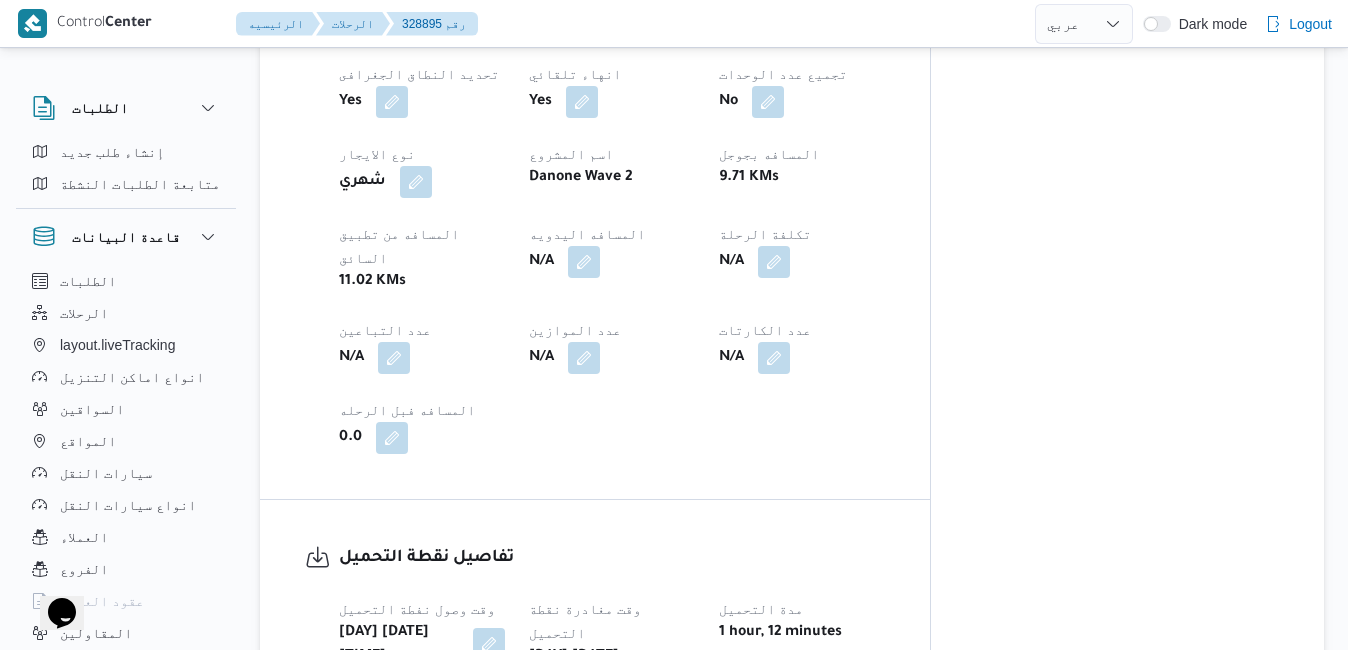 click at bounding box center [489, 644] 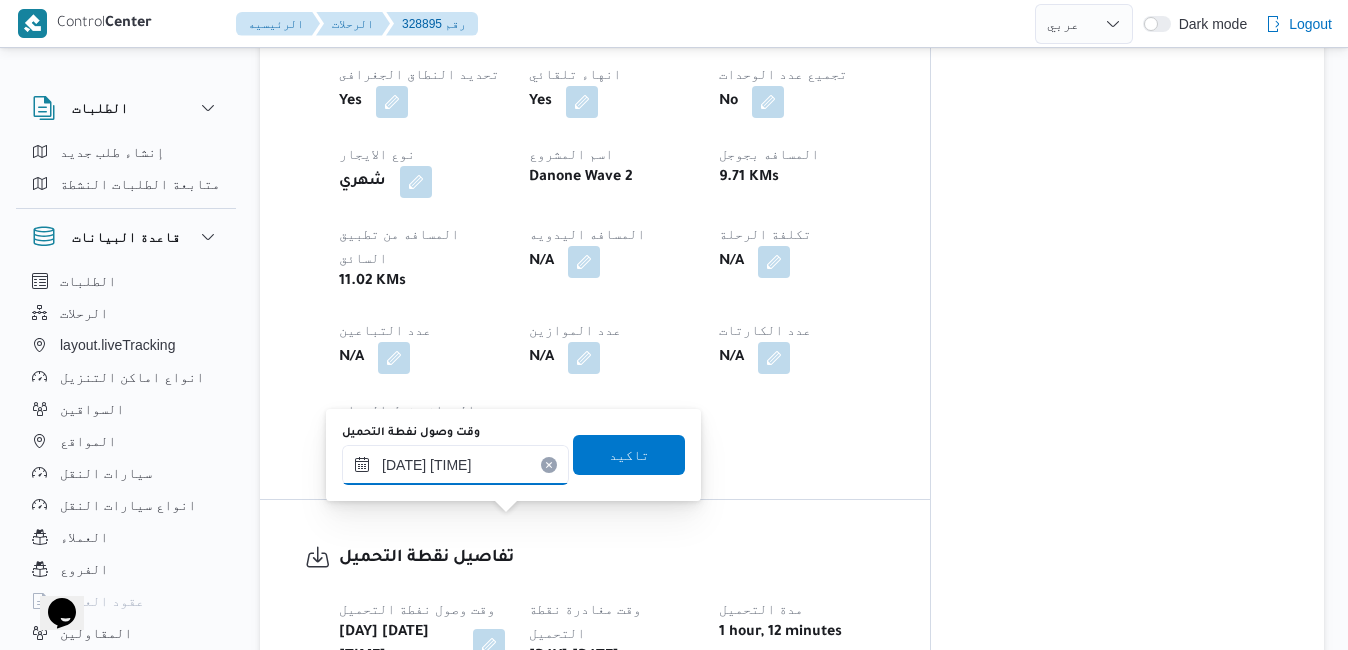 click on "٠٣/٠٨/٢٠٢٥ ٠٧:٤٠" at bounding box center (455, 465) 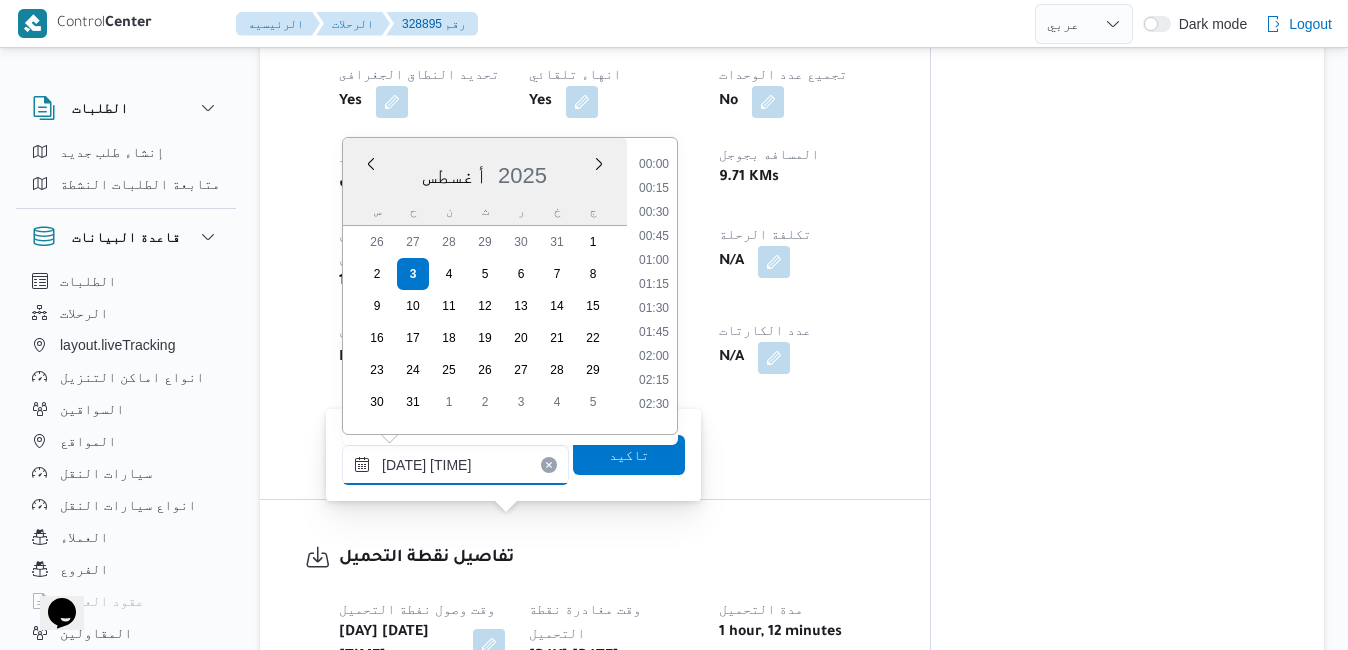 click on "٠٣/٠٨/٢٠٢٥ ٠٧:٤٠" at bounding box center (455, 465) 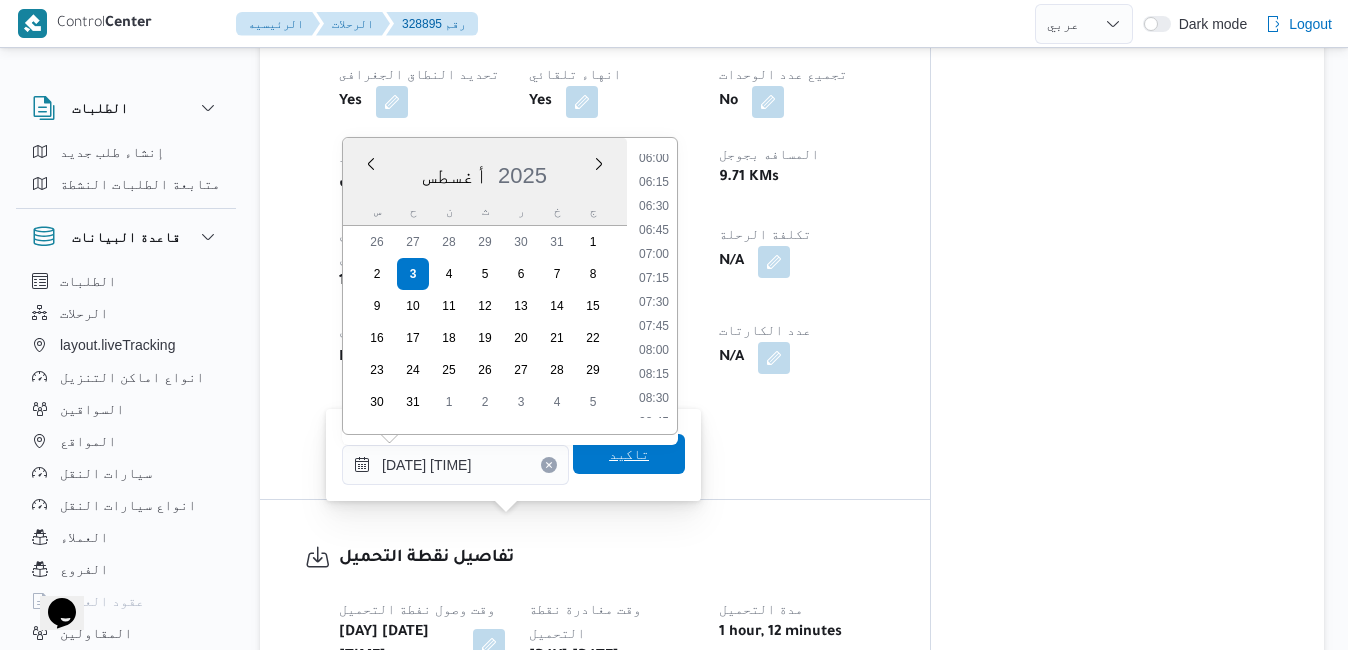 type on "٠٣/٠٨/٢٠٢٥ ٠٧:٢٥" 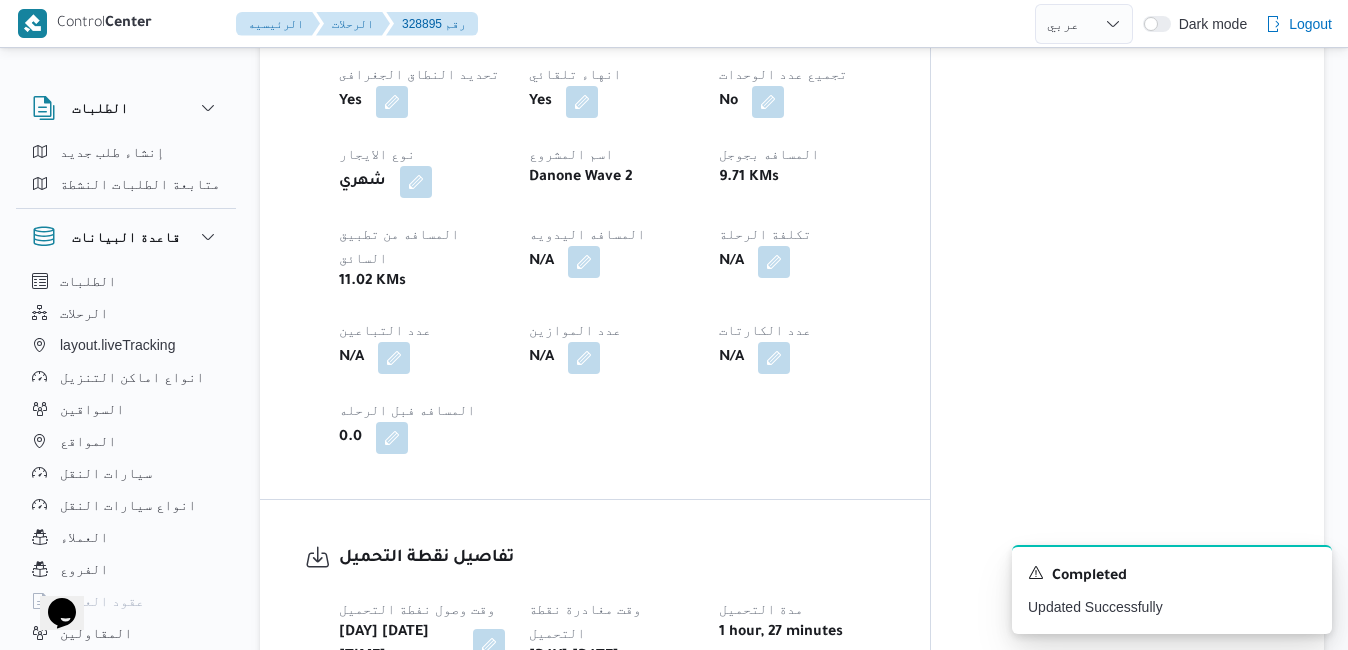 click at bounding box center (679, 668) 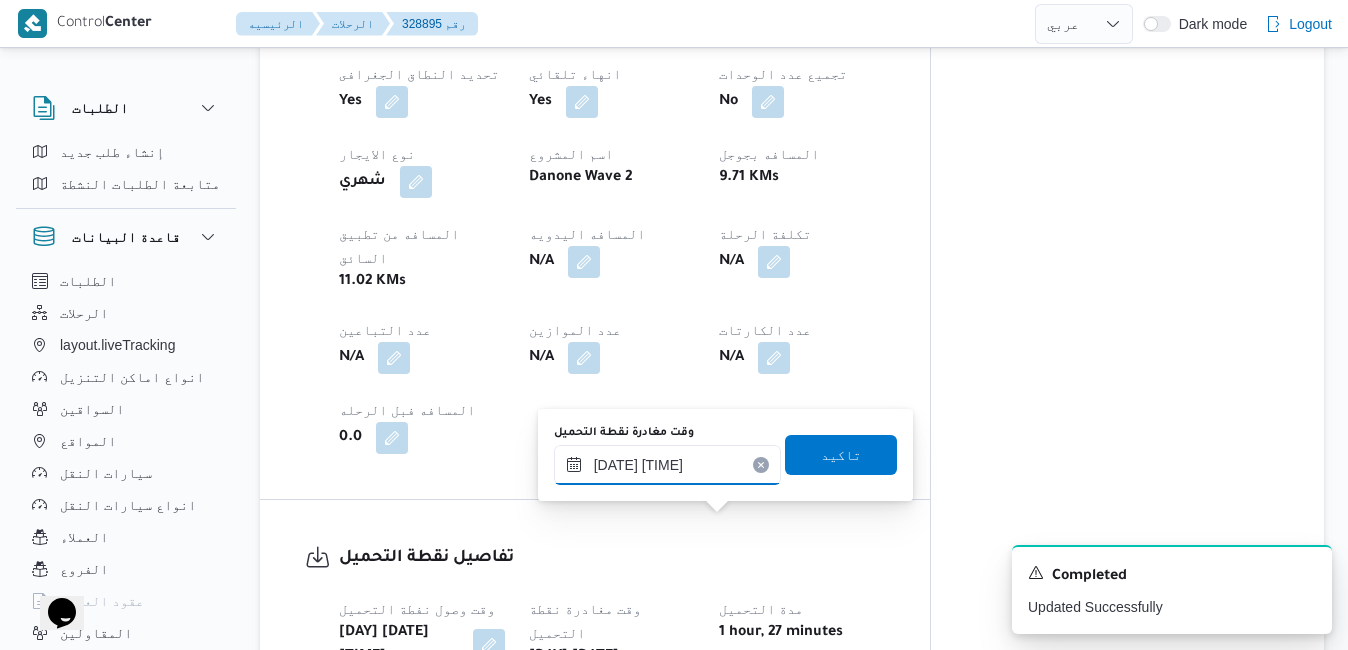 click on "٠٣/٠٨/٢٠٢٥ ٠٨:٥٢" at bounding box center [667, 465] 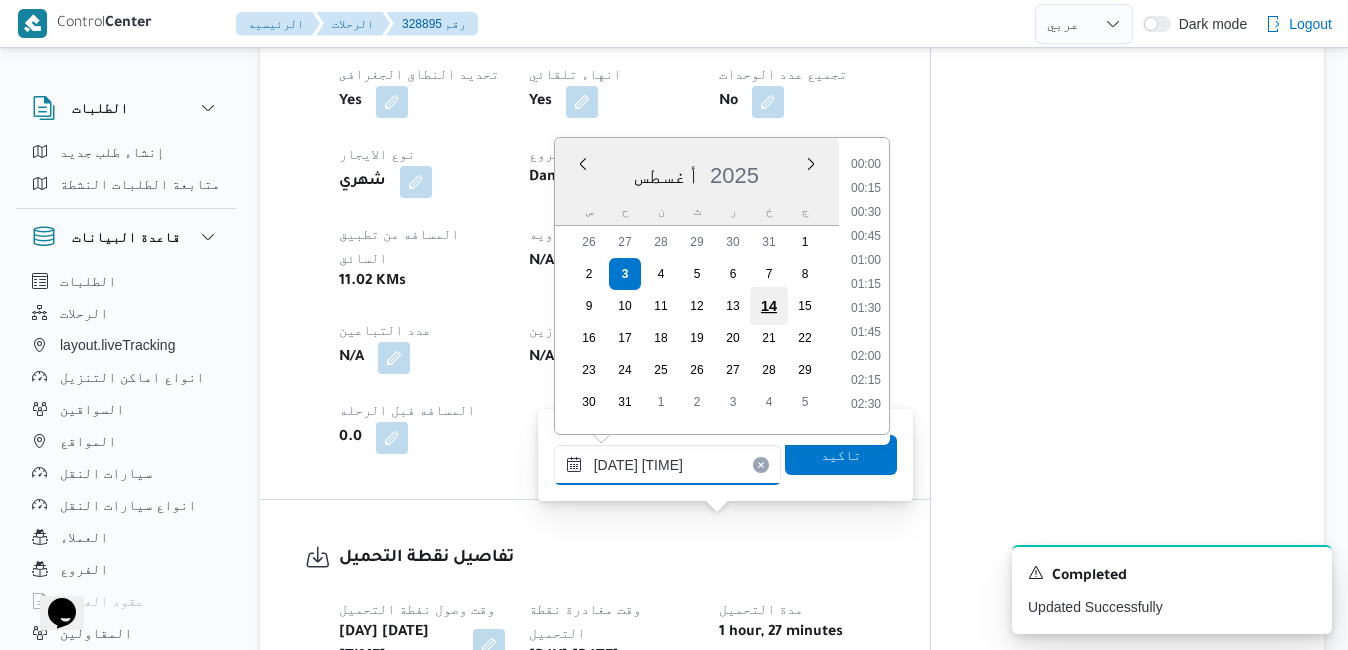 scroll, scrollTop: 702, scrollLeft: 0, axis: vertical 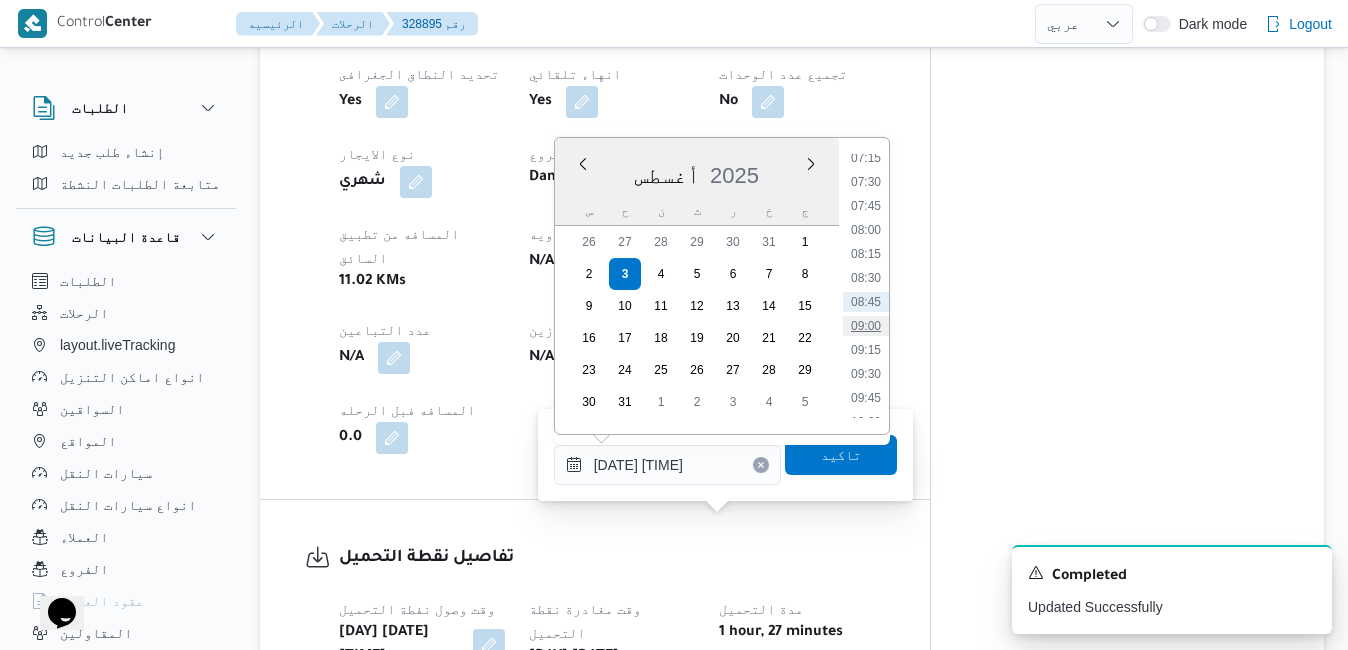 click on "09:00" at bounding box center (866, 326) 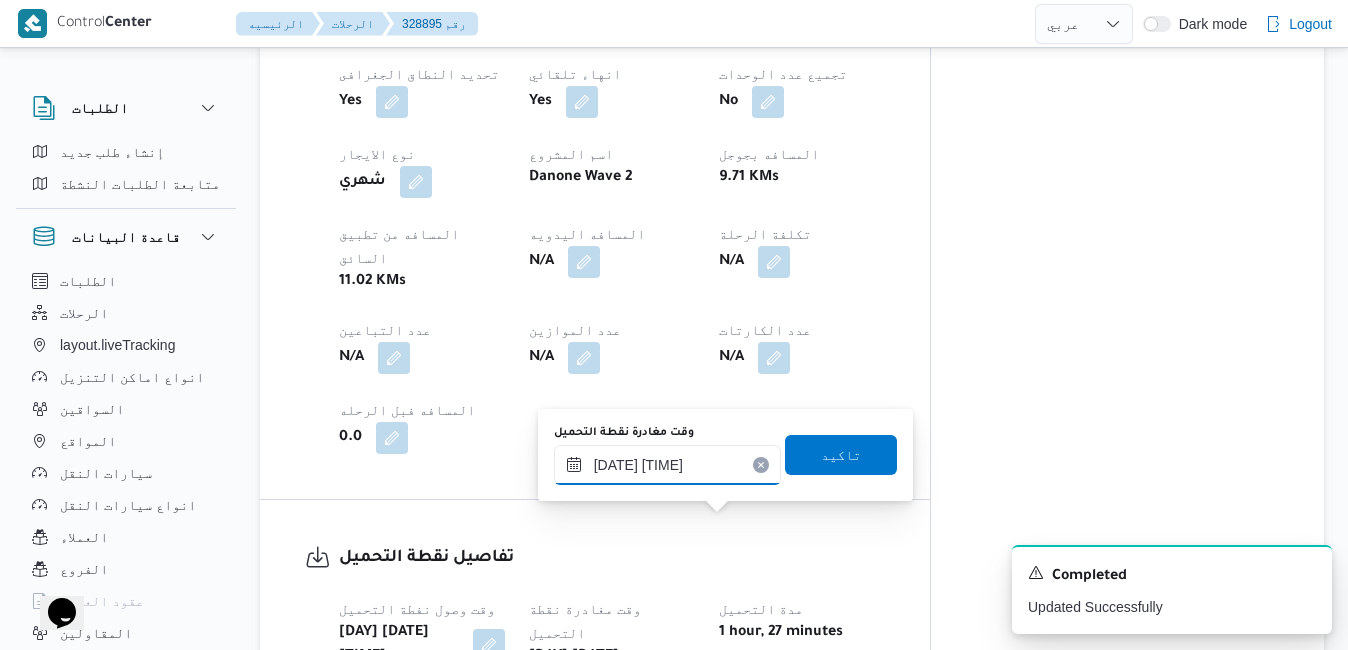 click on "٠٣/٠٨/٢٠٢٥ ٠٩:٠٠" at bounding box center [667, 465] 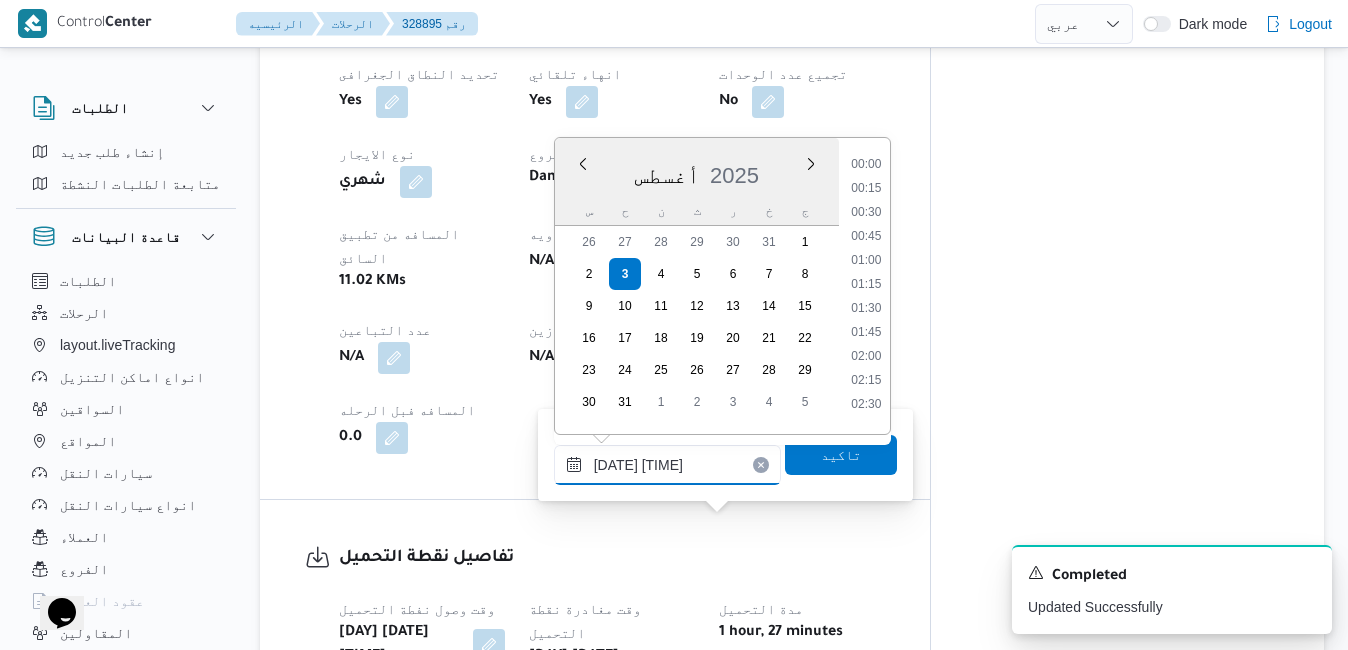 click on "٠٣/٠٨/٢٠٢٥ ٠٩:٠٠" at bounding box center (667, 465) 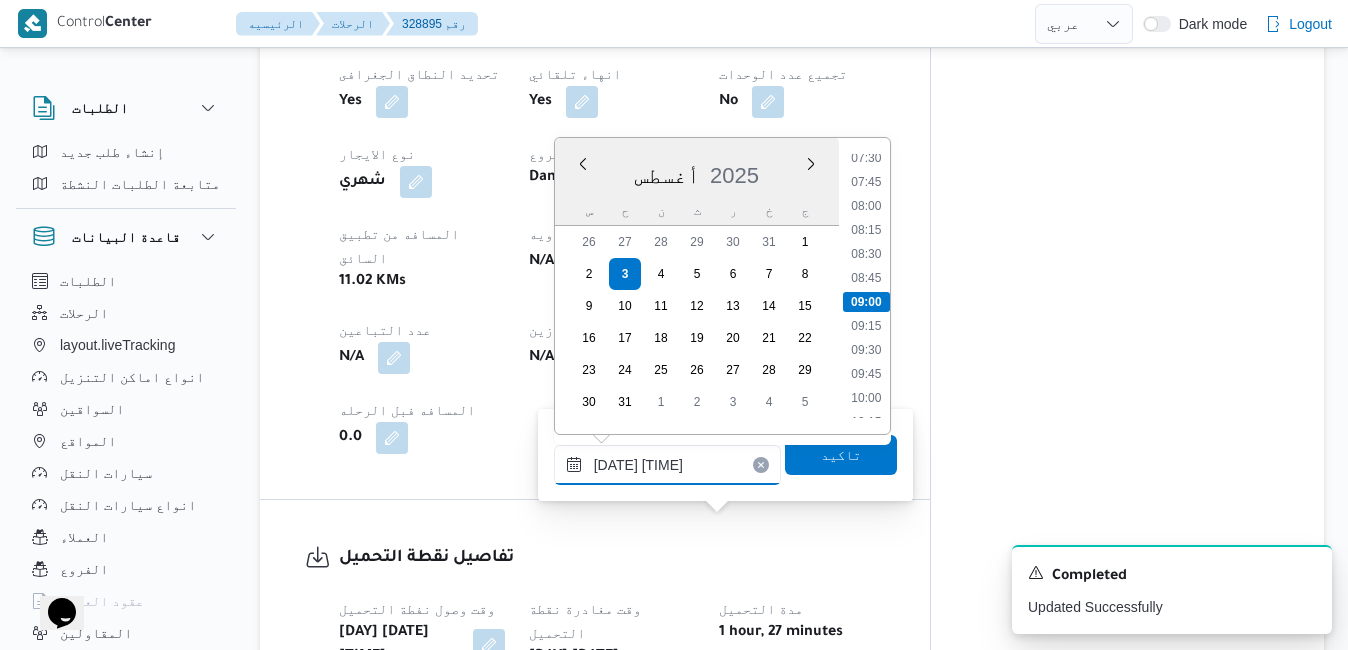 type on "٠٣/٠٨/٢٠٢٥ ٠٩:05" 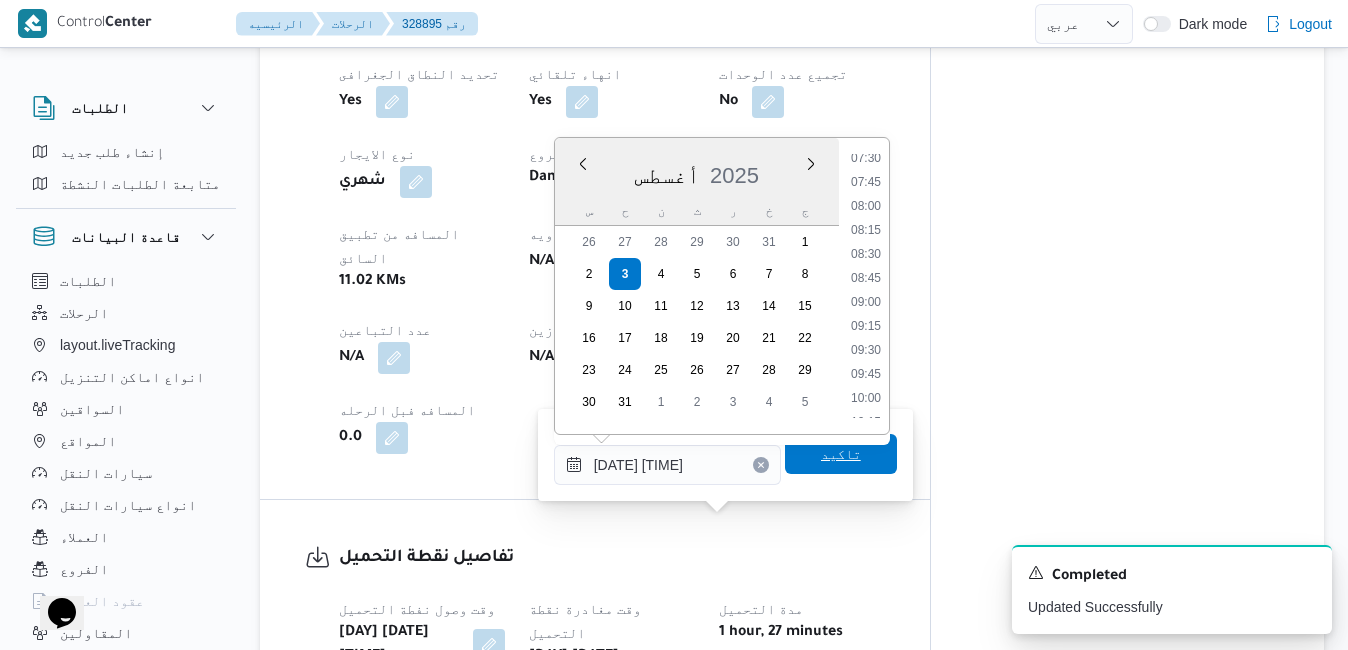 click on "تاكيد" at bounding box center [841, 454] 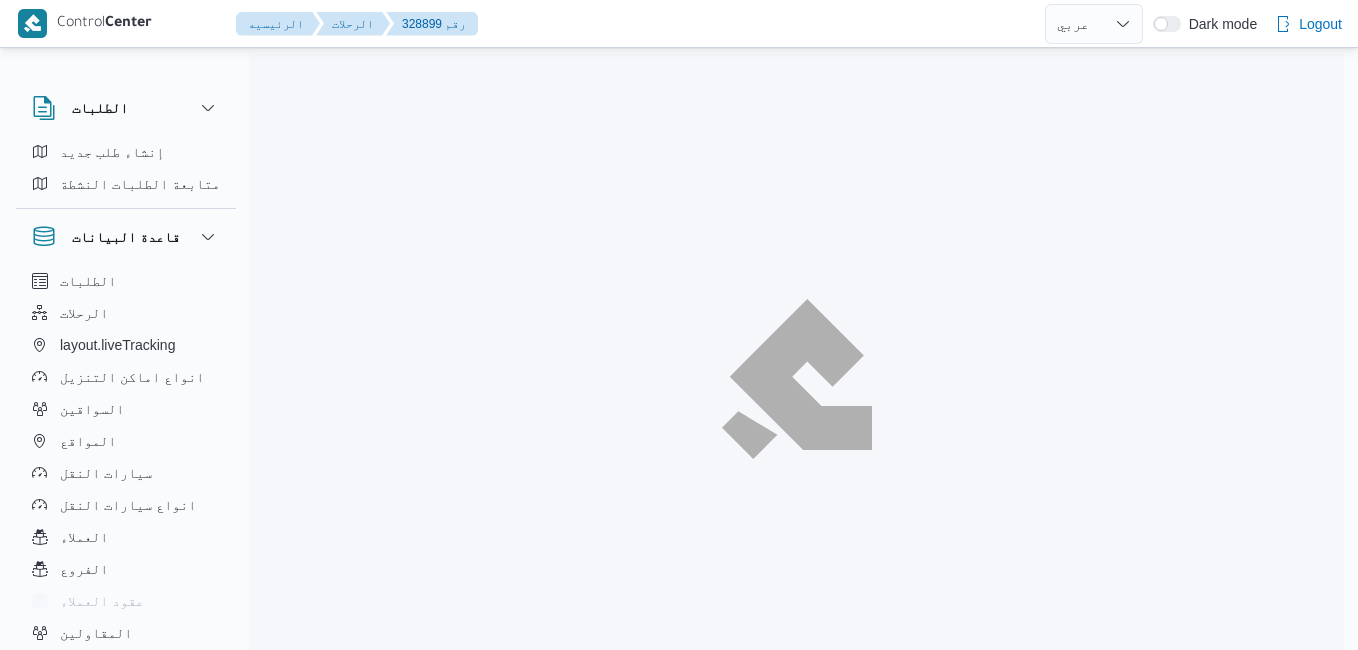 select on "ar" 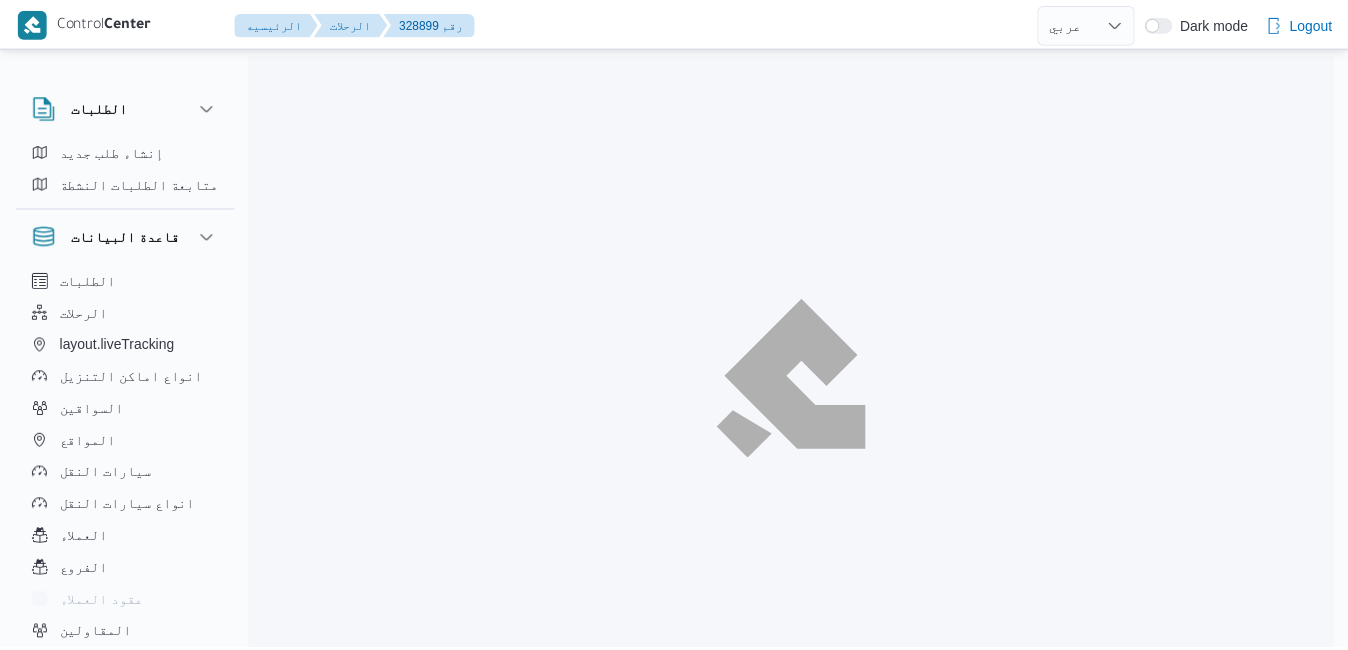 scroll, scrollTop: 0, scrollLeft: 0, axis: both 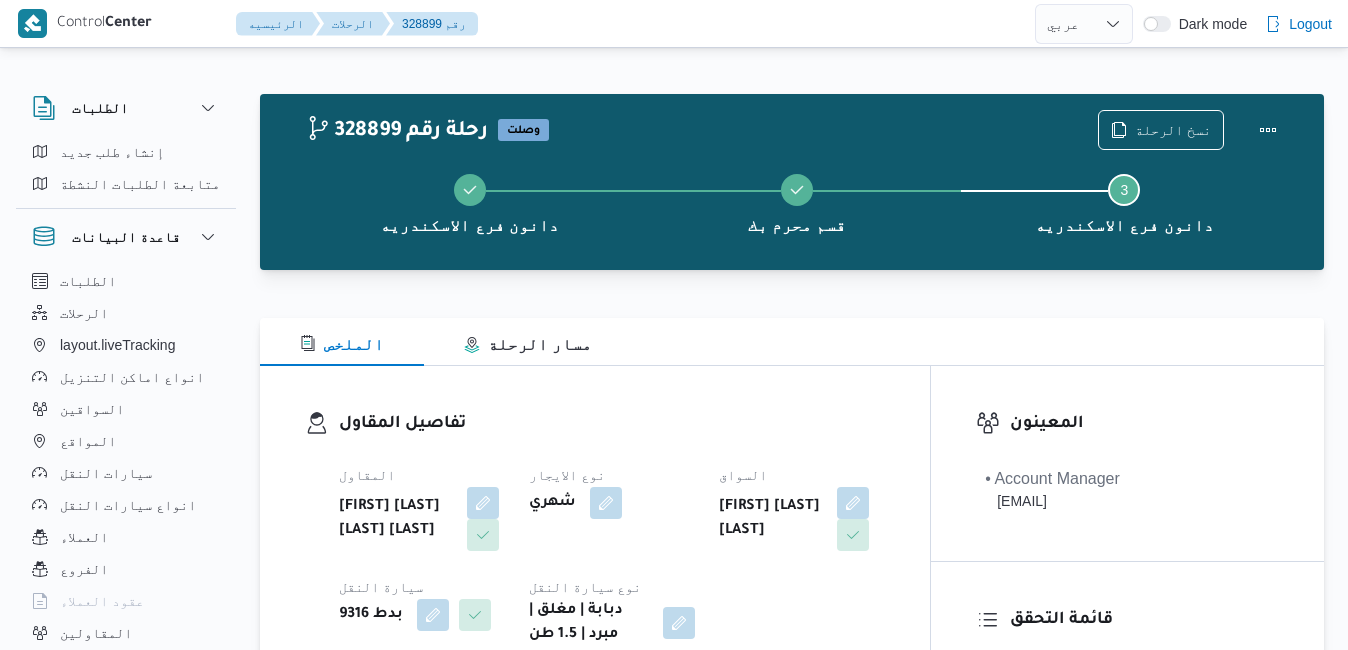 click on "تفاصيل المقاول" at bounding box center [612, 424] 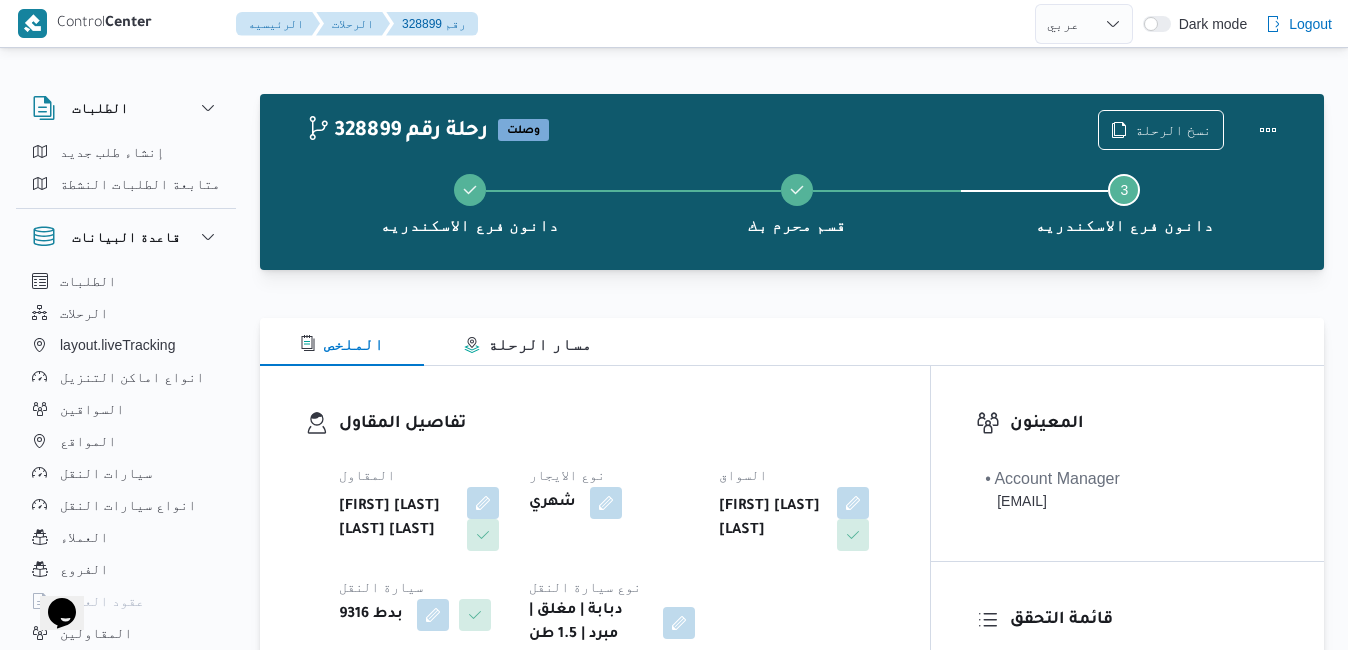 scroll, scrollTop: 0, scrollLeft: 0, axis: both 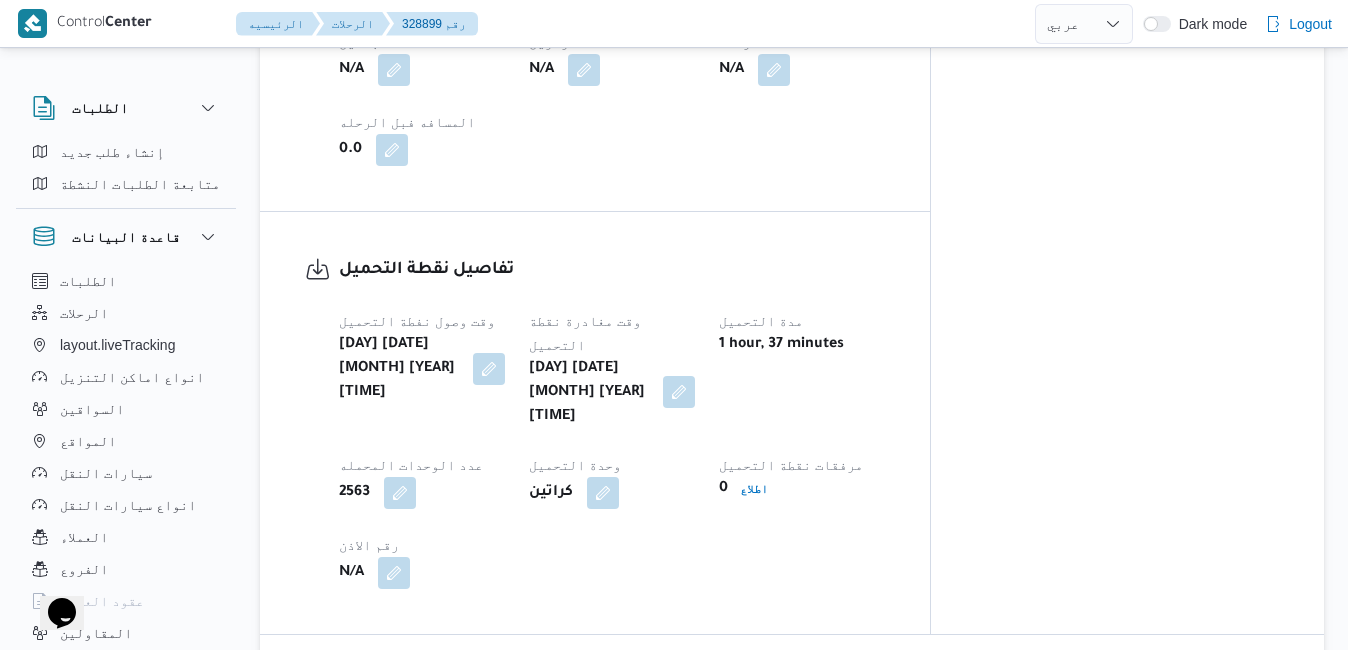 click at bounding box center (679, 392) 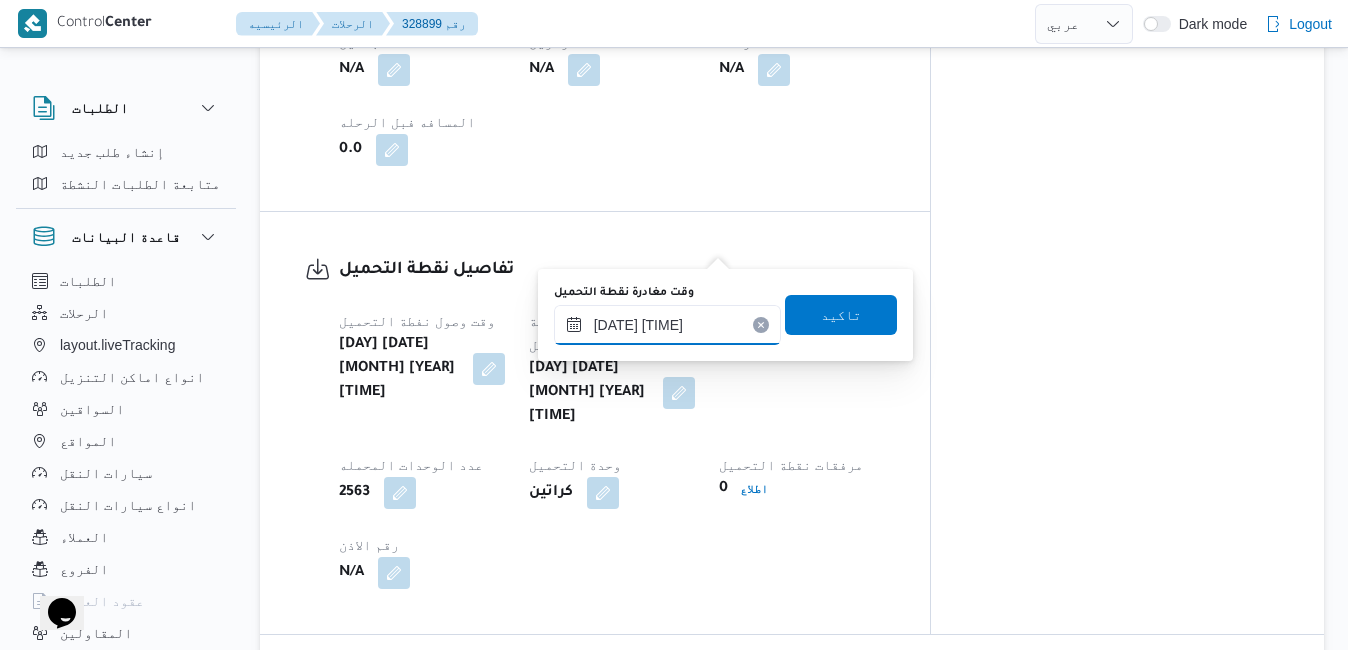 click on "[DATE] [TIME]" at bounding box center (667, 325) 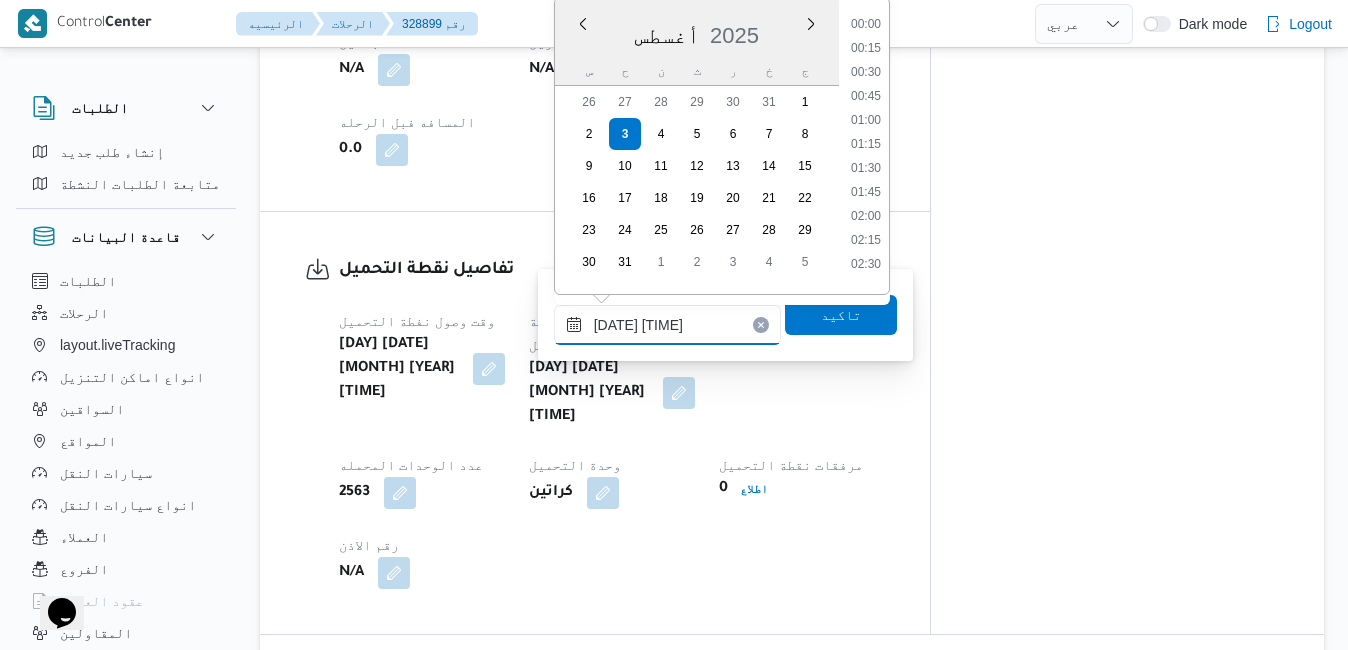 scroll, scrollTop: 678, scrollLeft: 0, axis: vertical 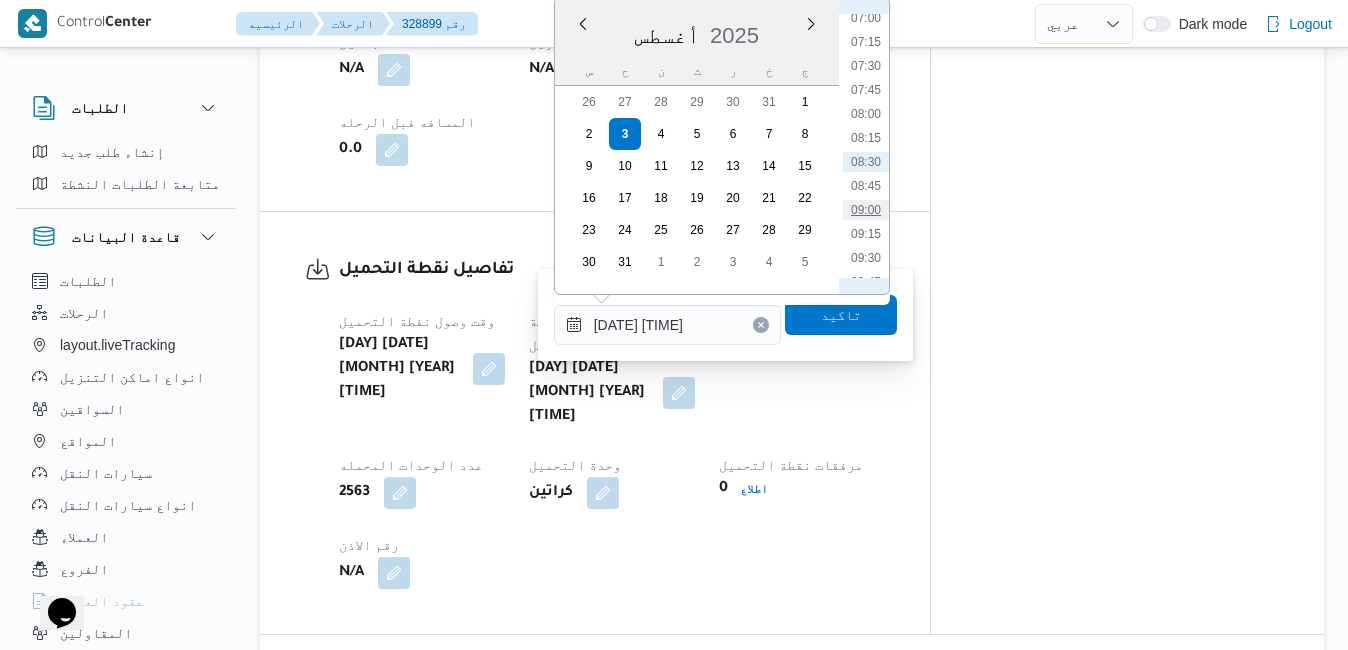 click on "09:00" at bounding box center (866, 210) 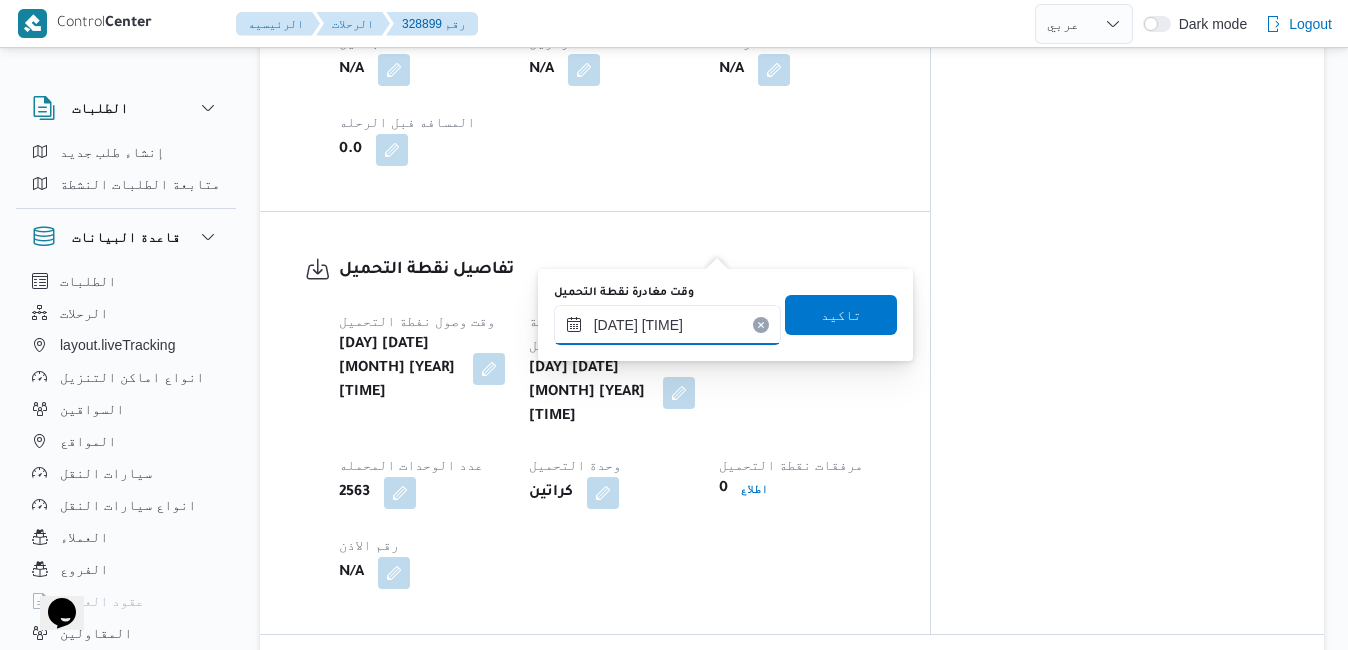 click on "[DATE] [TIME]" at bounding box center [667, 325] 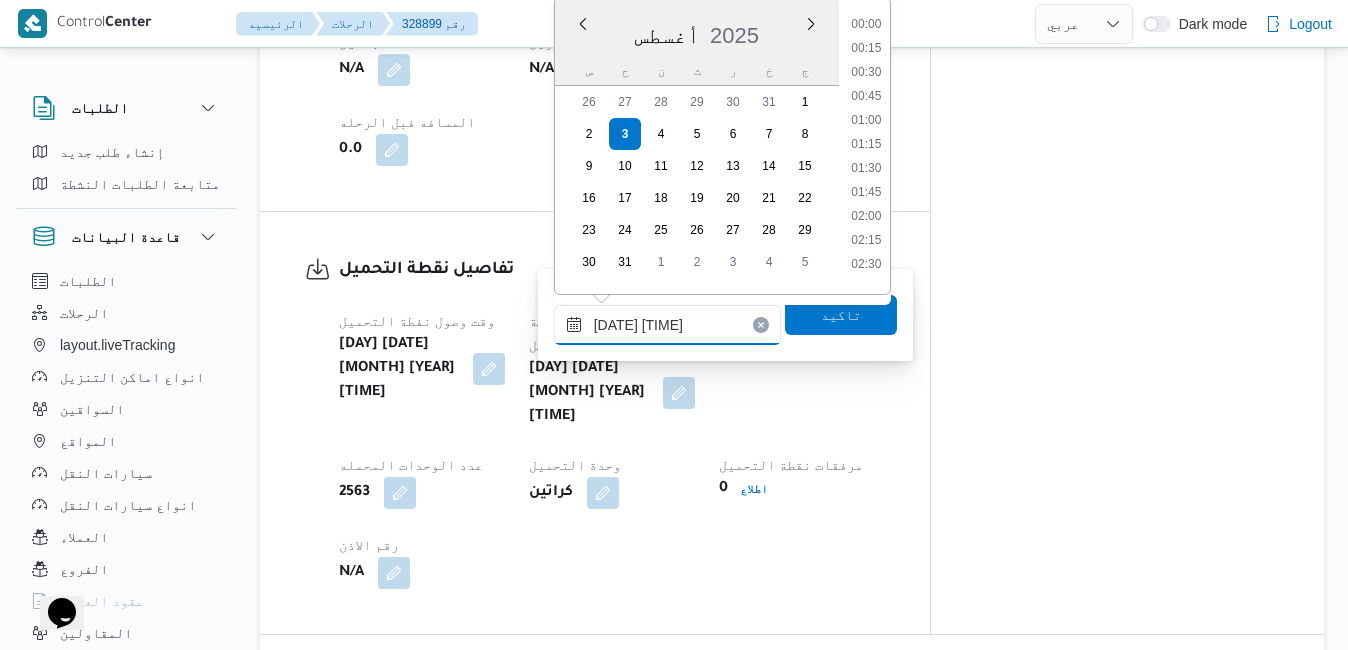 click on "[DATE] [TIME]" at bounding box center [667, 325] 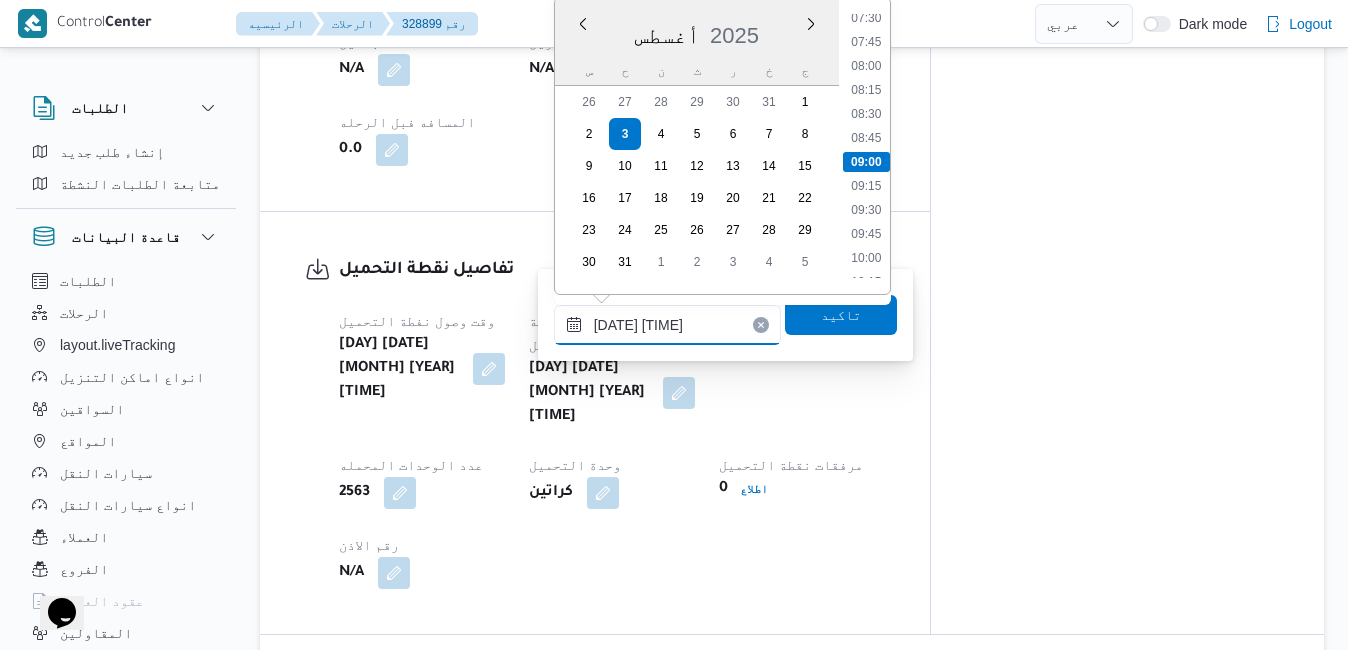 type on "[DATE] [TIME]" 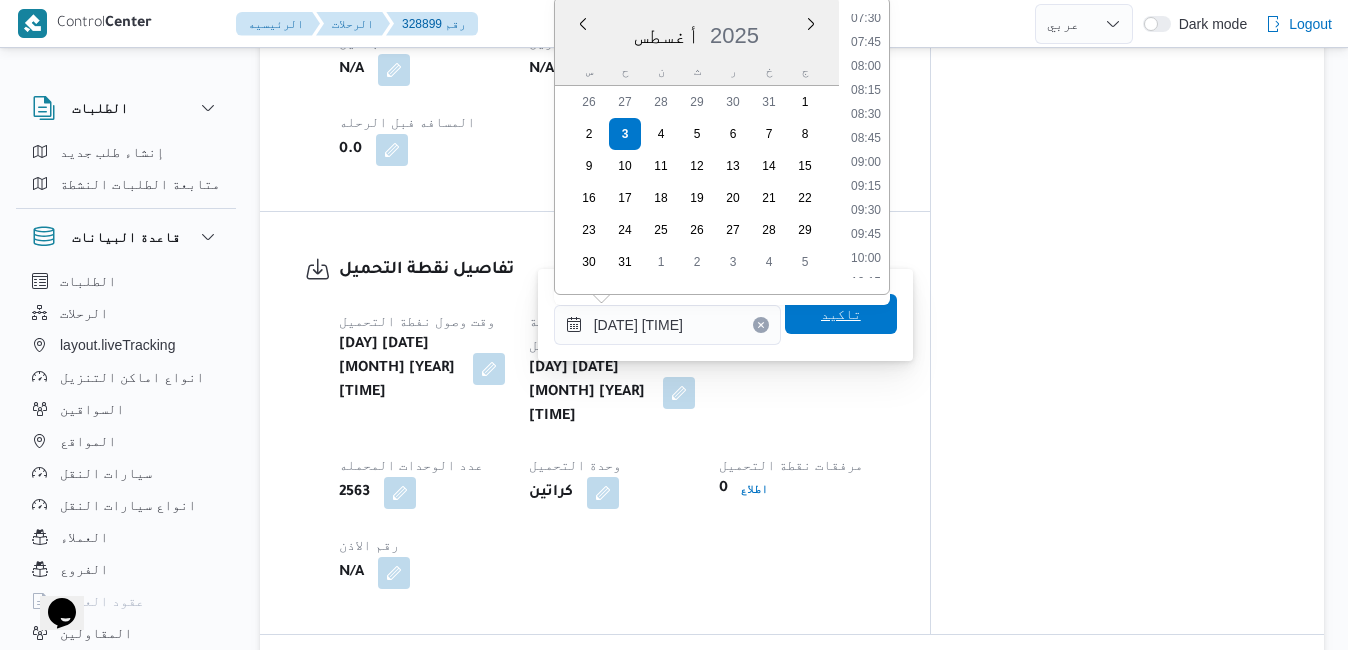 click on "تاكيد" at bounding box center [841, 314] 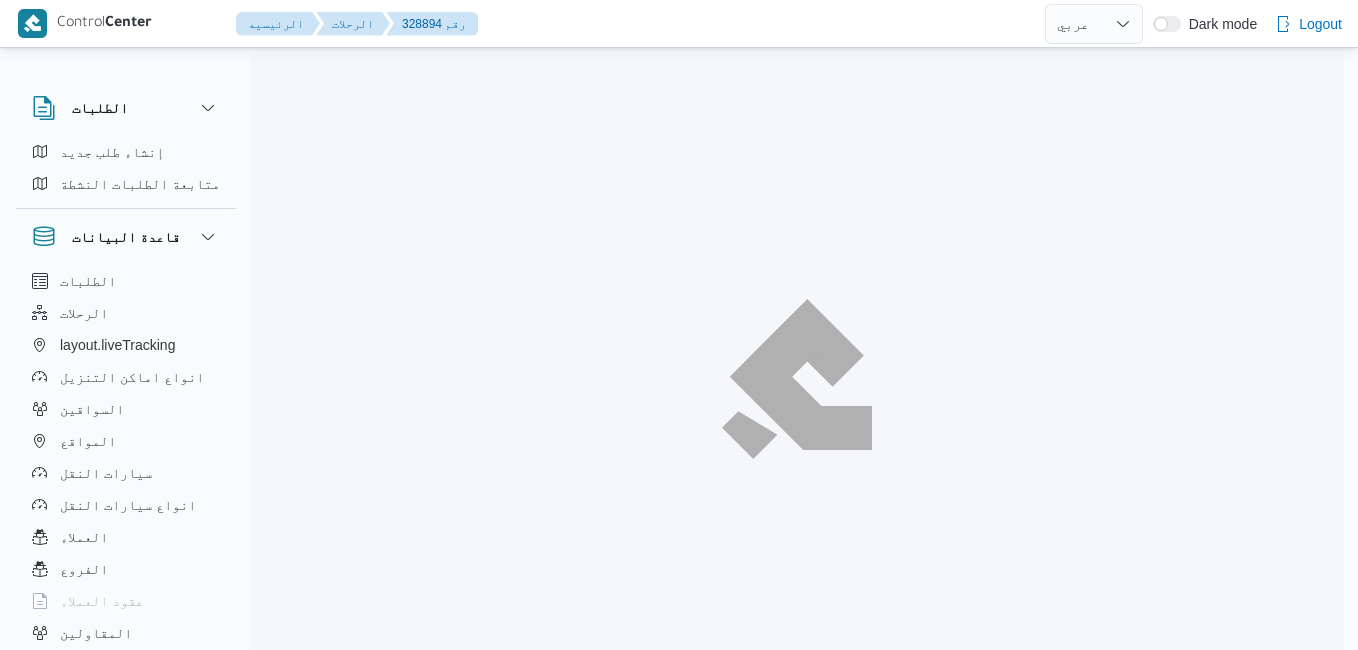 select on "ar" 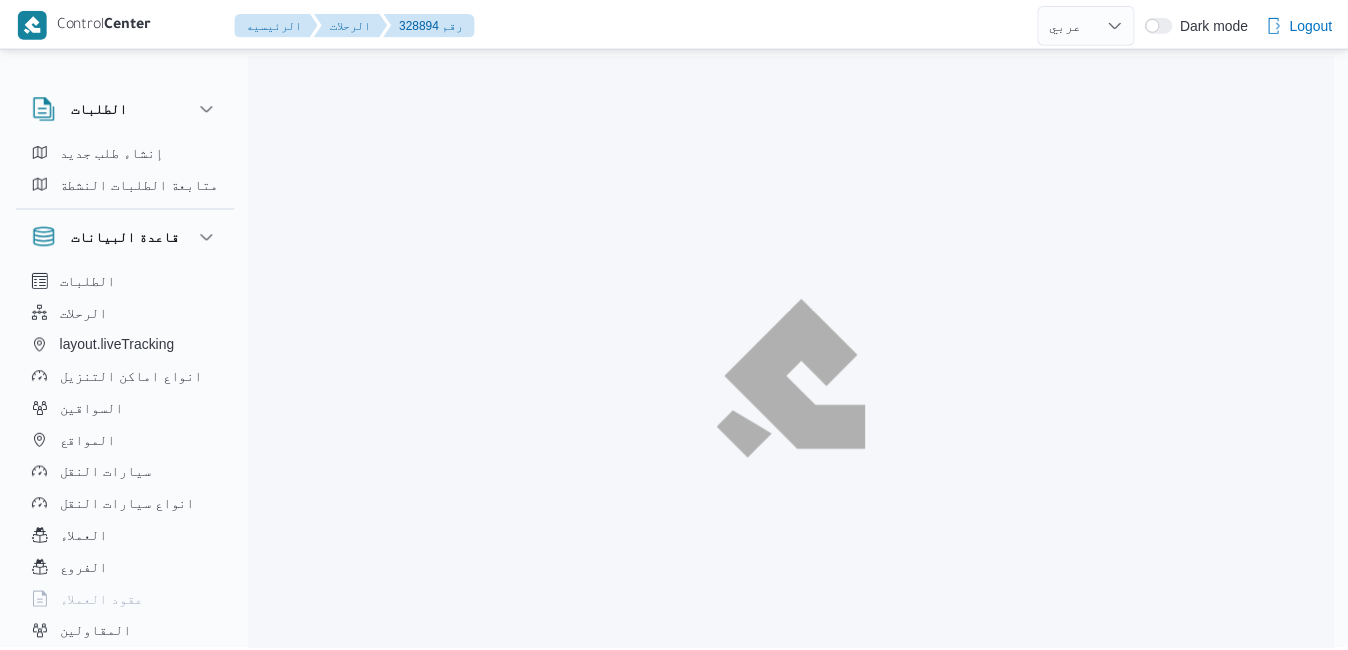 scroll, scrollTop: 0, scrollLeft: 0, axis: both 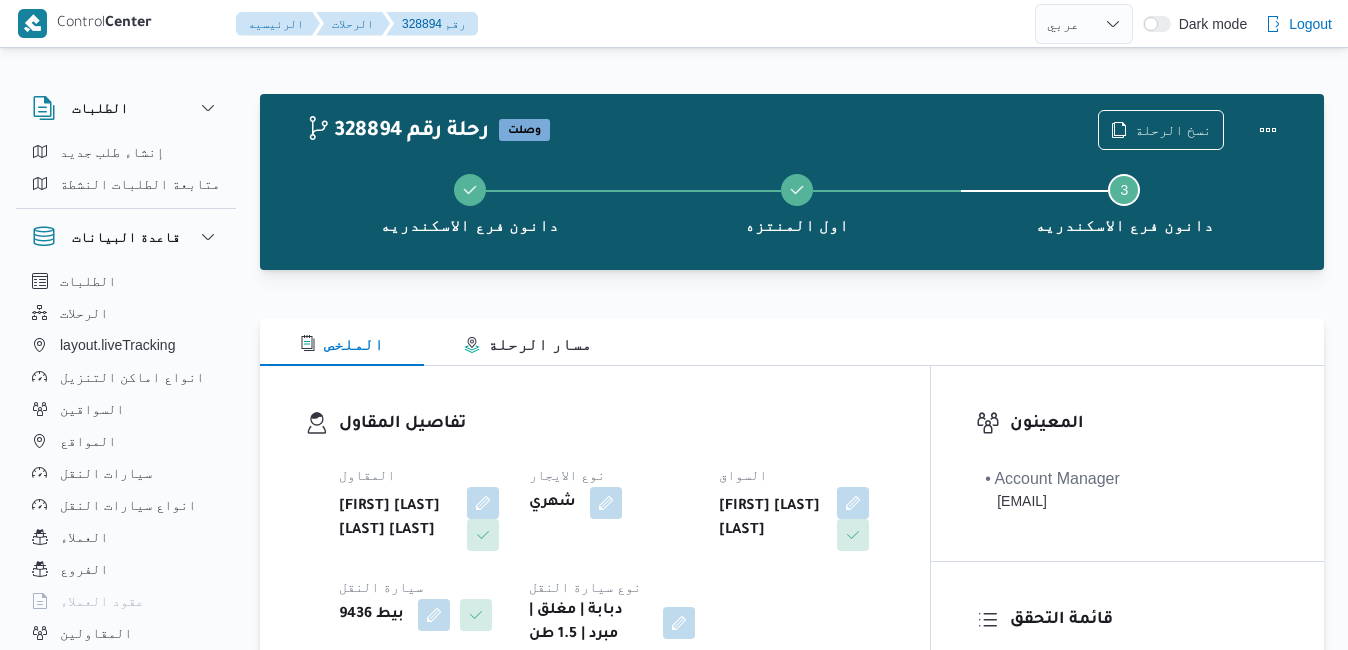 click on "تفاصيل المقاول المقاول [FIRST] [LAST] [LAST] [LAST] نوع الايجار شهري السواق [FIRST] [LAST] [LAST] سيارة النقل بيط 9436 نوع سيارة النقل دبابة | مغلق | مبرد | 1.5 طن" at bounding box center [595, 529] 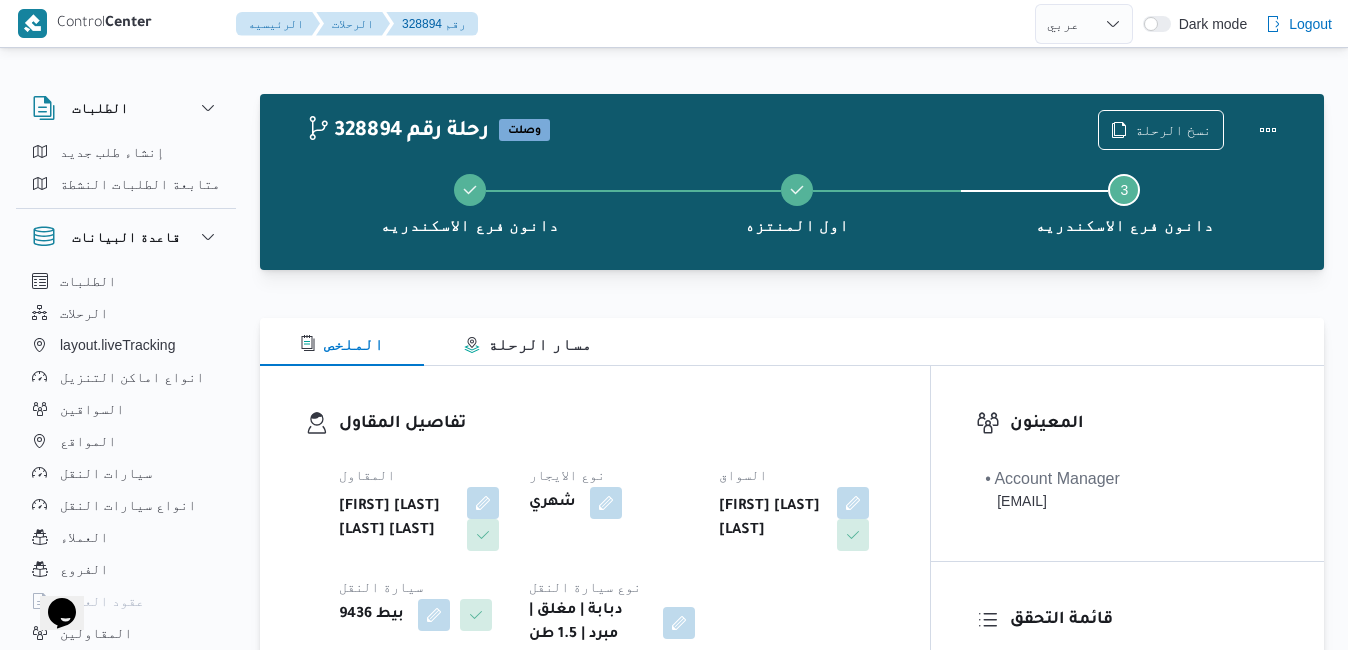 scroll, scrollTop: 0, scrollLeft: 0, axis: both 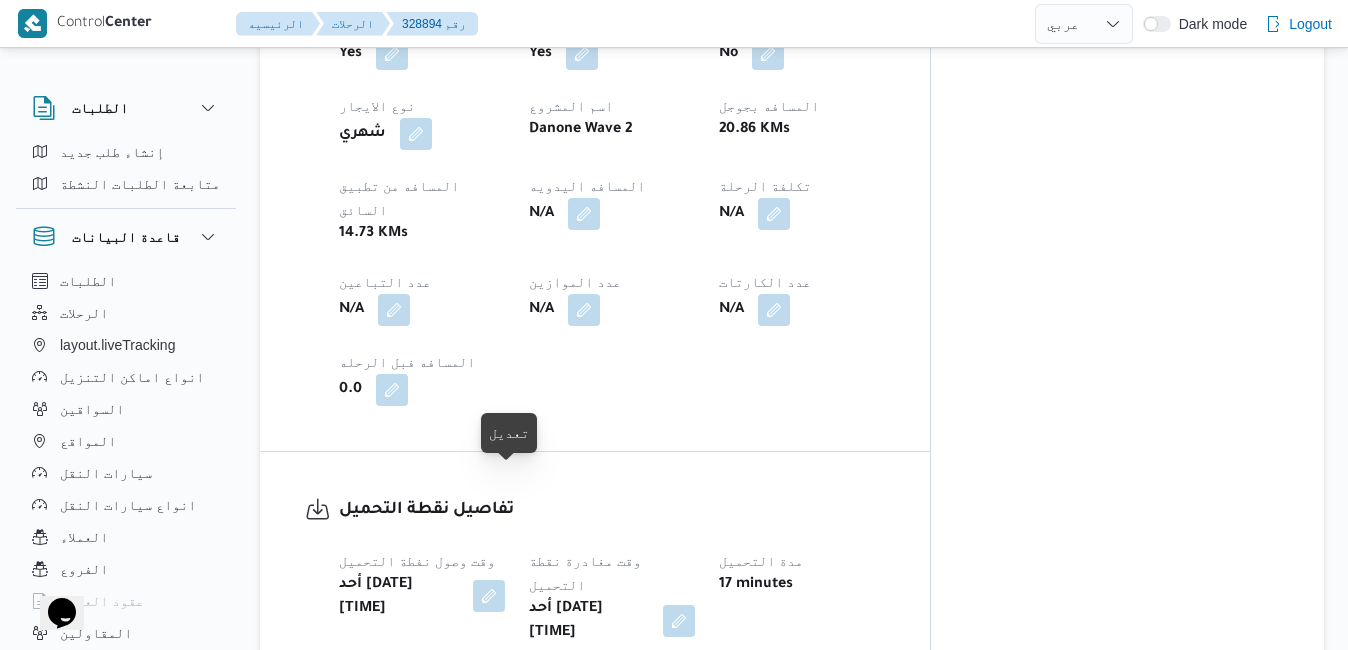 click at bounding box center [489, 596] 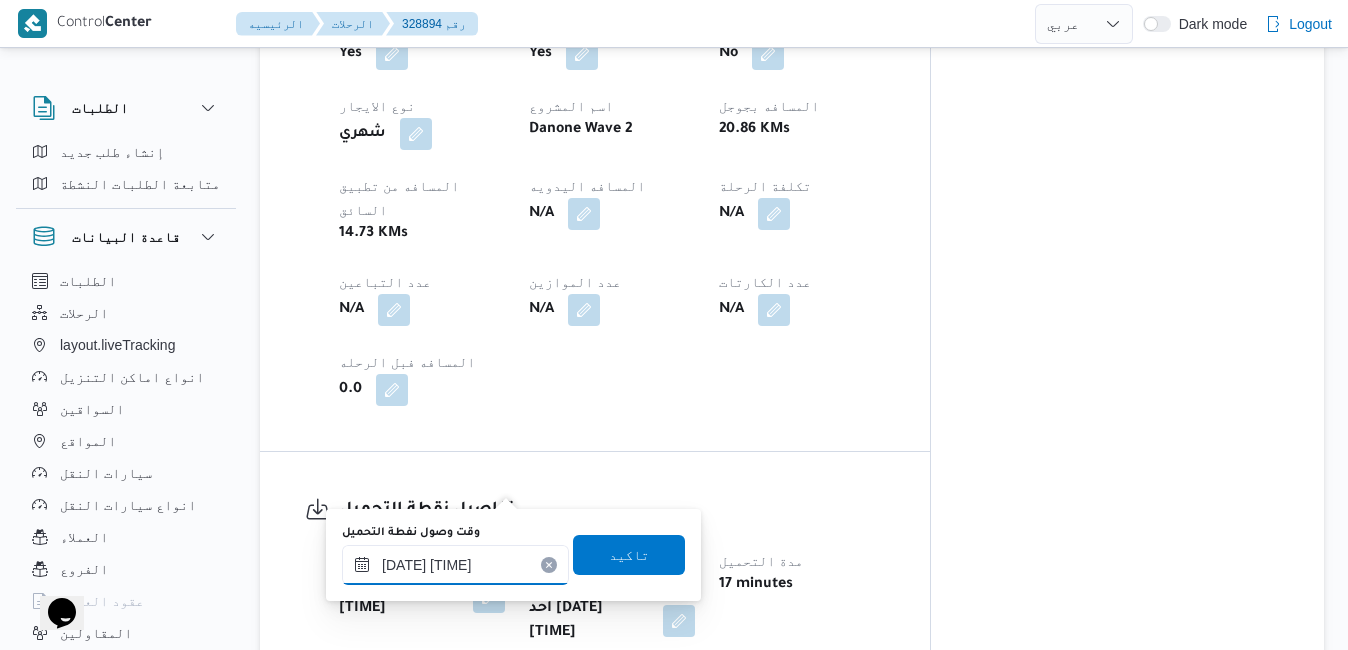 click on "٠٣/٠٨/٢٠٢٥ ٠٨:٢٦" at bounding box center (455, 565) 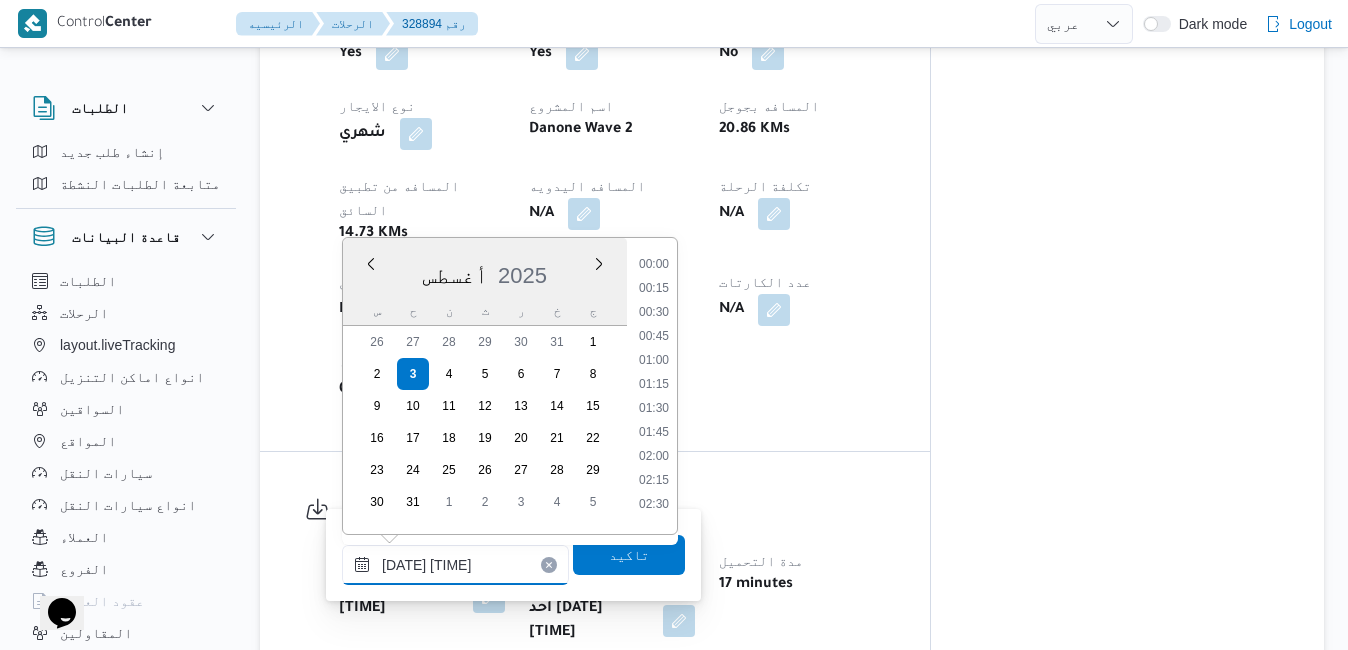 scroll, scrollTop: 654, scrollLeft: 0, axis: vertical 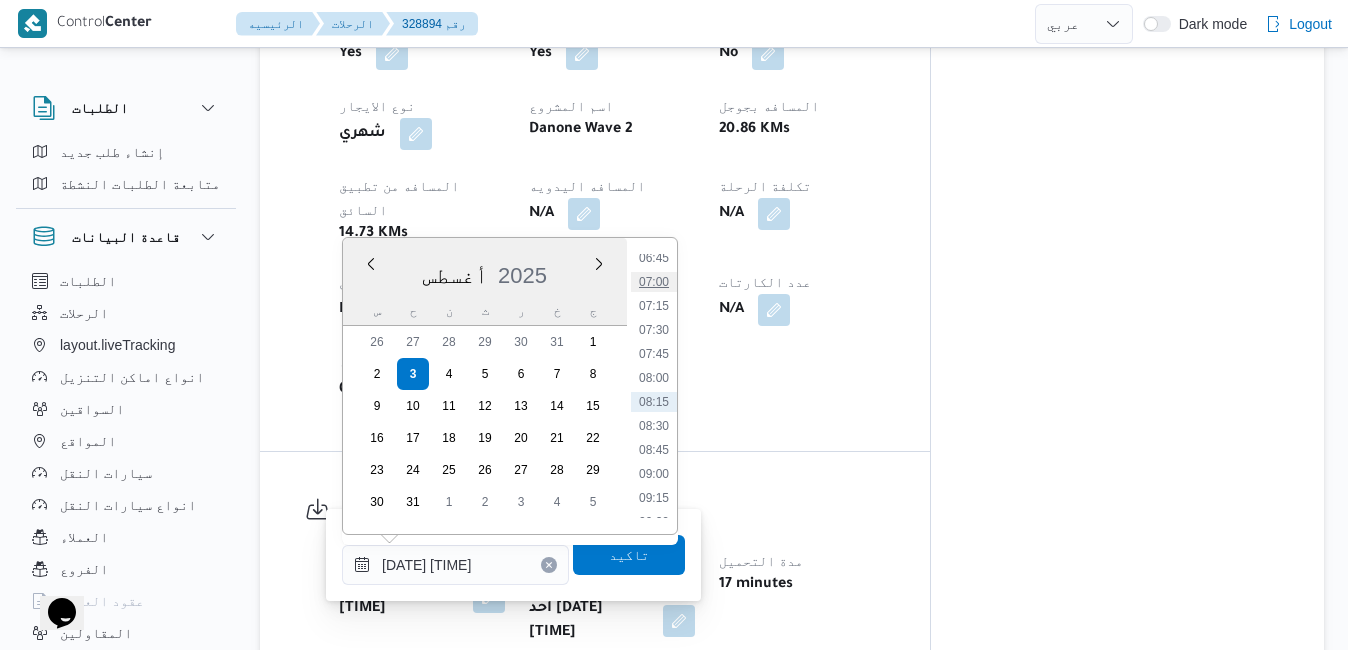 click on "07:00" at bounding box center (654, 282) 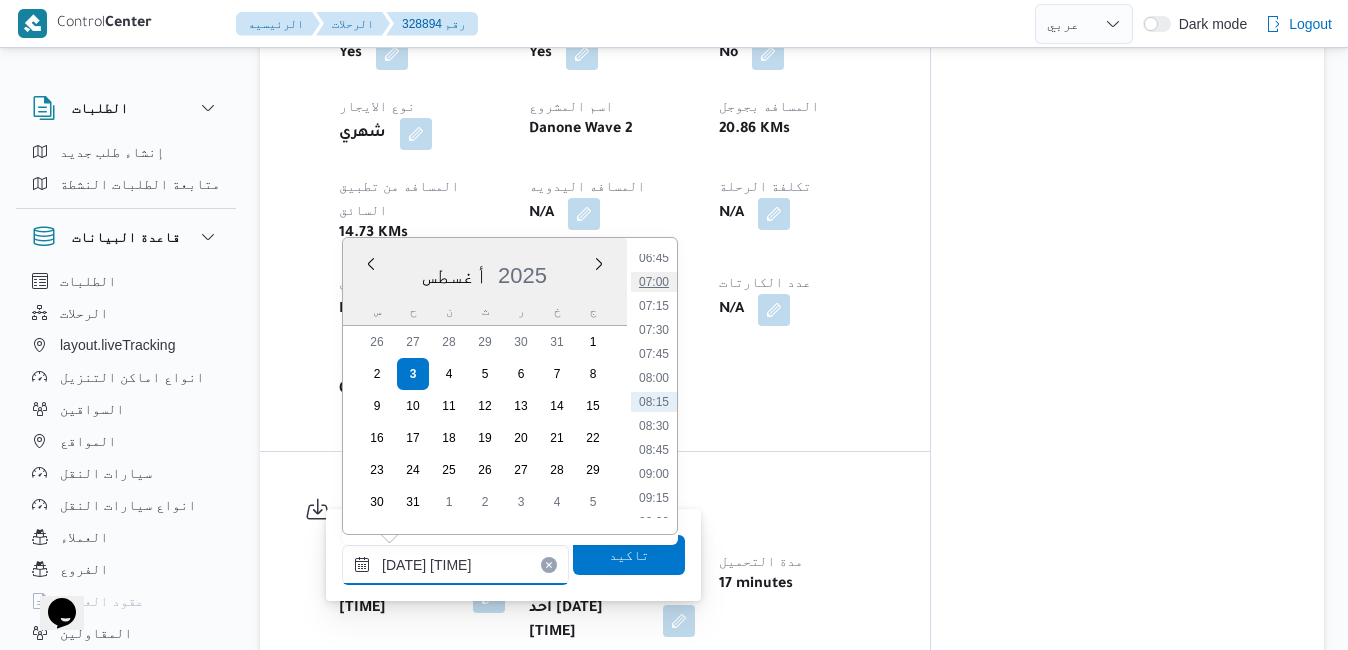 type on "٠٣/٠٨/٢٠٢٥ ٠٧:٠٠" 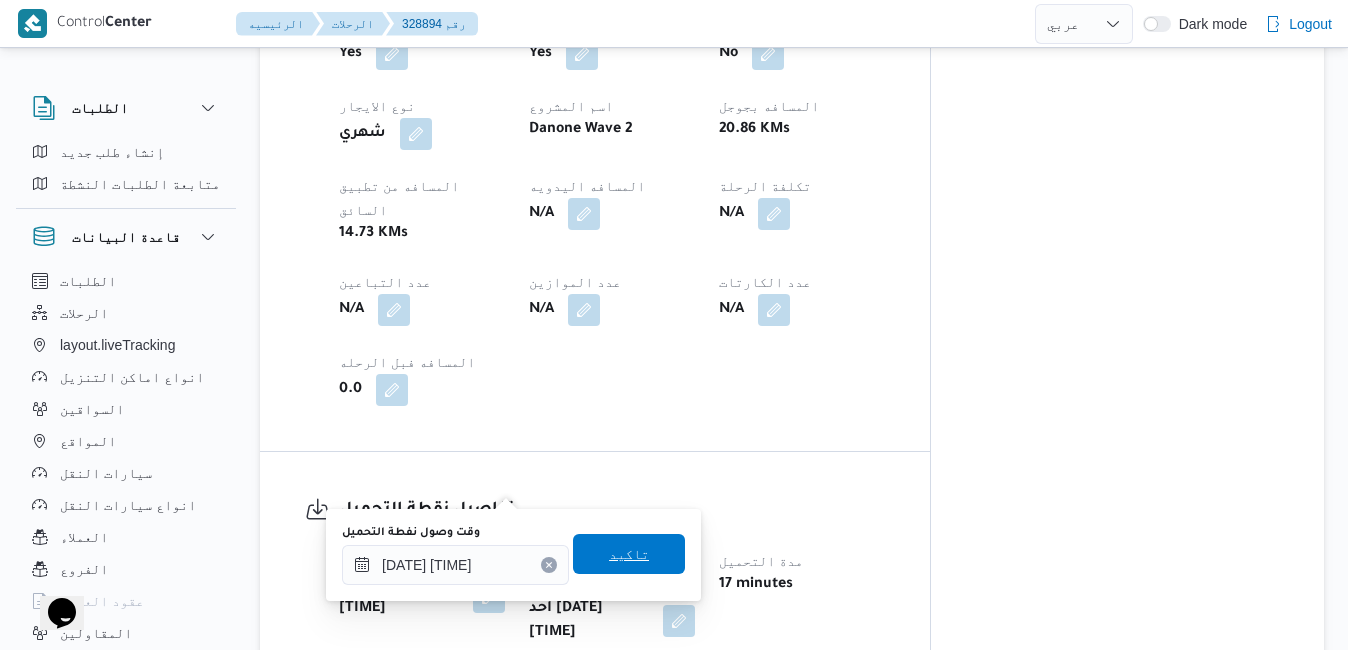 click on "تاكيد" at bounding box center (629, 554) 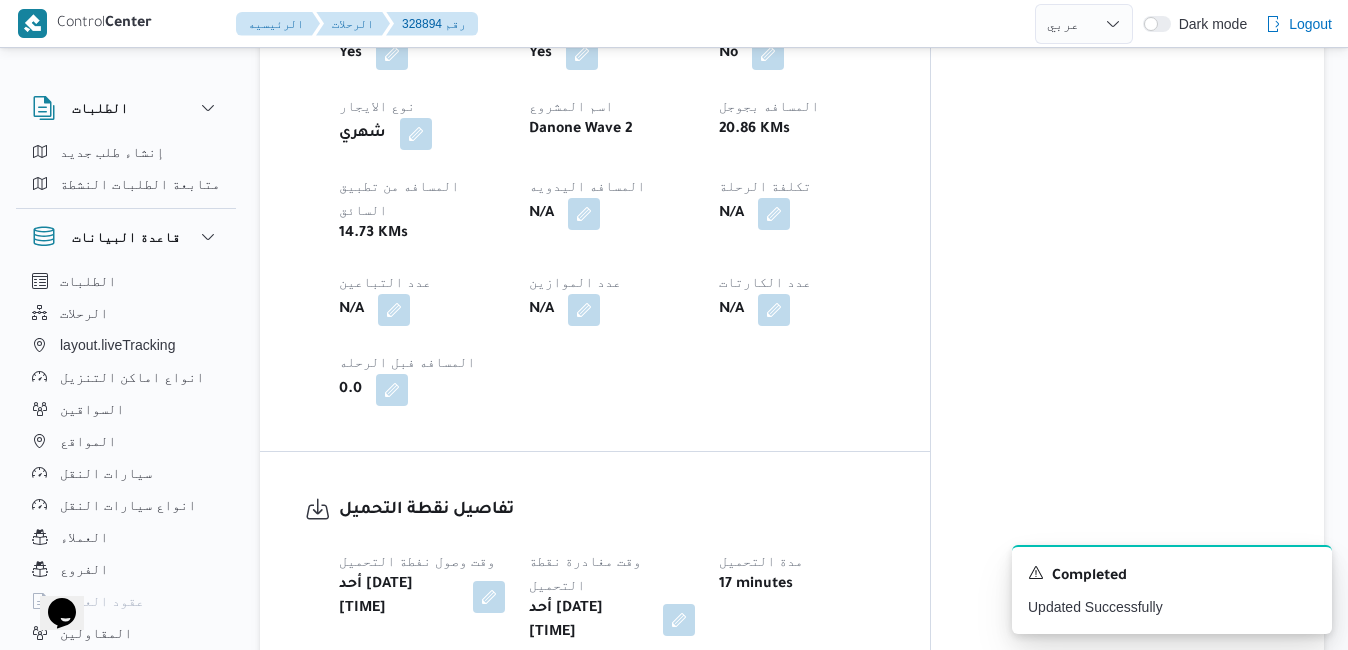 click at bounding box center (679, 620) 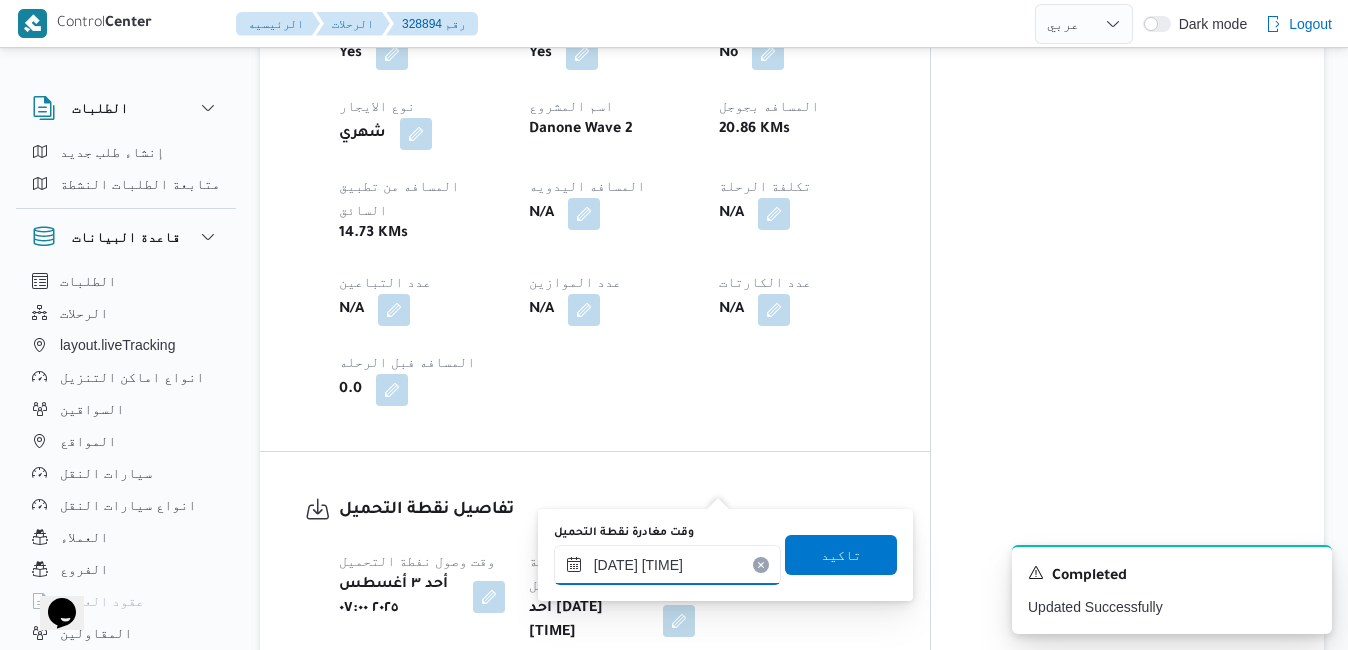 click on "٠٣/٠٨/٢٠٢٥ ٠٨:٤٣" at bounding box center (667, 565) 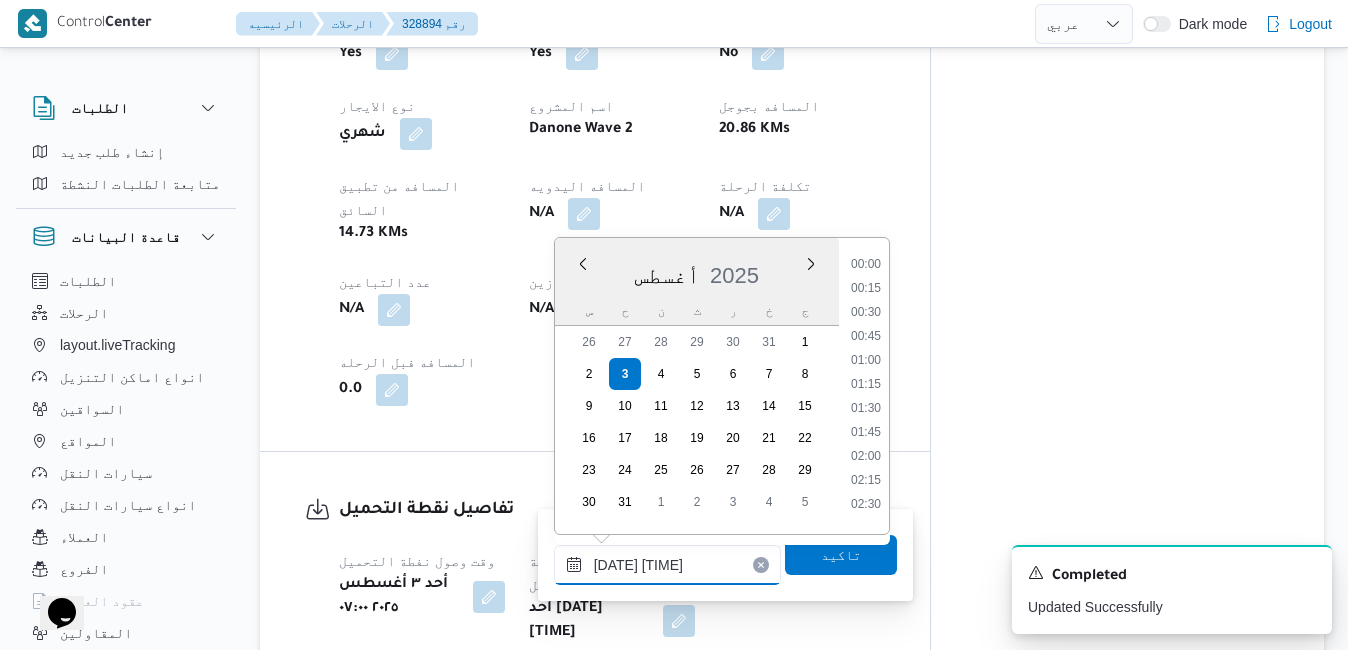 scroll, scrollTop: 678, scrollLeft: 0, axis: vertical 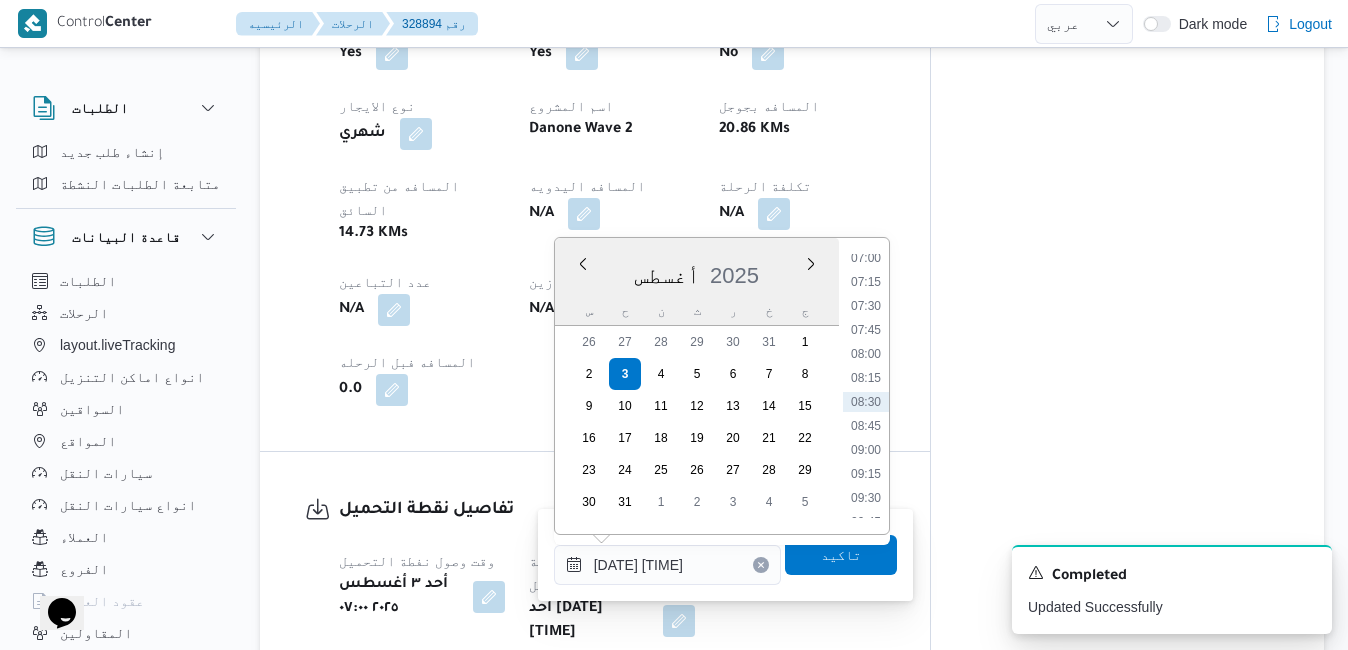 click on "08:15" at bounding box center [866, 378] 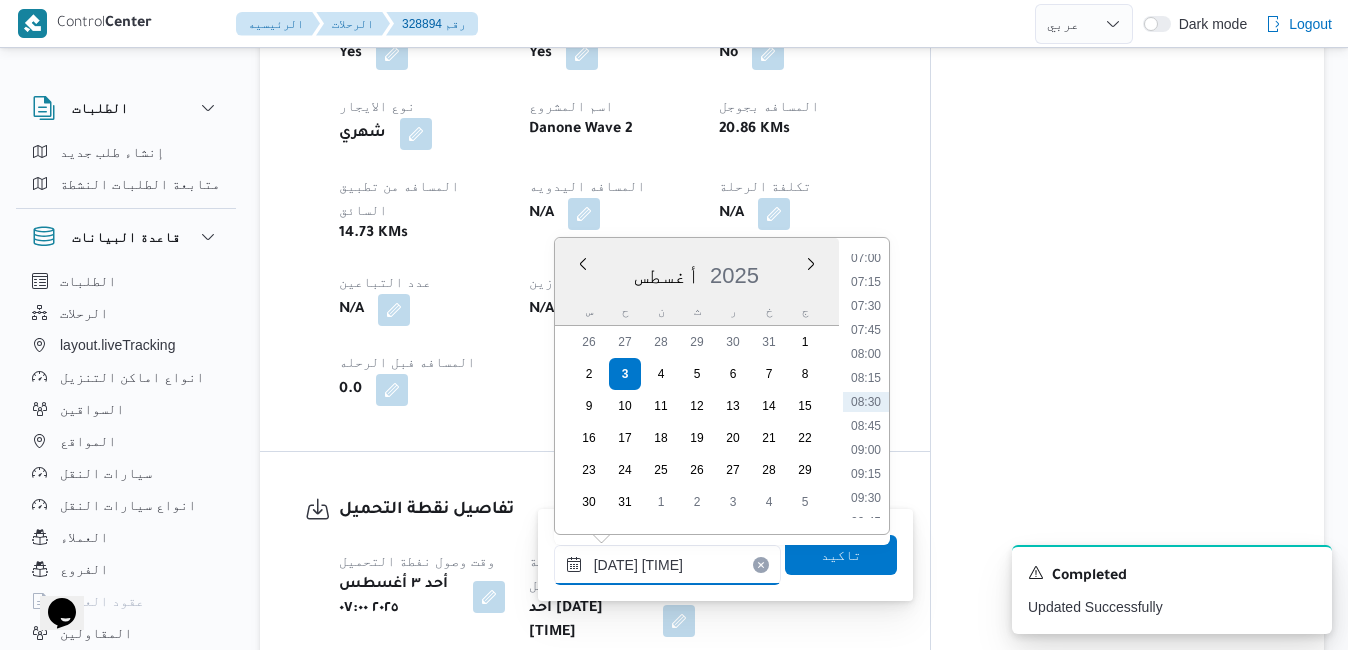 type on "٠٣/٠٨/٢٠٢٥ ٠٨:١٥" 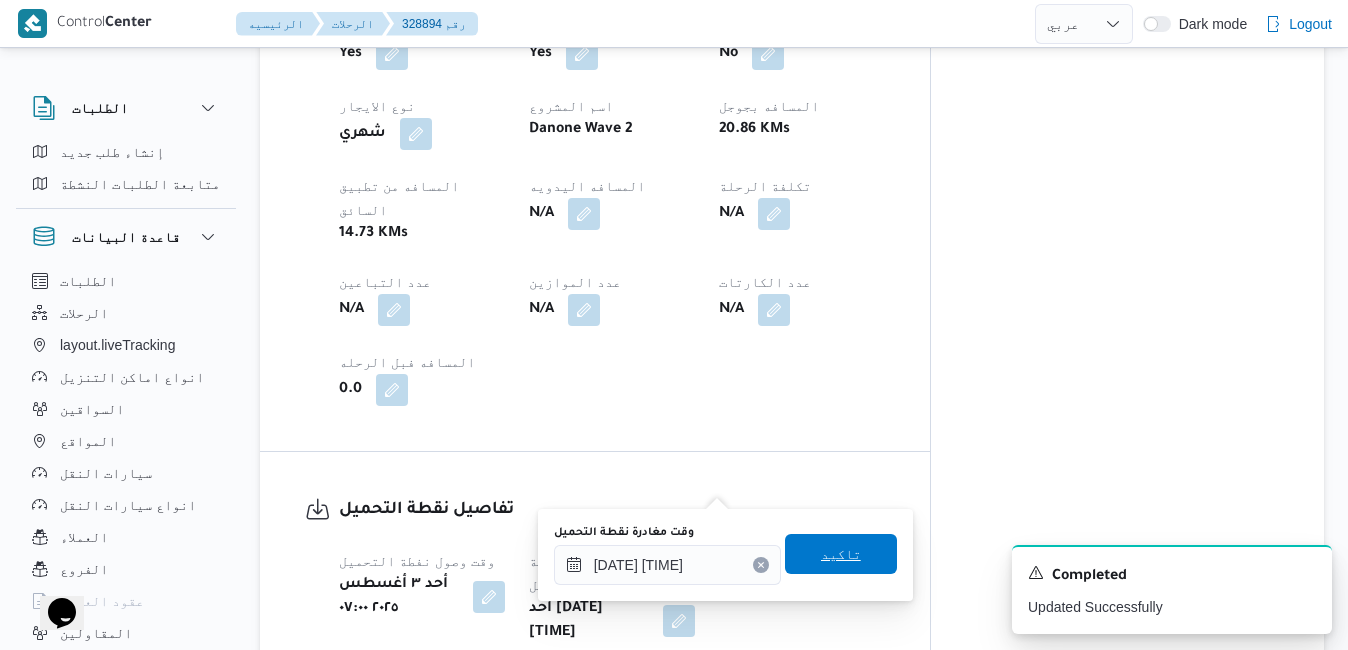 click on "تاكيد" at bounding box center (841, 554) 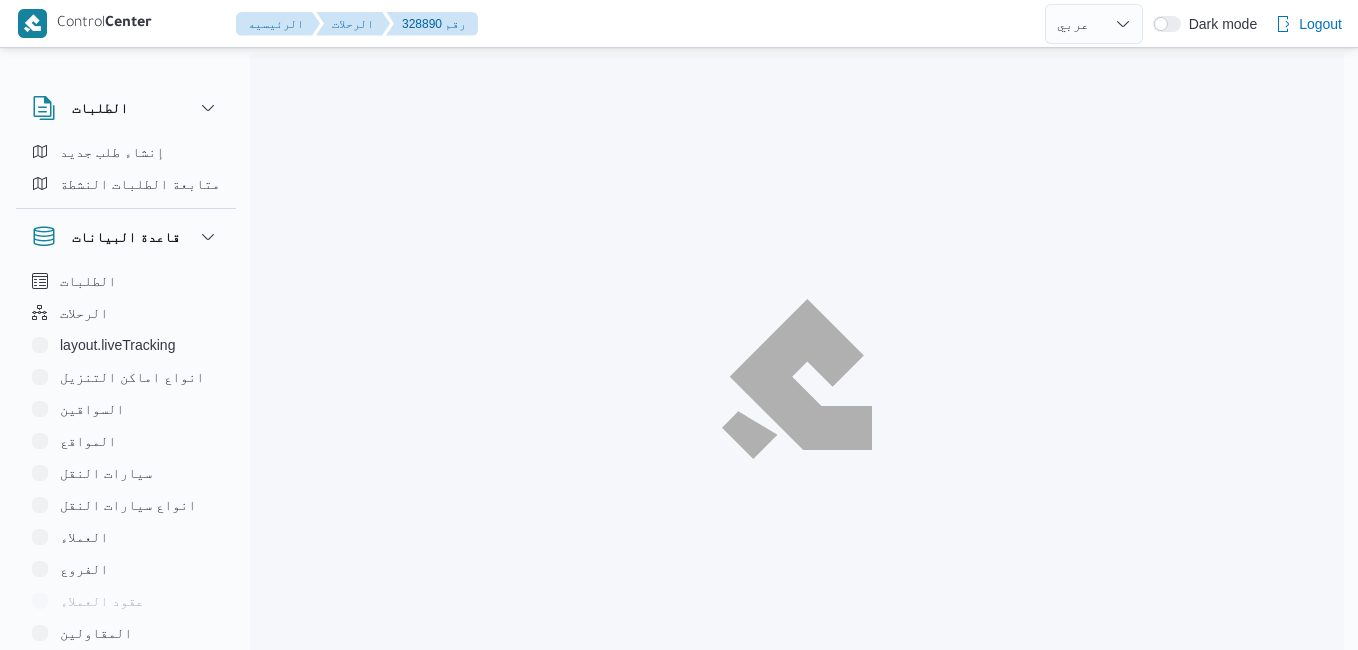 select on "ar" 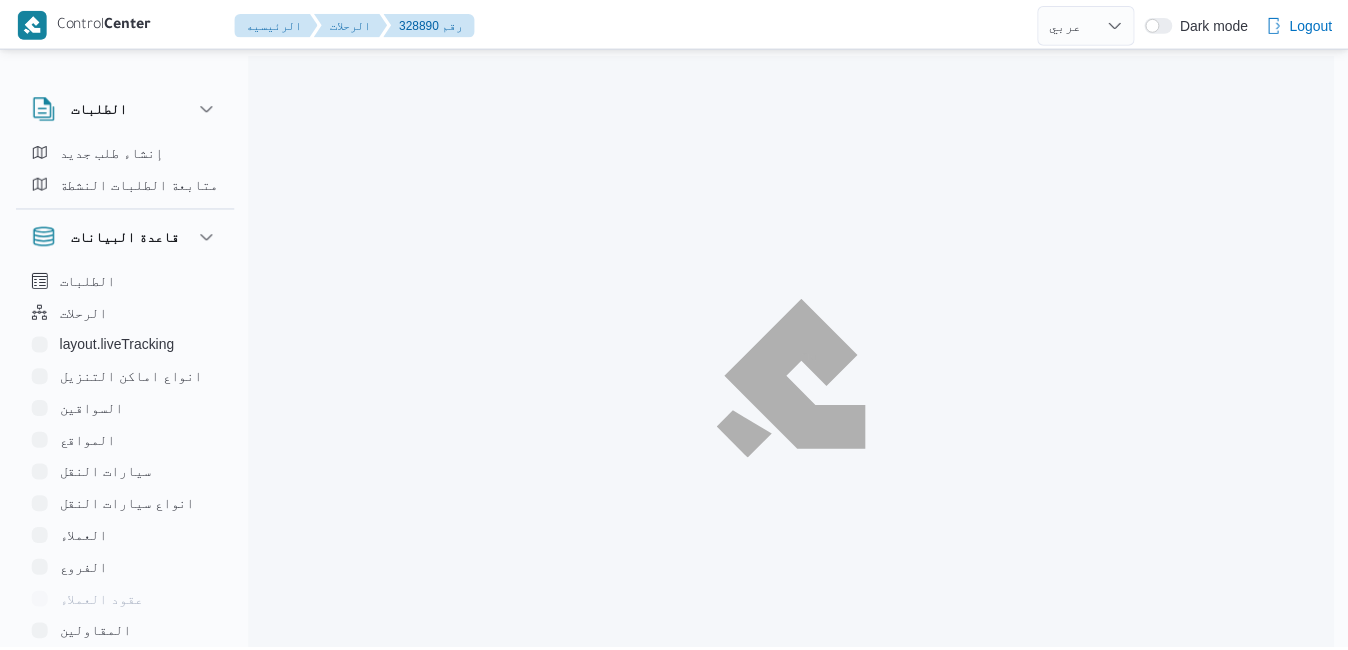 scroll, scrollTop: 0, scrollLeft: 0, axis: both 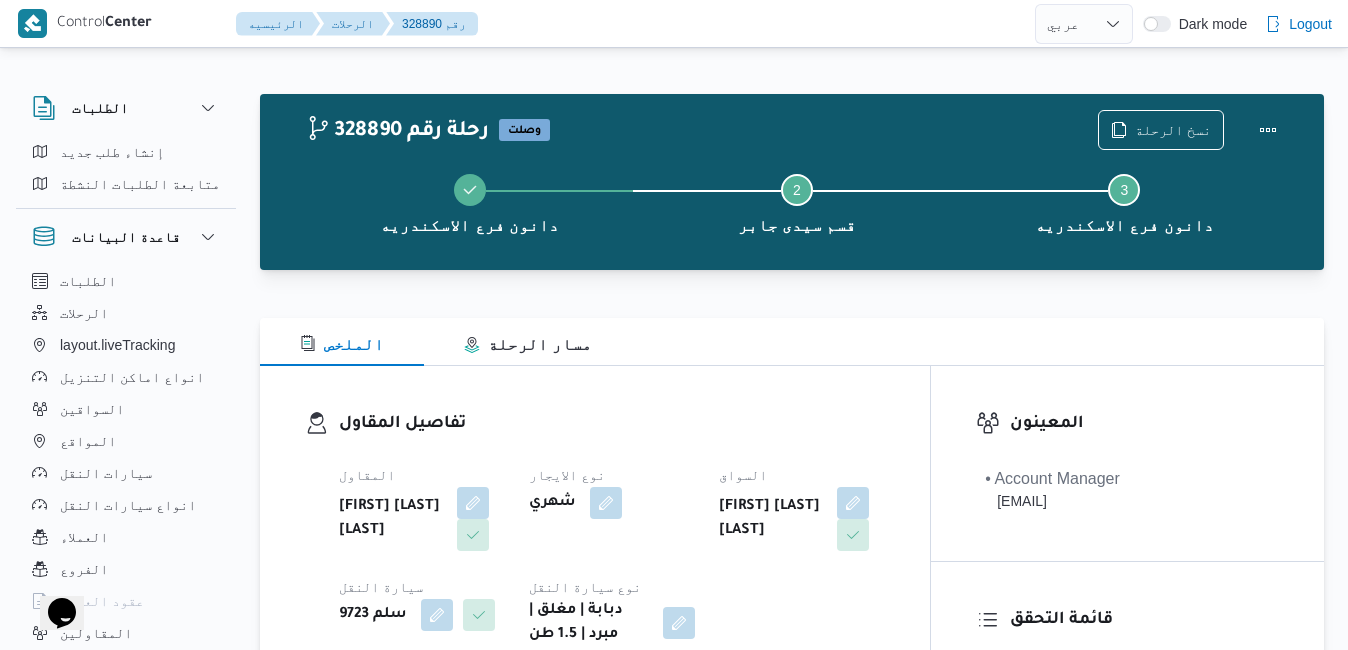 click on "تفاصيل المقاول المقاول [FIRST] [LAST] [LAST] نوع الايجار شهري السواق [FIRST] [LAST] [LAST] سيارة النقل سلم 9723 نوع سيارة النقل دبابة | مغلق | مبرد | 1.5 طن" at bounding box center [595, 529] 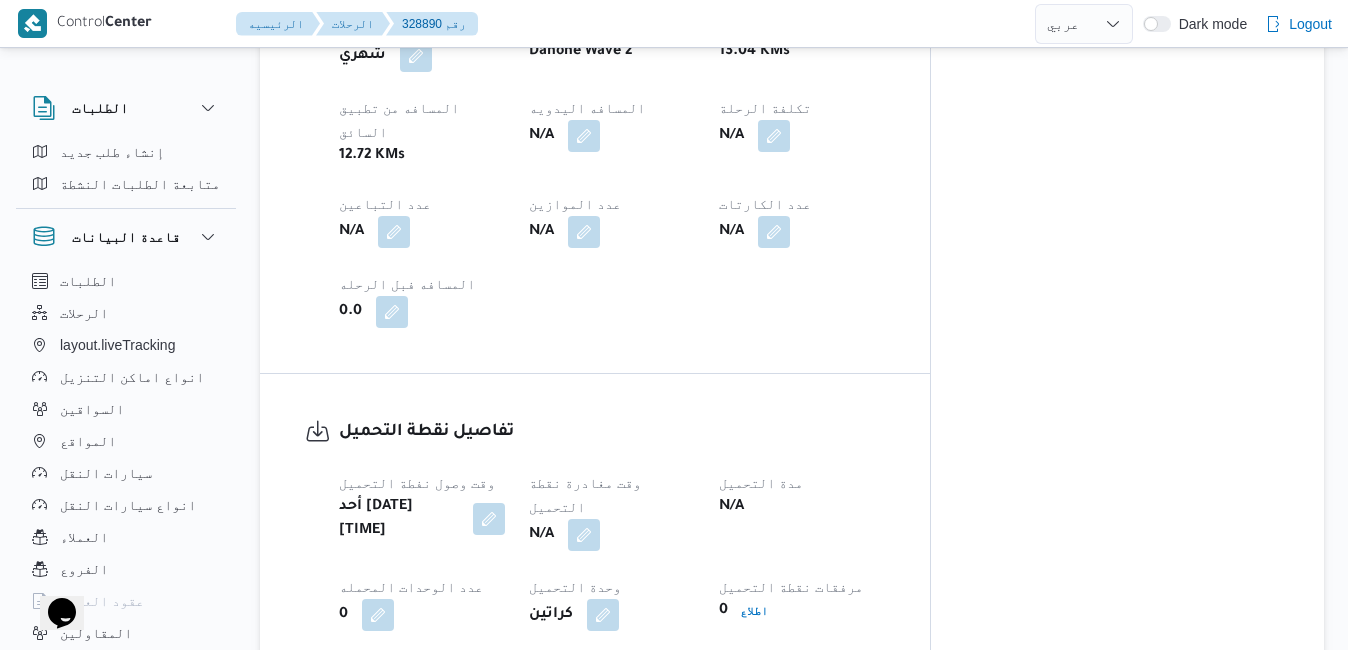 scroll, scrollTop: 1120, scrollLeft: 0, axis: vertical 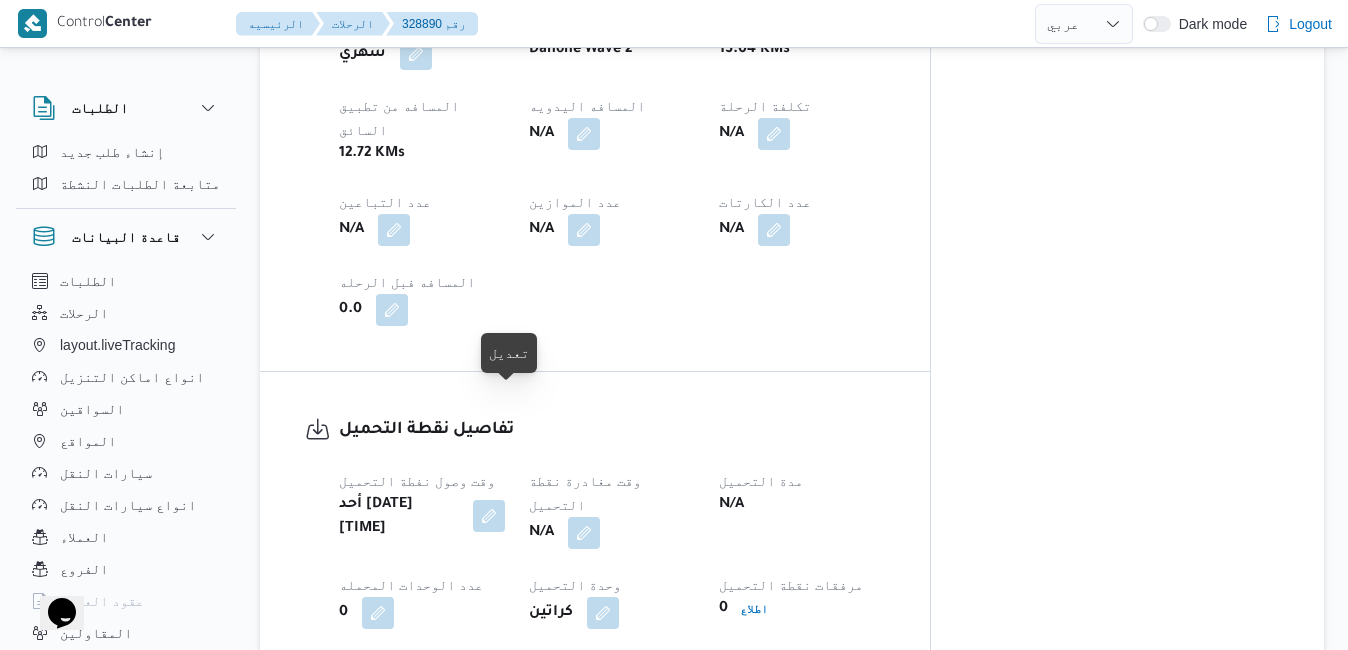 click at bounding box center [489, 516] 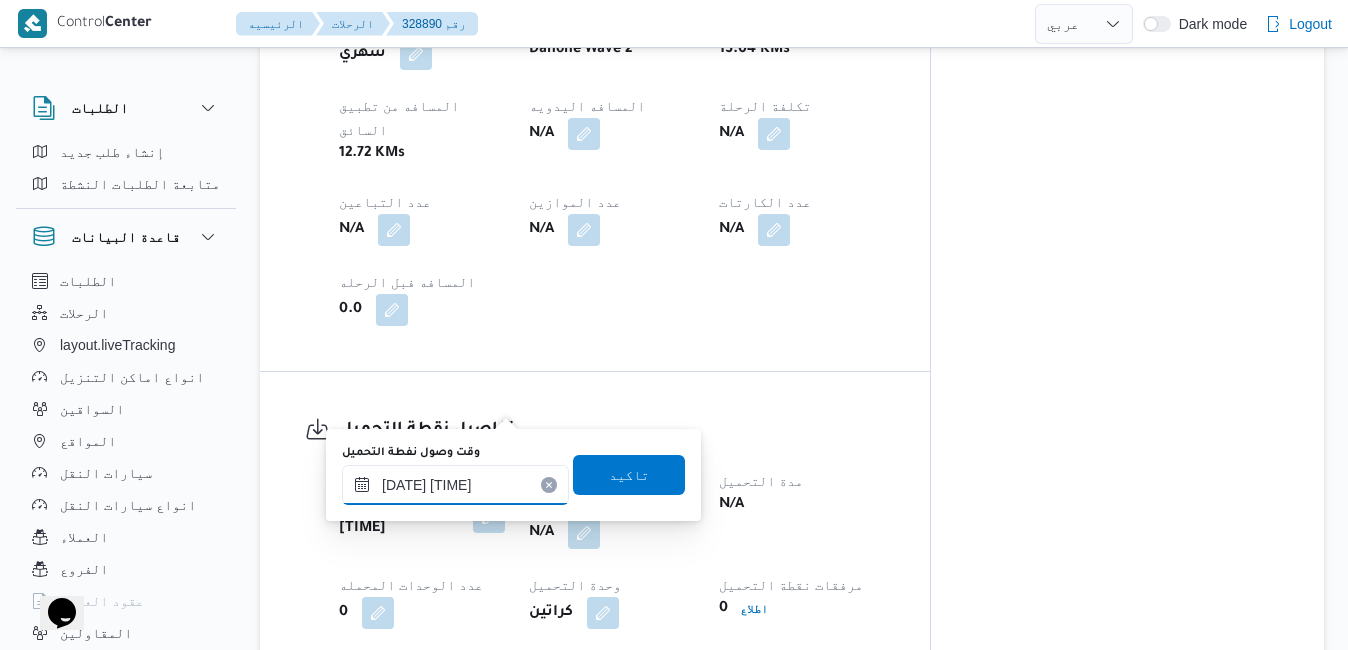 click on "٠٣/٠٨/٢٠٢٥ ٠٧:٣٣" at bounding box center [455, 485] 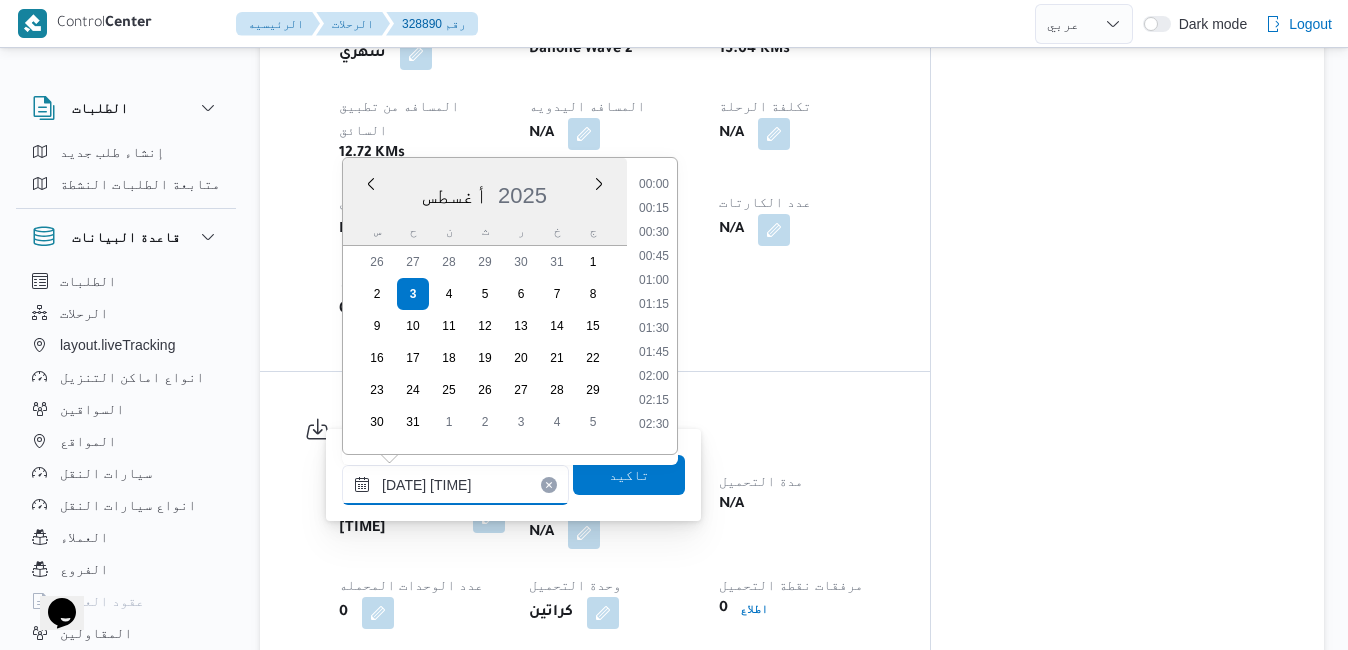 scroll, scrollTop: 582, scrollLeft: 0, axis: vertical 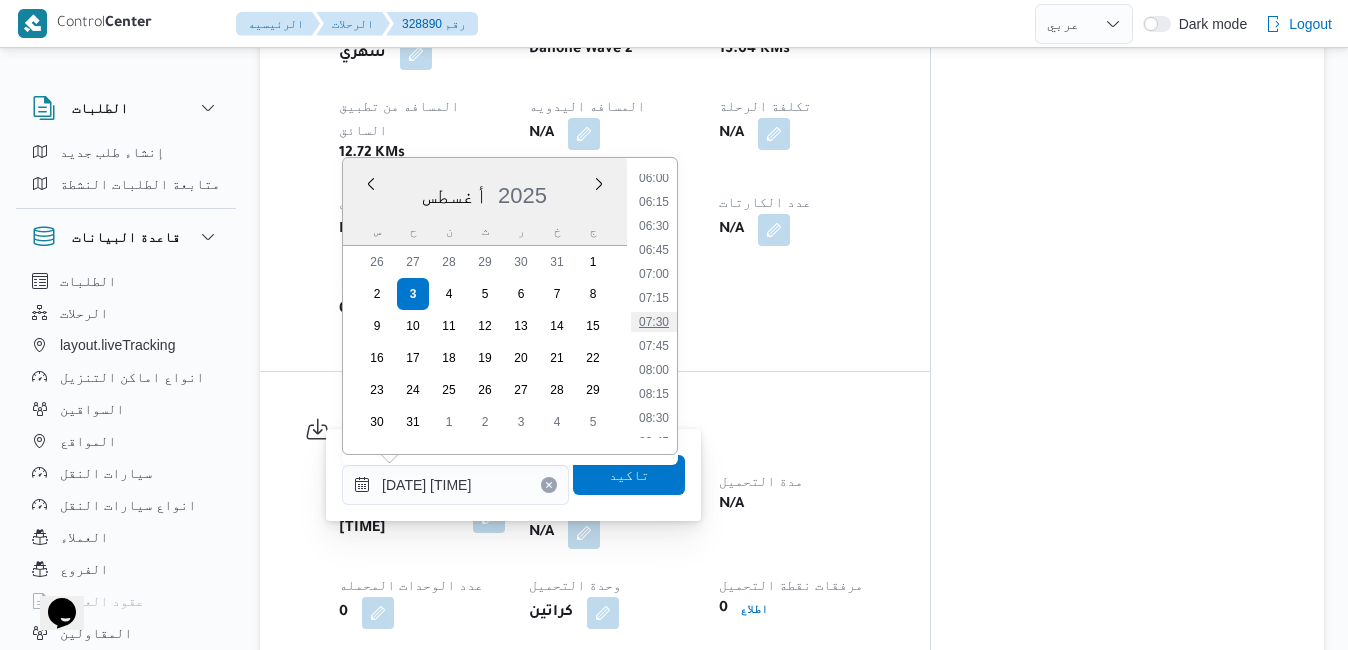 click on "07:30" at bounding box center [654, 322] 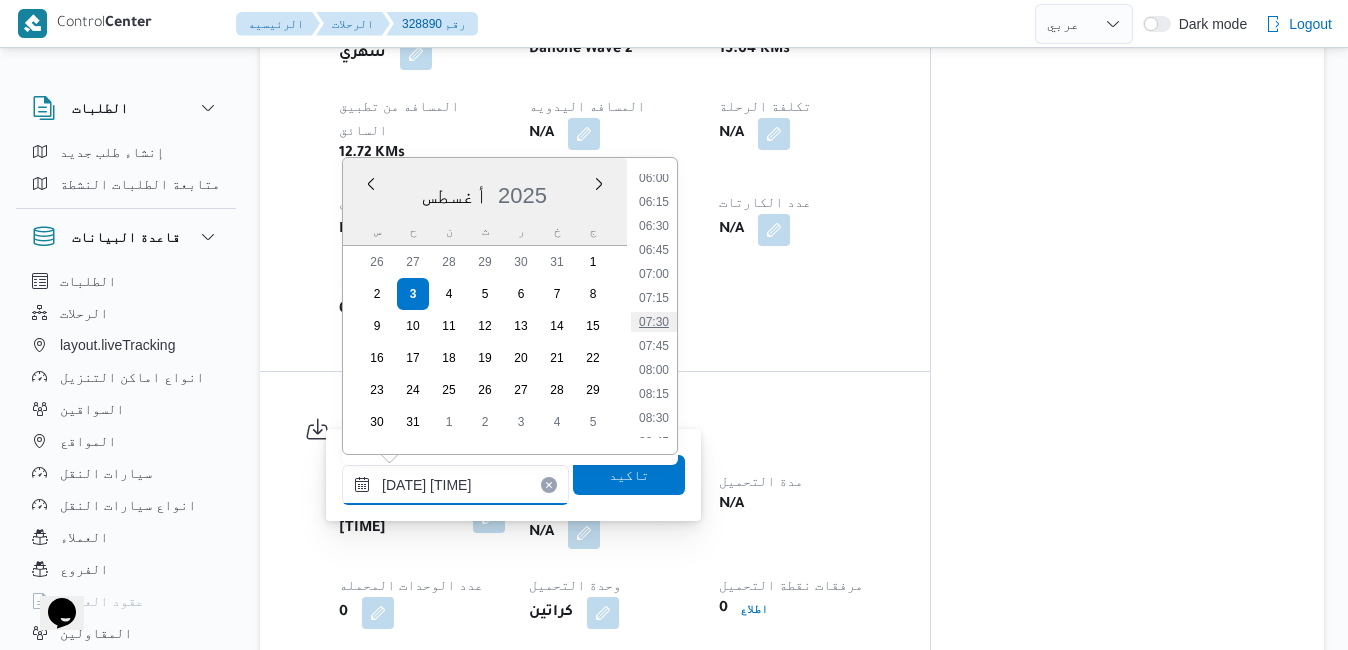 type on "٠٣/٠٨/٢٠٢٥ ٠٧:٣٠" 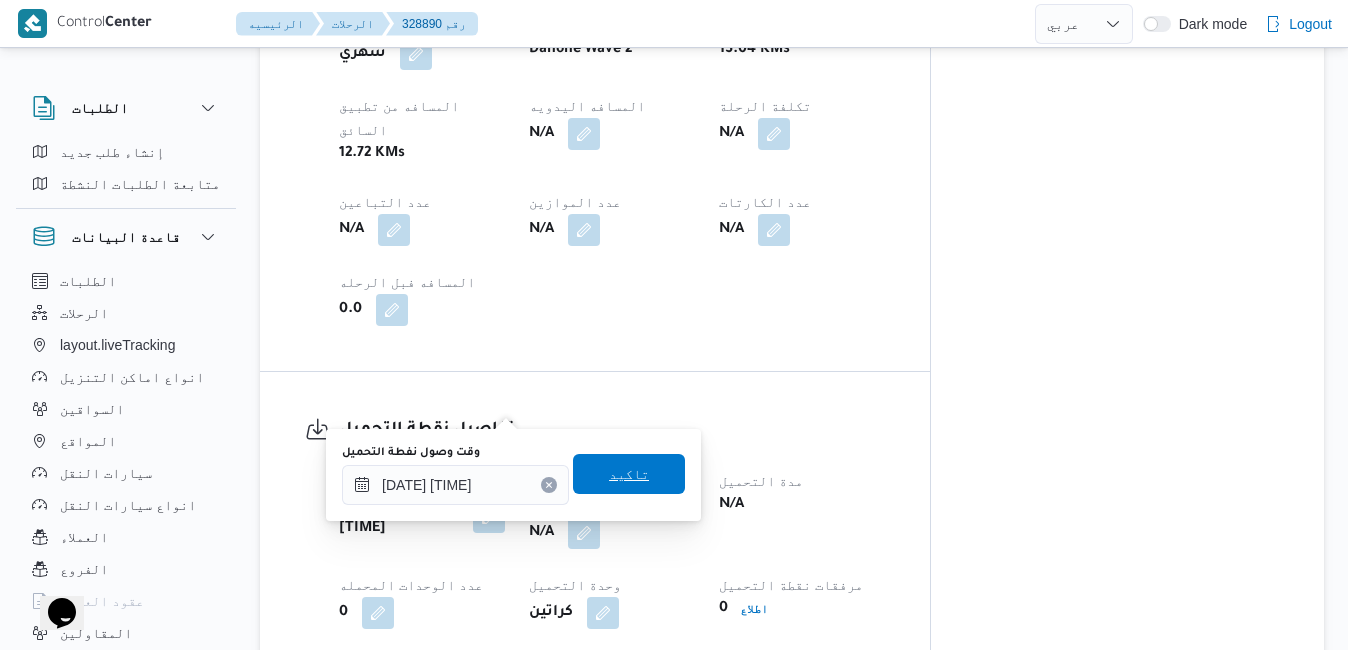click on "تاكيد" at bounding box center (629, 474) 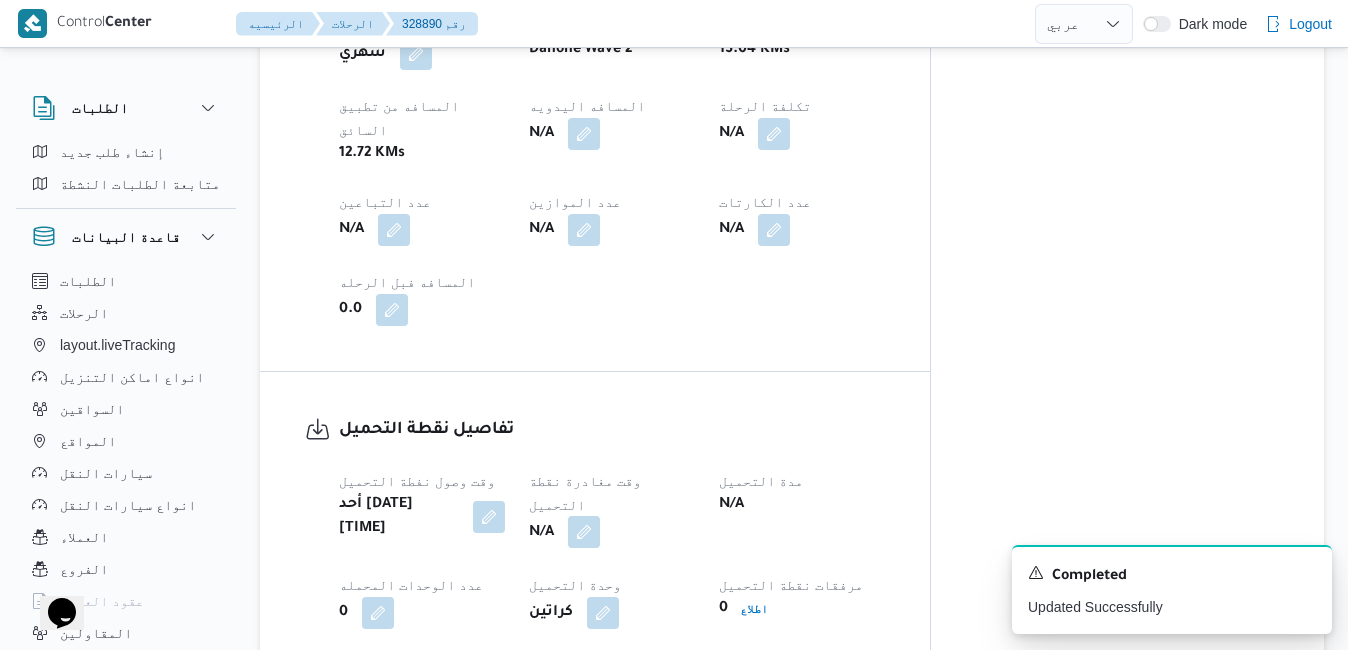 click at bounding box center [584, 532] 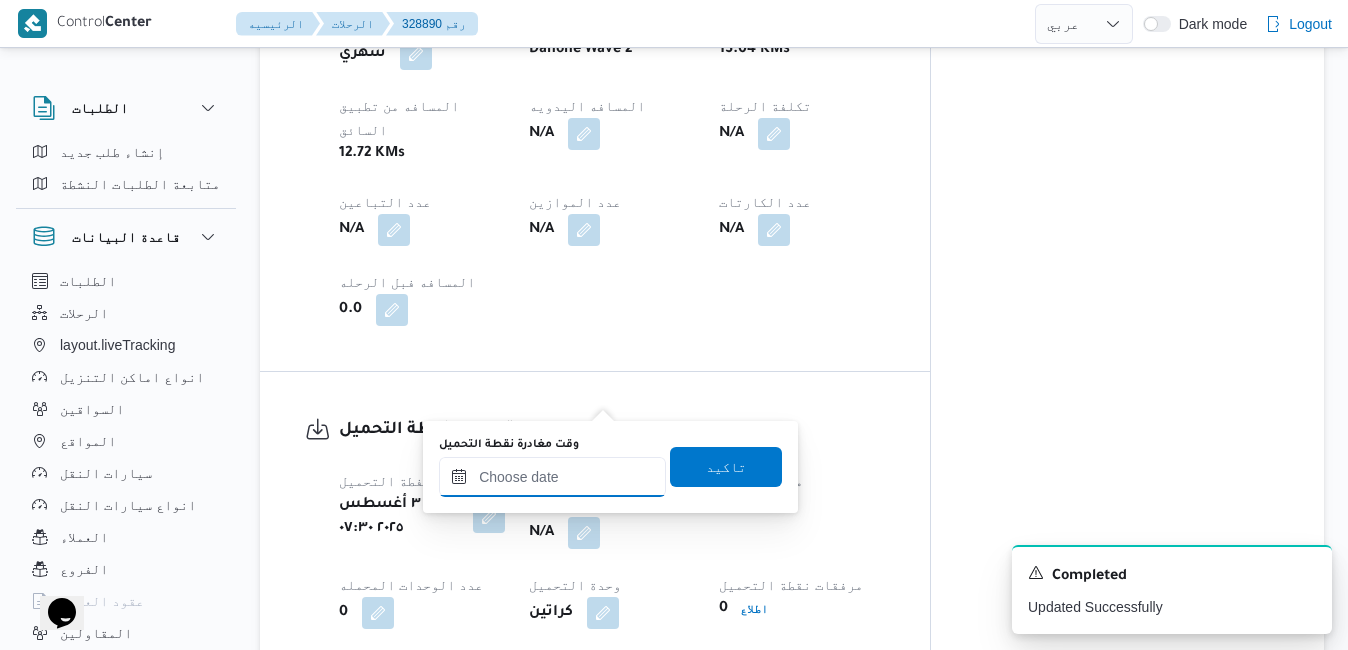 click on "وقت مغادرة نقطة التحميل" at bounding box center [552, 477] 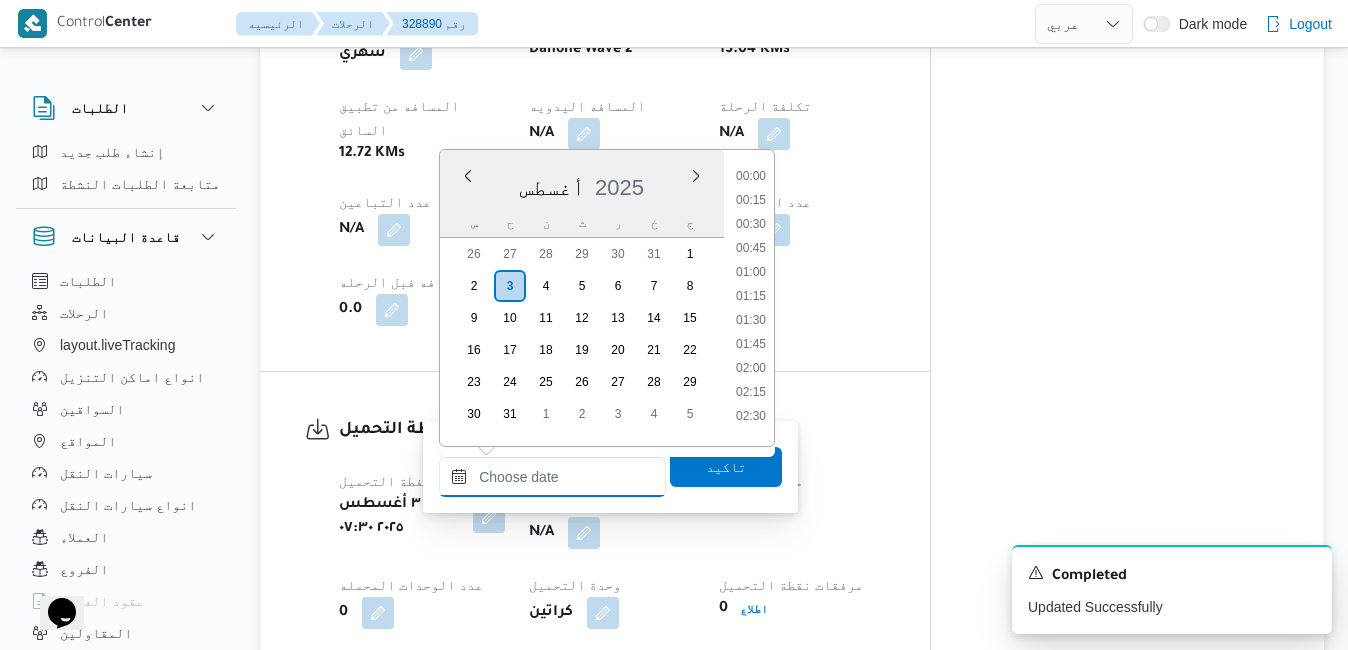 scroll, scrollTop: 918, scrollLeft: 0, axis: vertical 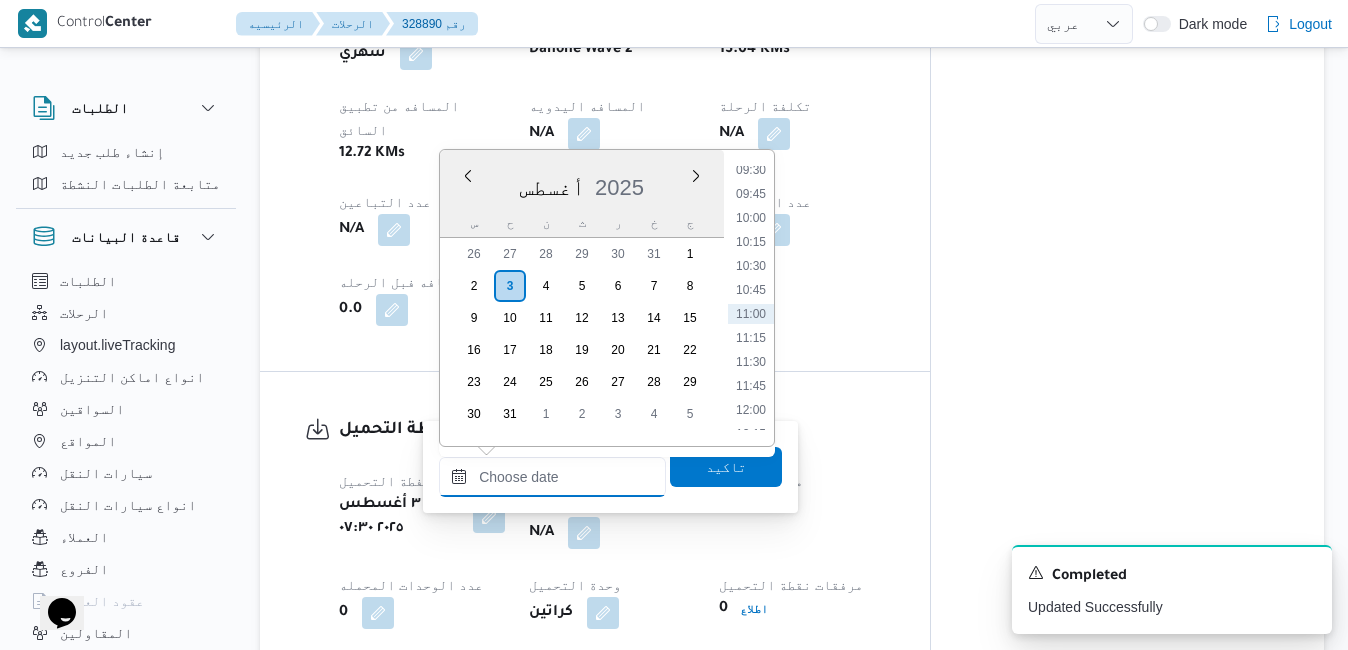 click on "وقت مغادرة نقطة التحميل" at bounding box center [552, 477] 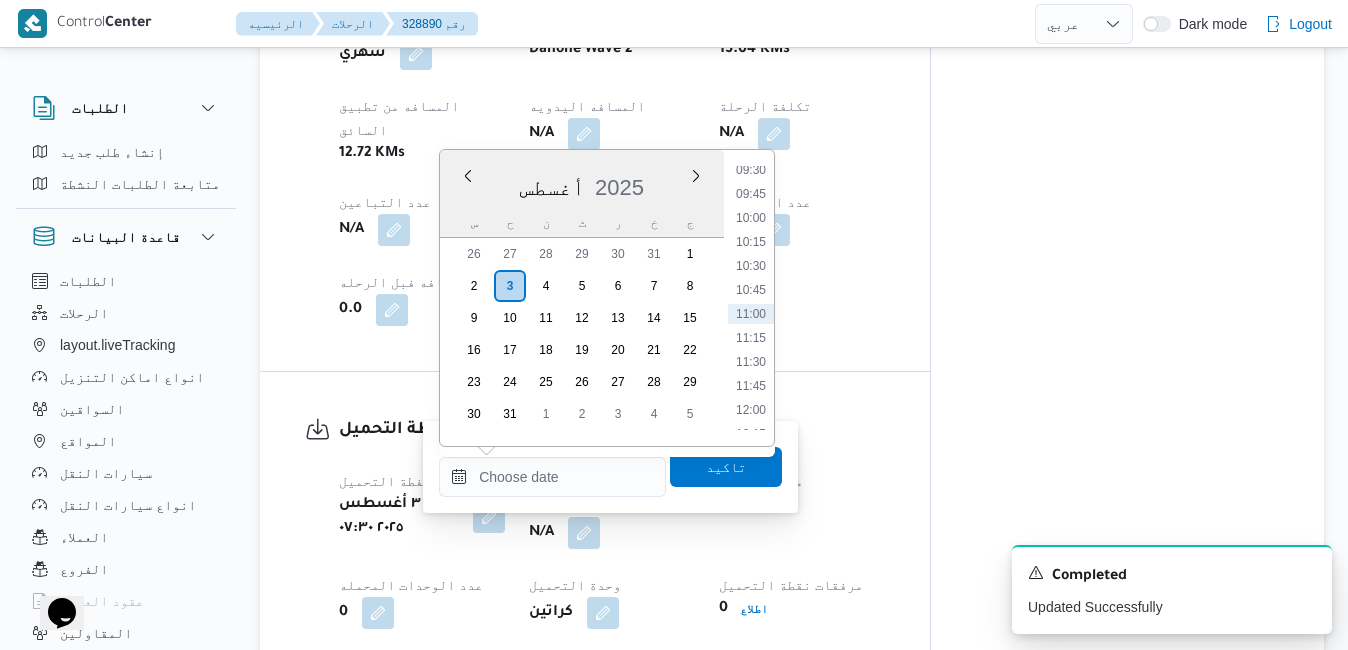 click on "أغسطس 2025" at bounding box center (582, 183) 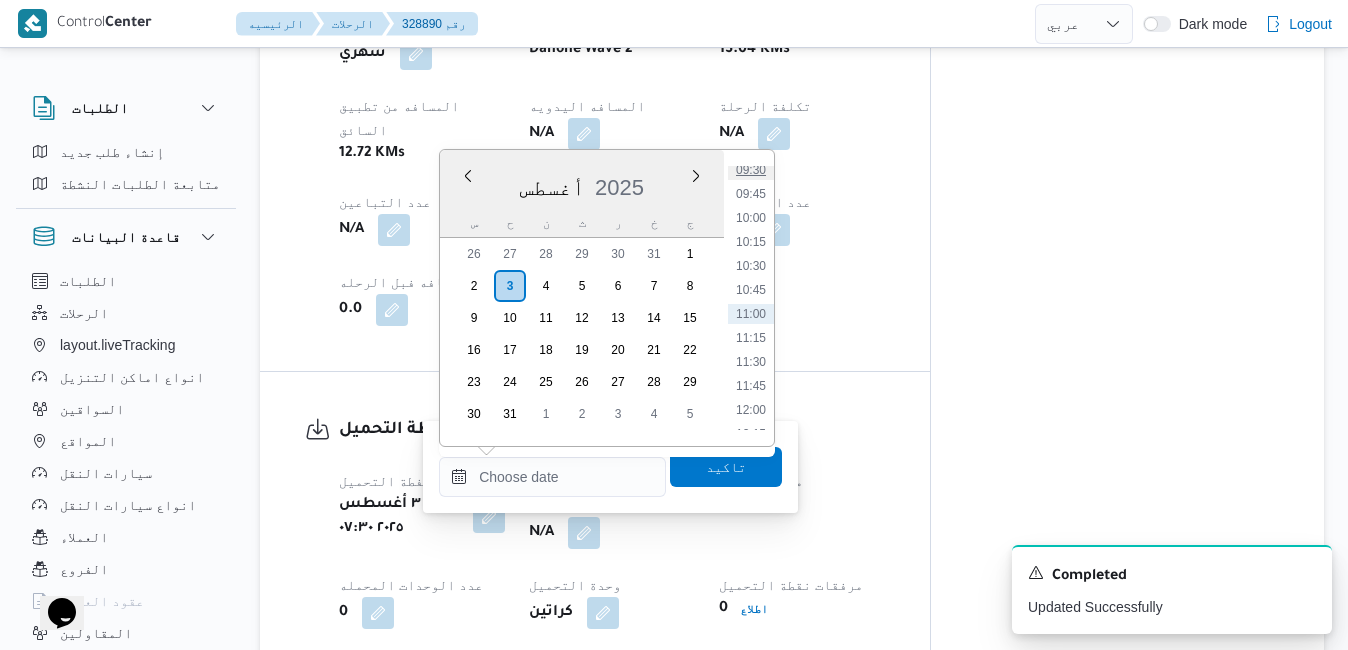 click on "09:30" at bounding box center [751, 170] 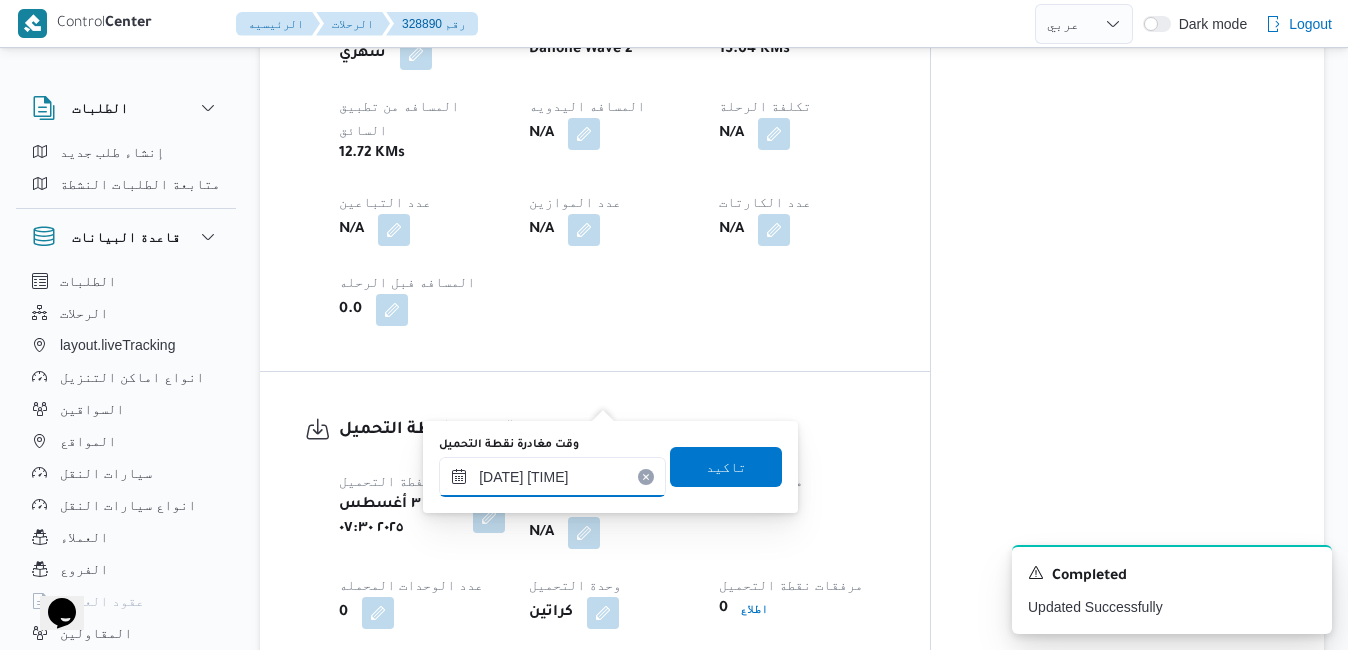 click on "٠٣/٠٨/٢٠٢٥ ٠٩:٣٠" at bounding box center (552, 477) 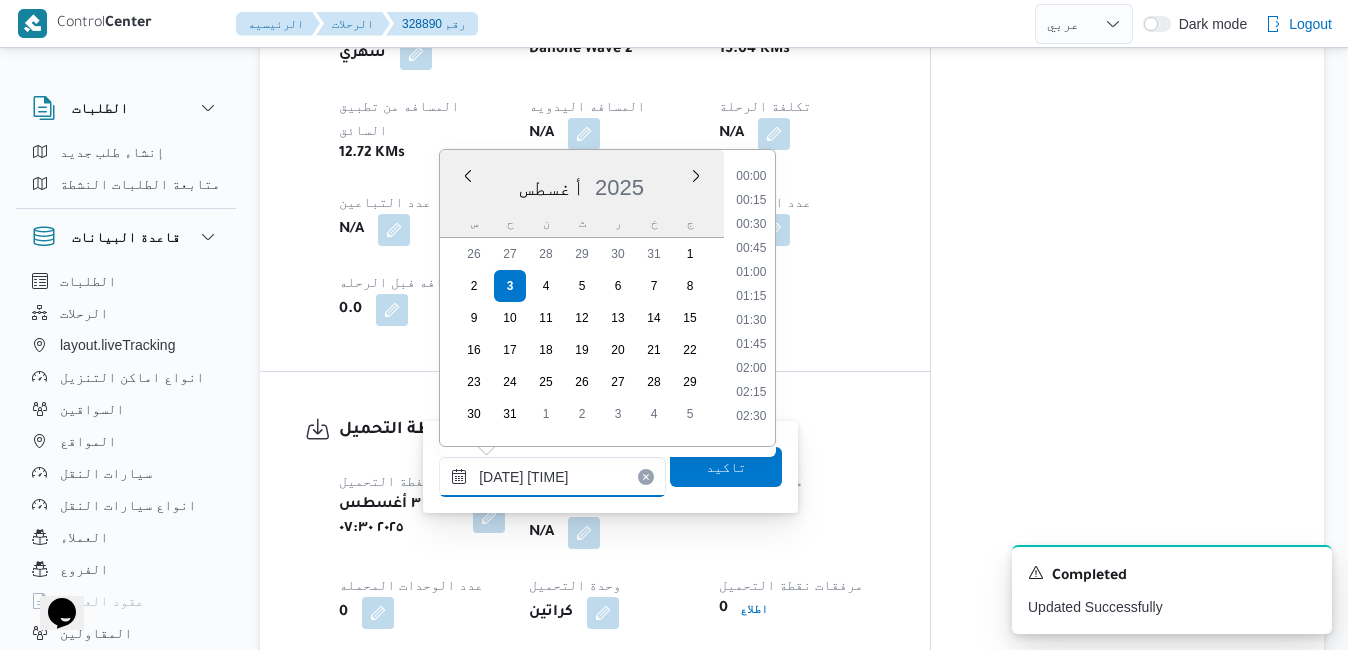 click on "٠٣/٠٨/٢٠٢٥ ٠٩:٣٠" at bounding box center (552, 477) 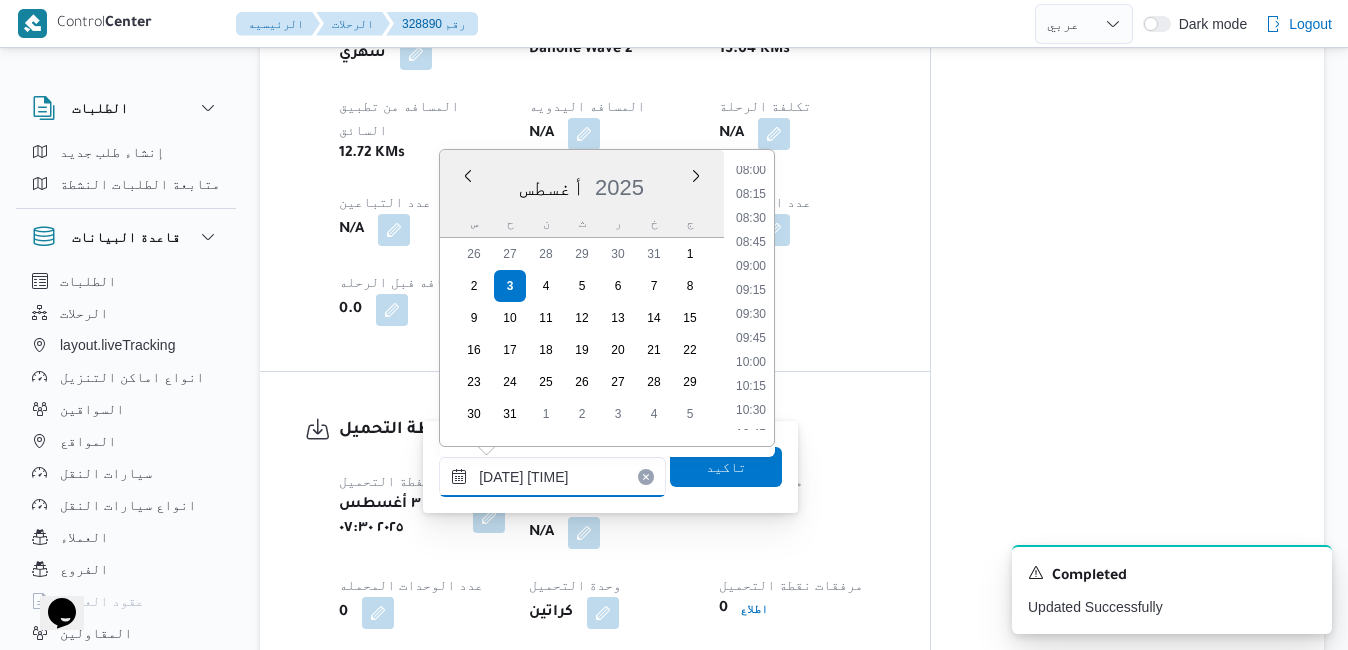 type on "٠٣/٠٨/٢٠٢٥ ٠٩:13" 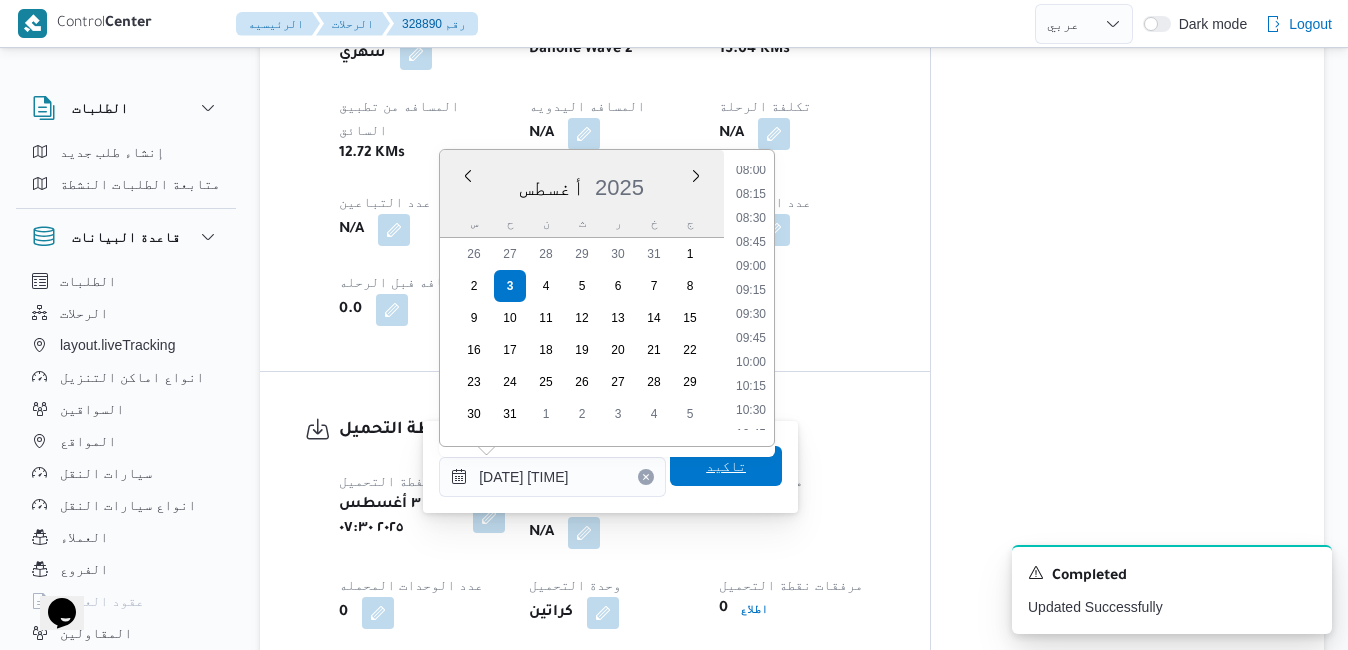 click on "تاكيد" at bounding box center (726, 466) 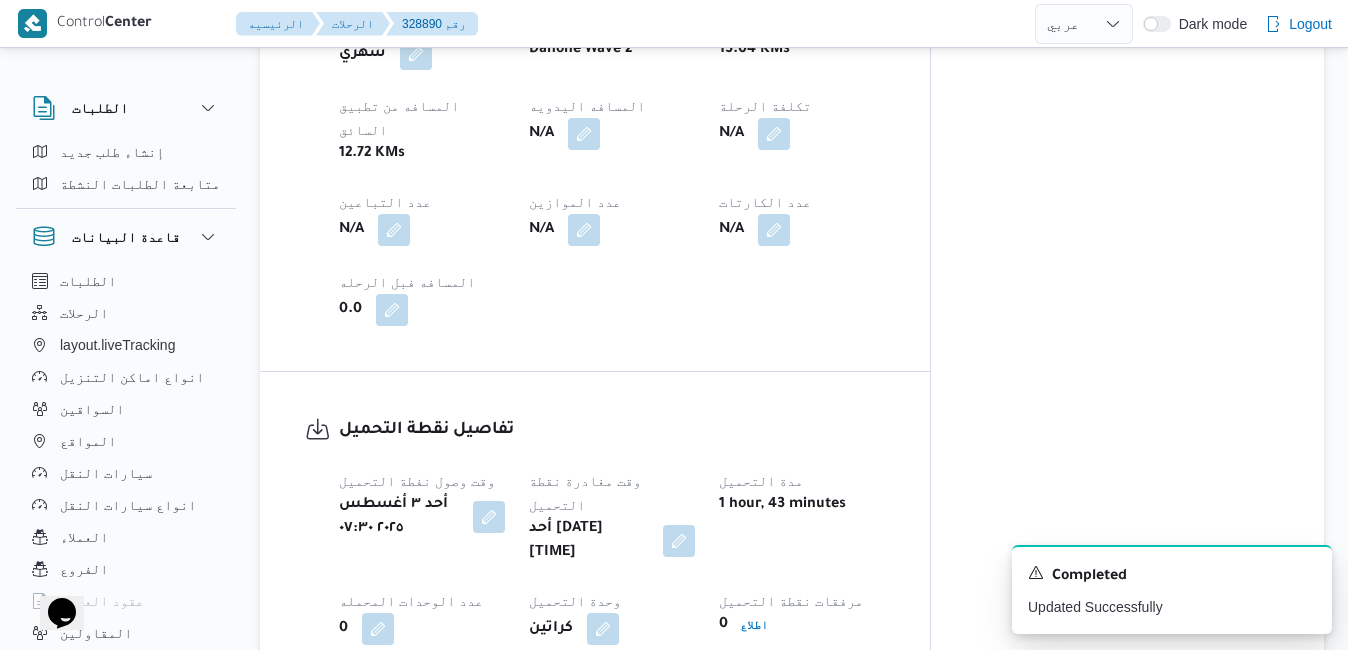click on "تفاصيل نقطة التحميل وقت وصول نفطة التحميل أحد ٣ أغسطس ٢٠٢٥ ٠٧:٣٠ وقت مغادرة نقطة التحميل أحد ٣ أغسطس ٢٠٢٥ ٠٩:١٣ مدة التحميل 1 hour, 43 minutes عدد الوحدات المحمله 0 وحدة التحميل كراتين مرفقات نقطة التحميل 0 اطلاع رقم الاذن N/A" at bounding box center (595, 571) 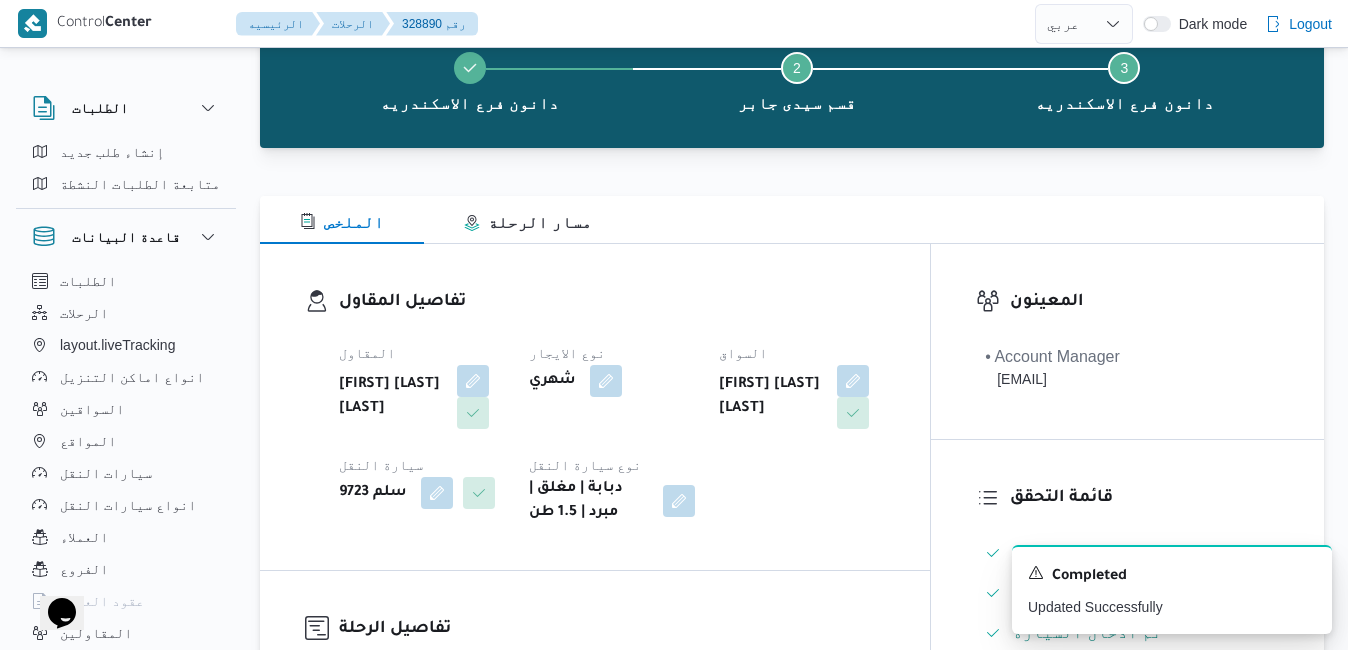 scroll, scrollTop: 120, scrollLeft: 0, axis: vertical 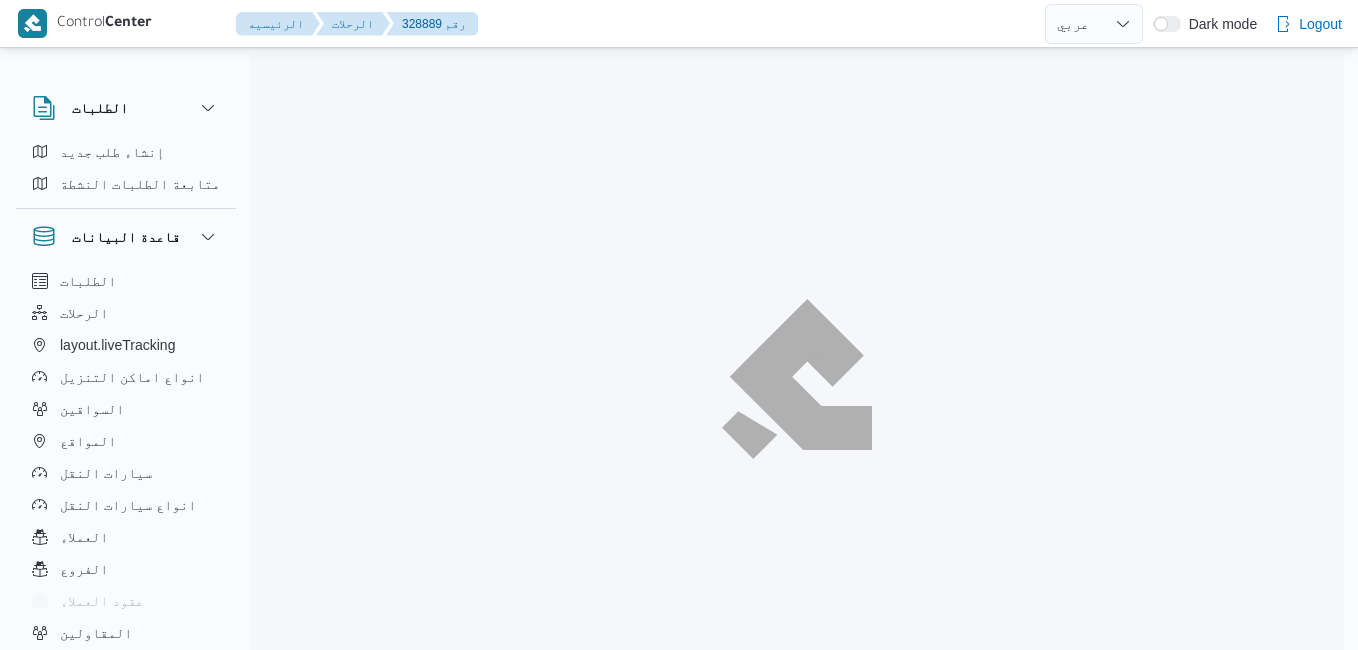 select on "ar" 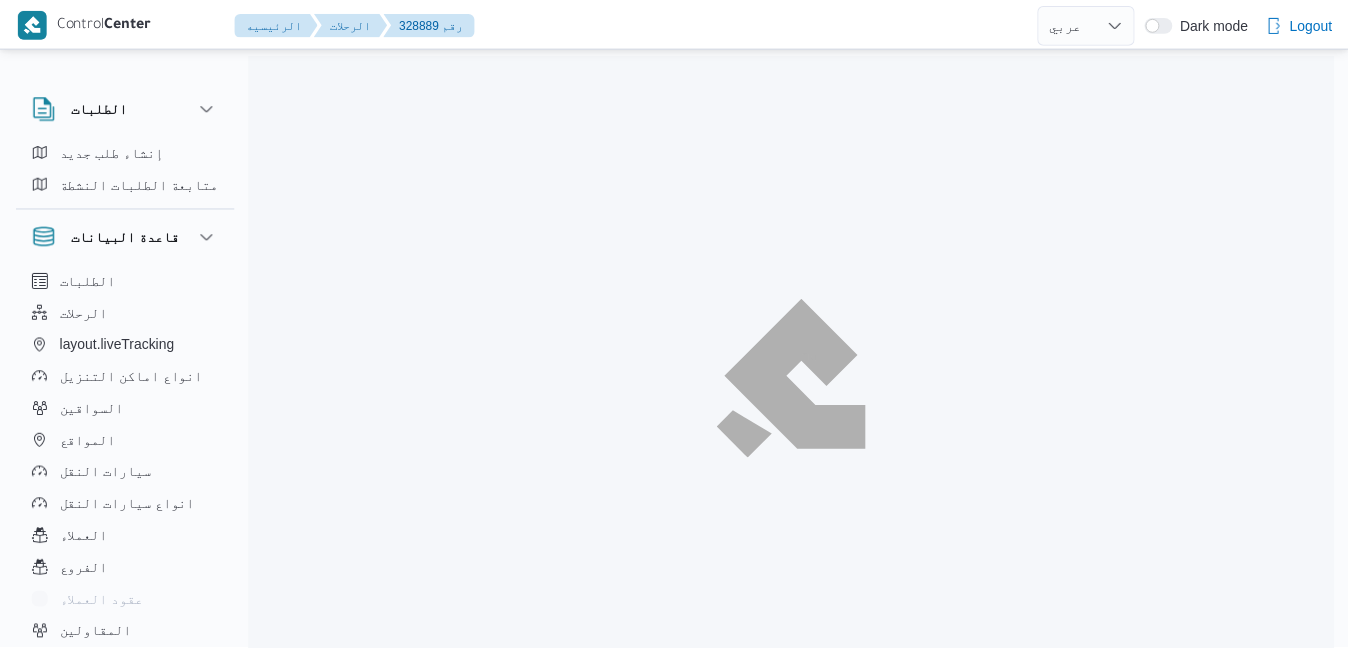 scroll, scrollTop: 0, scrollLeft: 0, axis: both 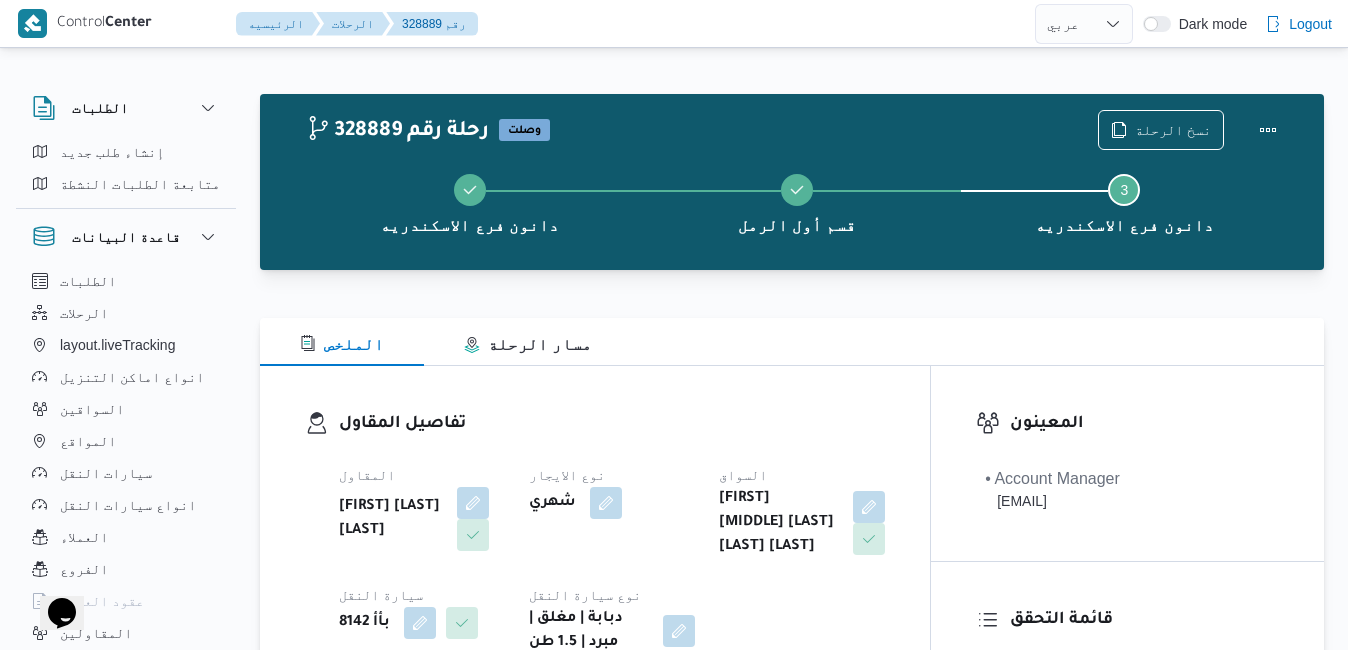 click on "الملخص مسار الرحلة" at bounding box center (792, 342) 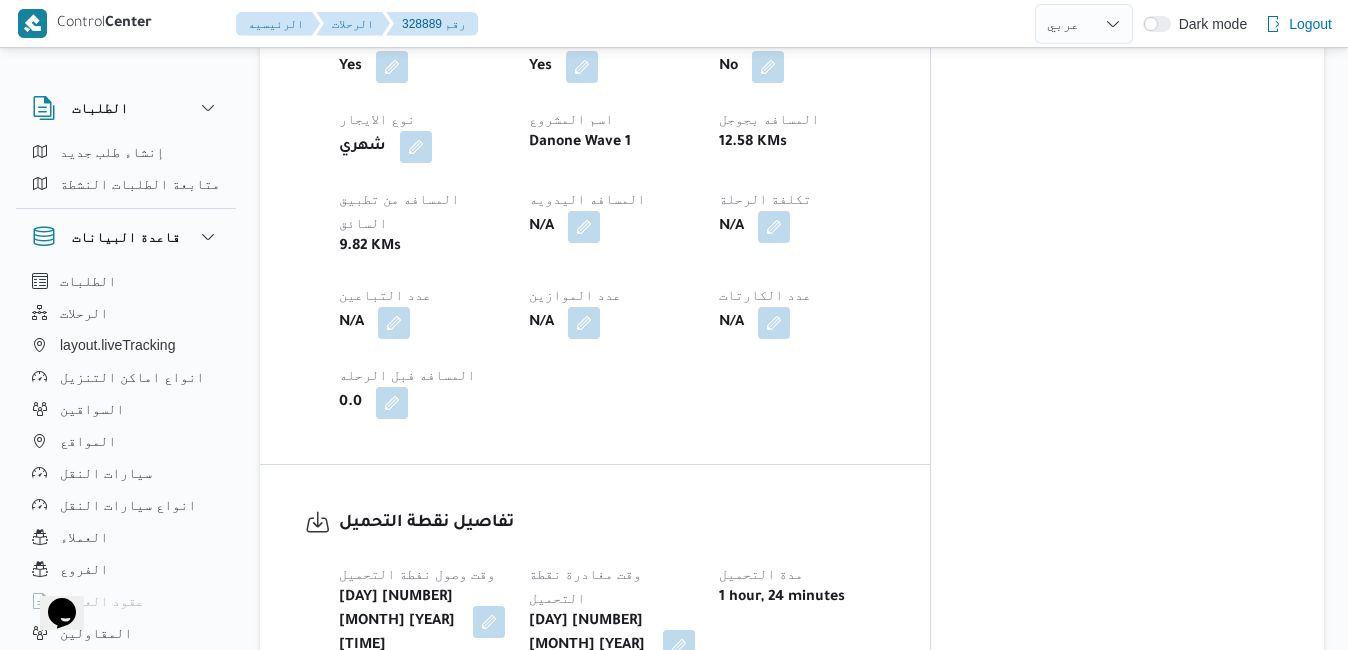 scroll, scrollTop: 1080, scrollLeft: 0, axis: vertical 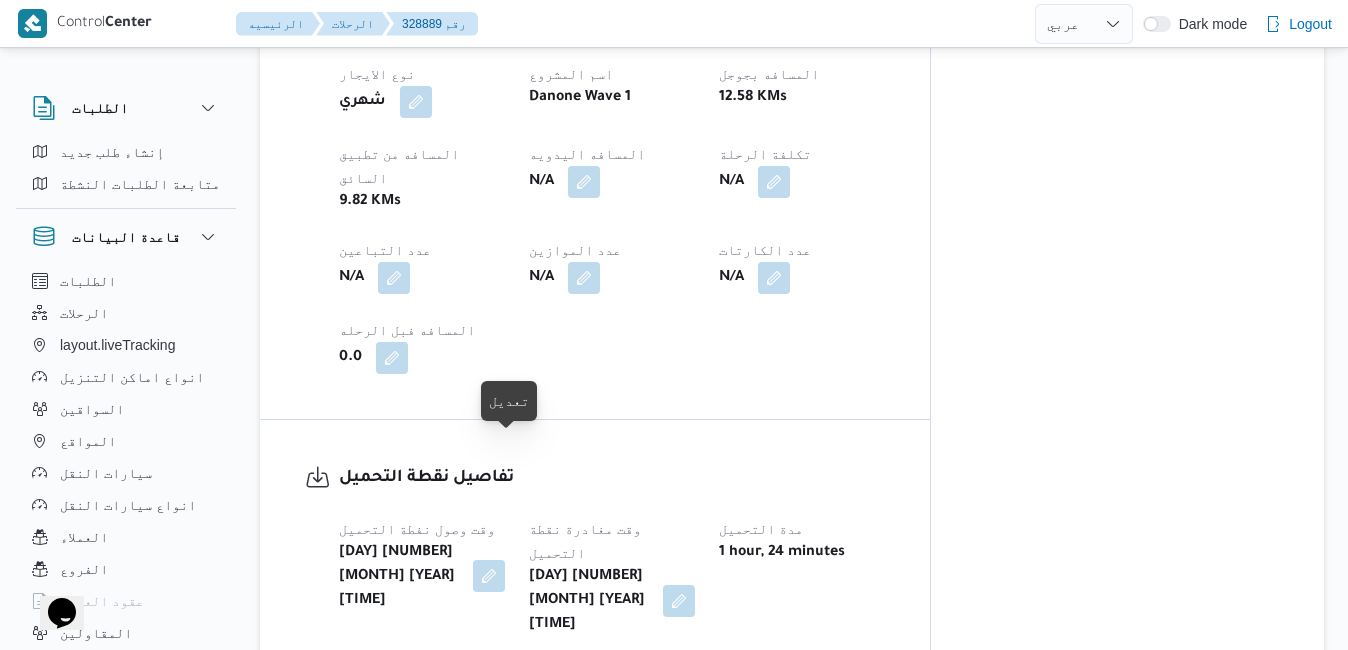 click at bounding box center [489, 576] 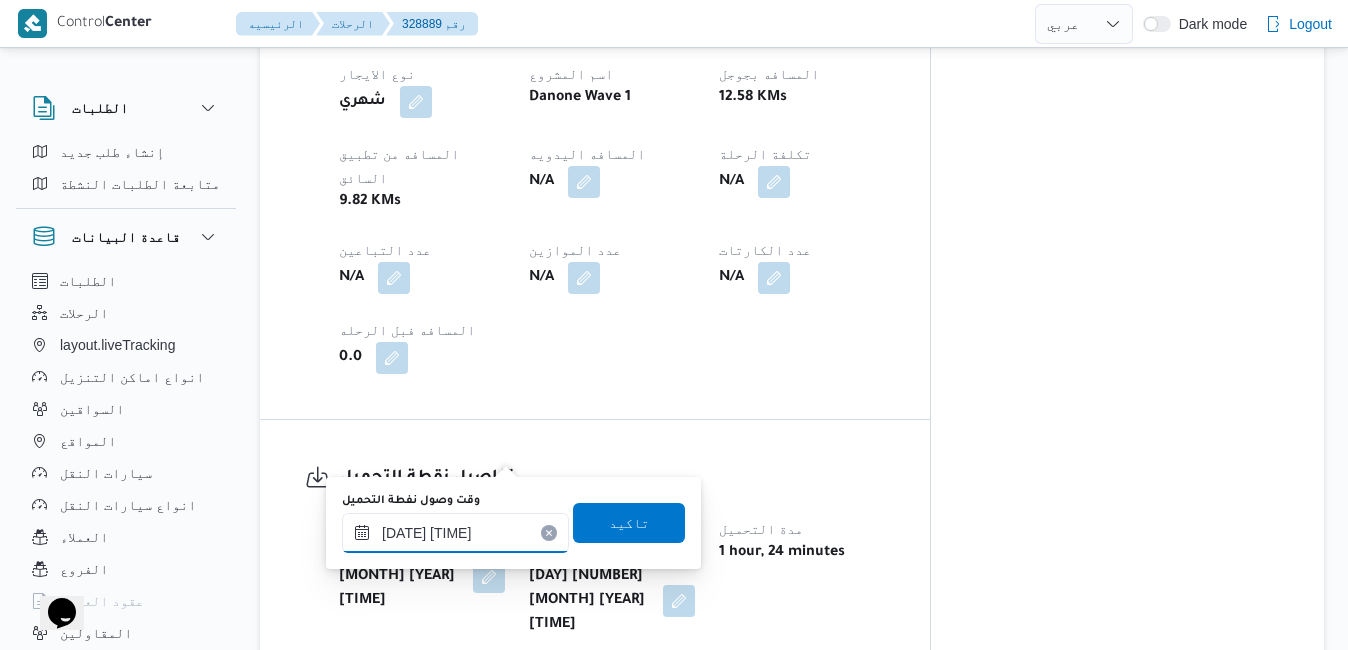 click on "[DATE] [TIME]" at bounding box center [455, 533] 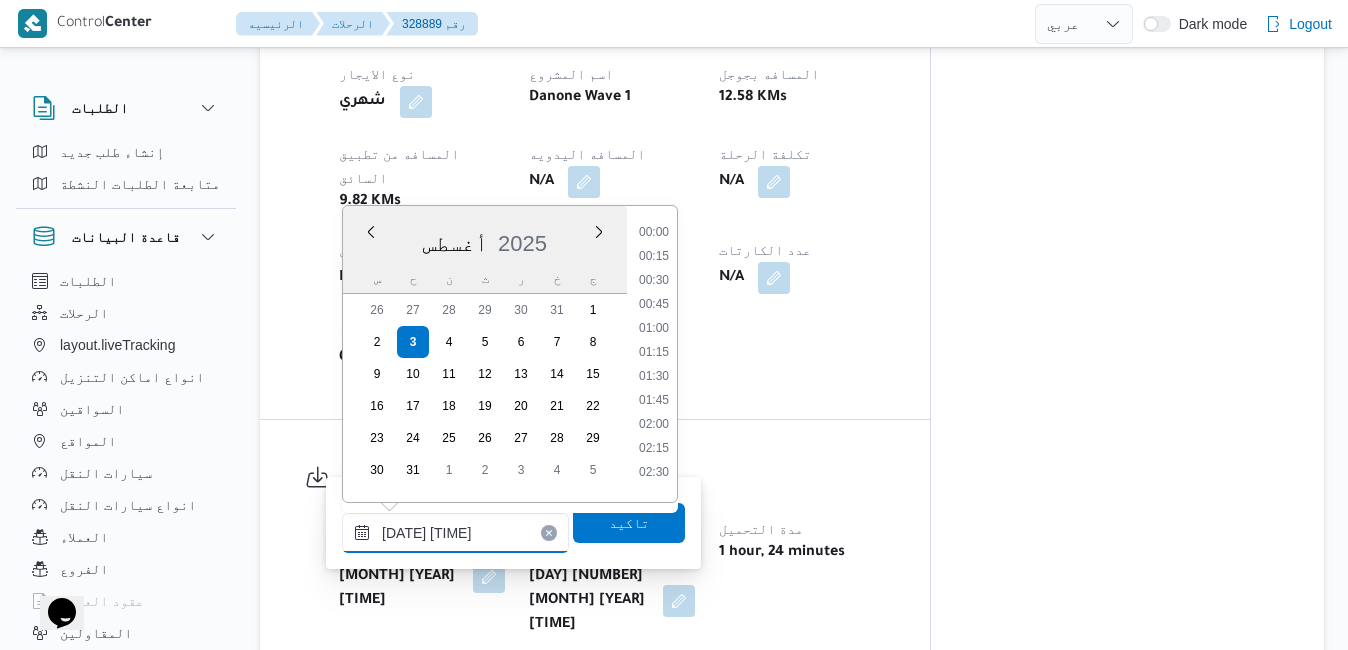 scroll, scrollTop: 654, scrollLeft: 0, axis: vertical 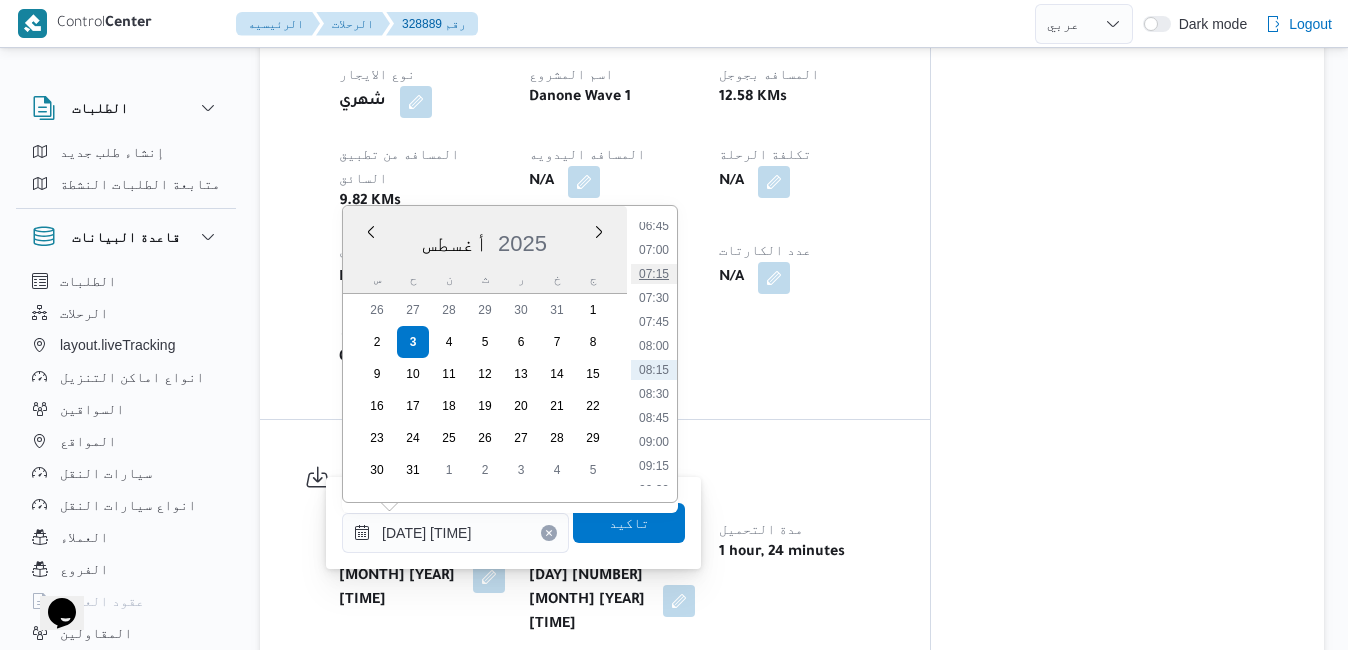 click on "07:15" at bounding box center (654, 274) 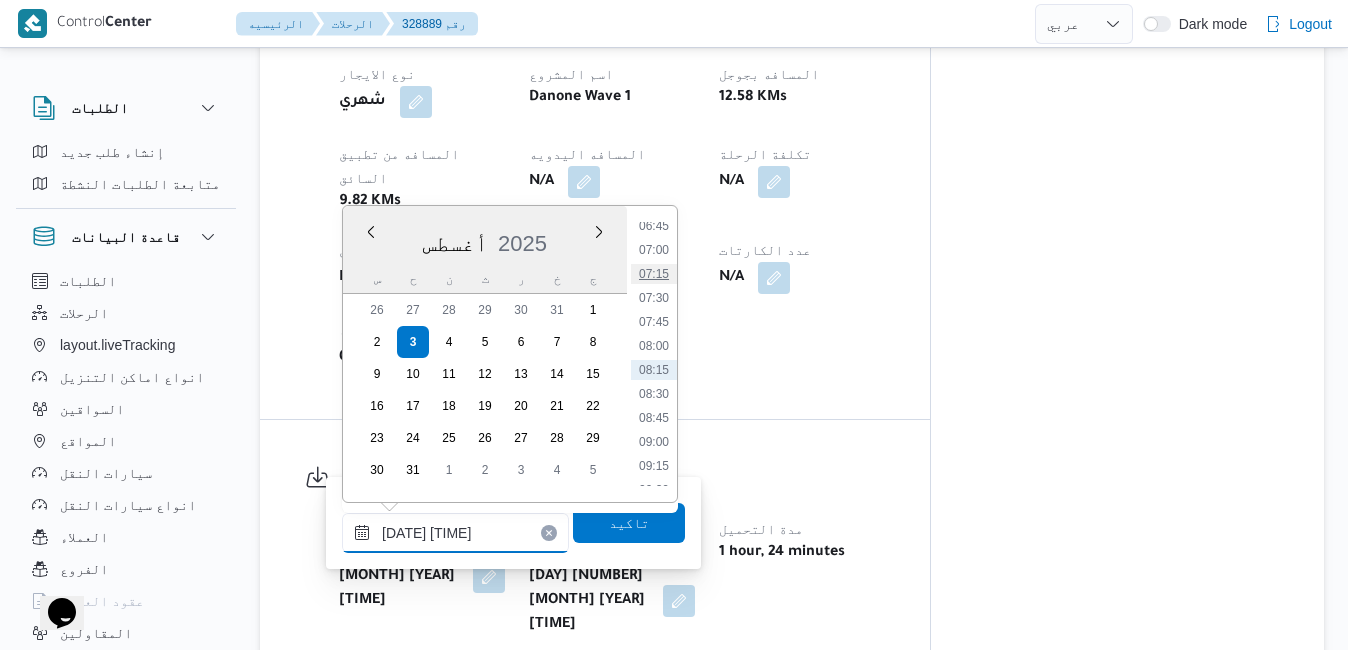 type on "٠٣/٠٨/٢٠٢٥ ٠٧:١٥" 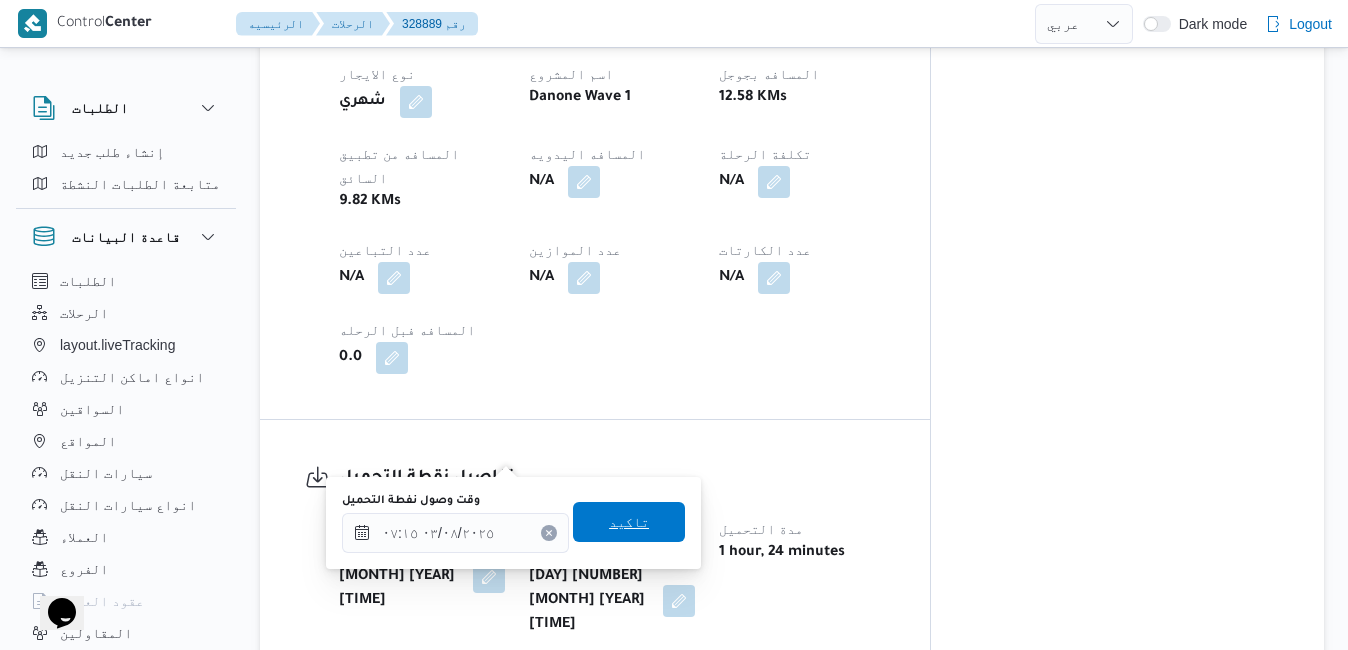 click on "تاكيد" at bounding box center (629, 522) 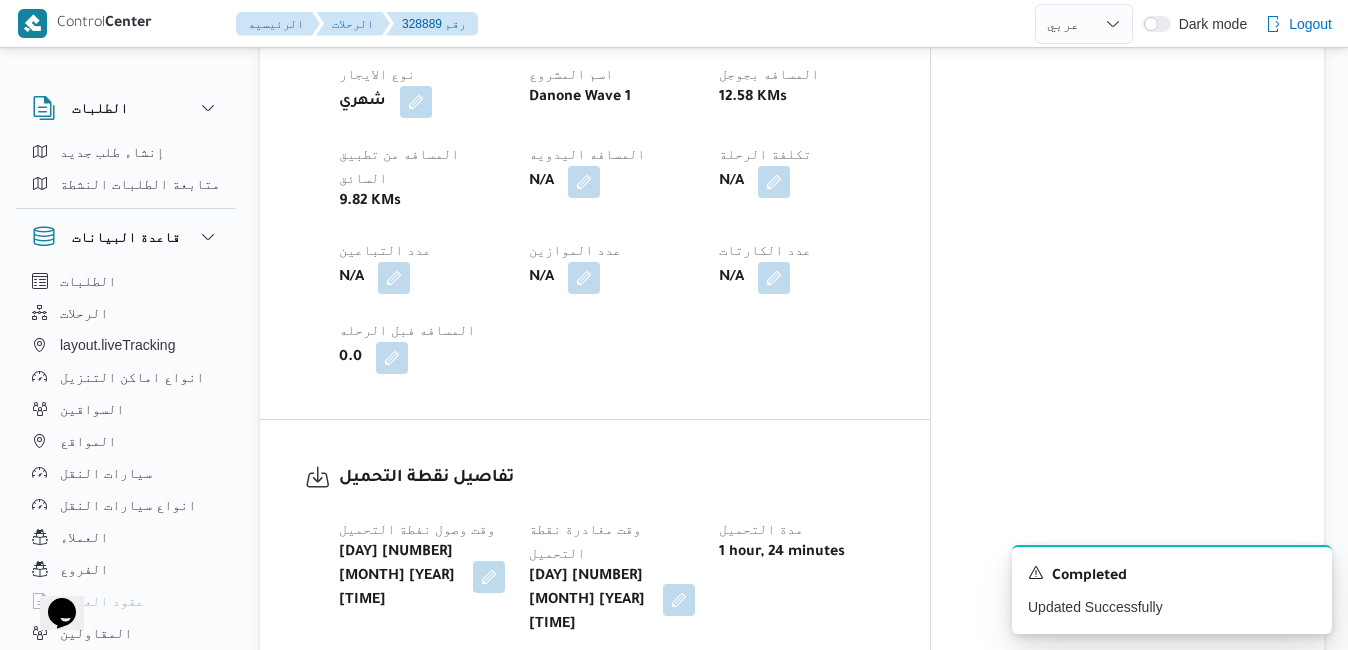 click at bounding box center (679, 600) 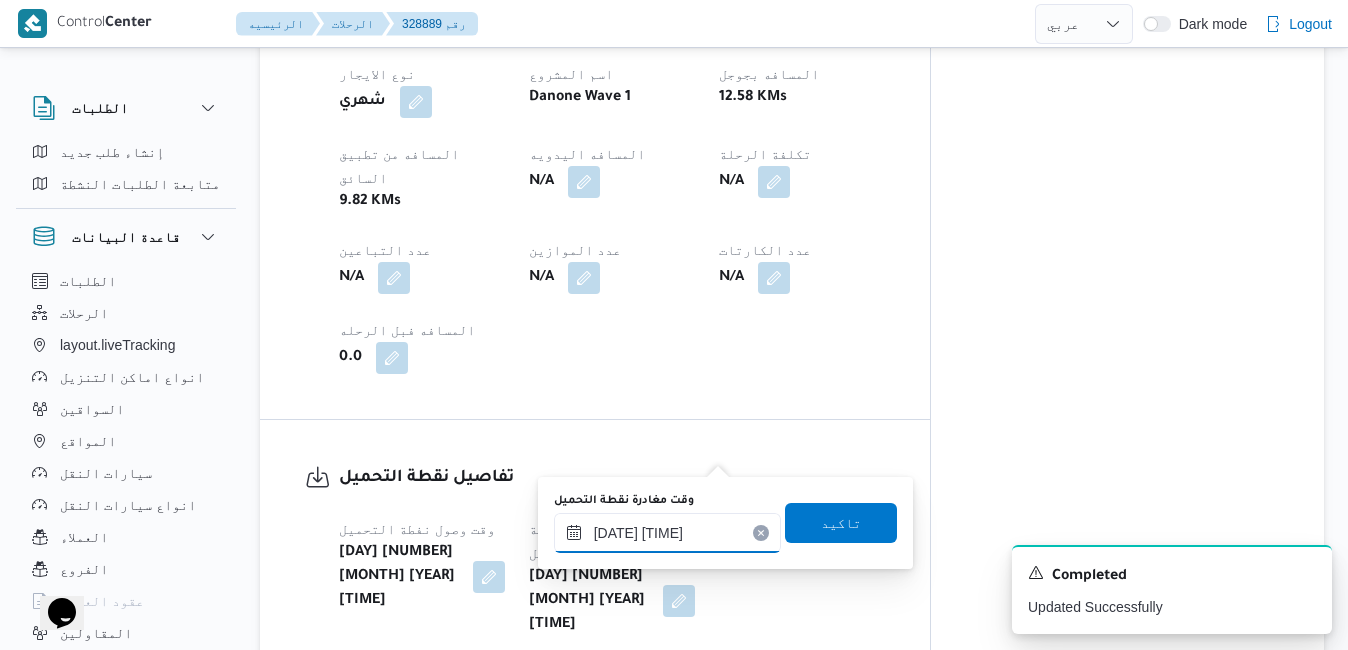 click on "[DATE] [TIME]" at bounding box center [667, 533] 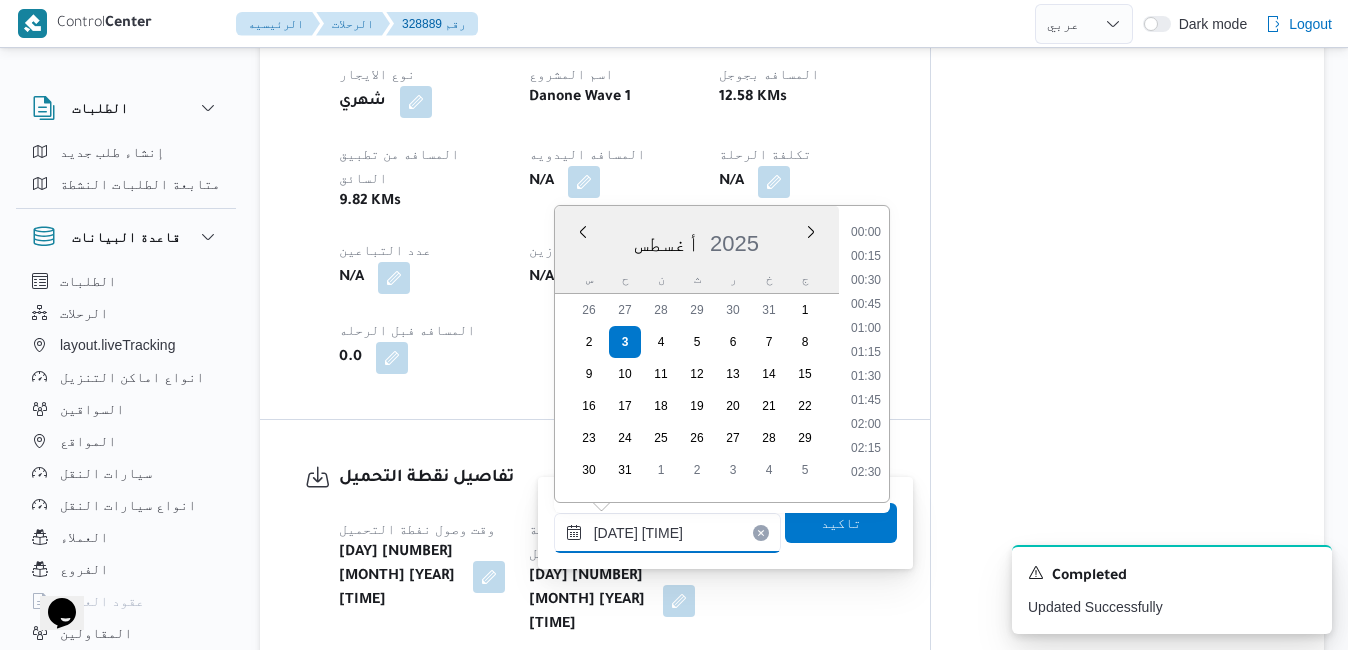scroll, scrollTop: 774, scrollLeft: 0, axis: vertical 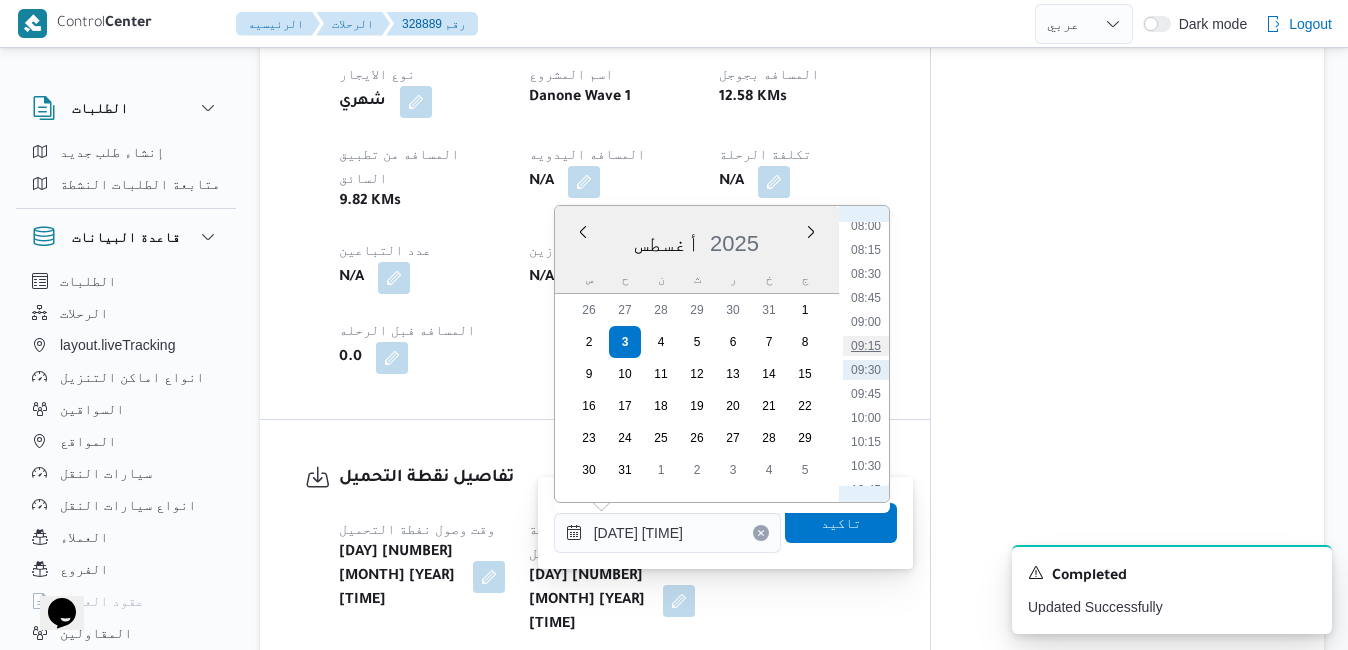 click on "09:15" at bounding box center [866, 346] 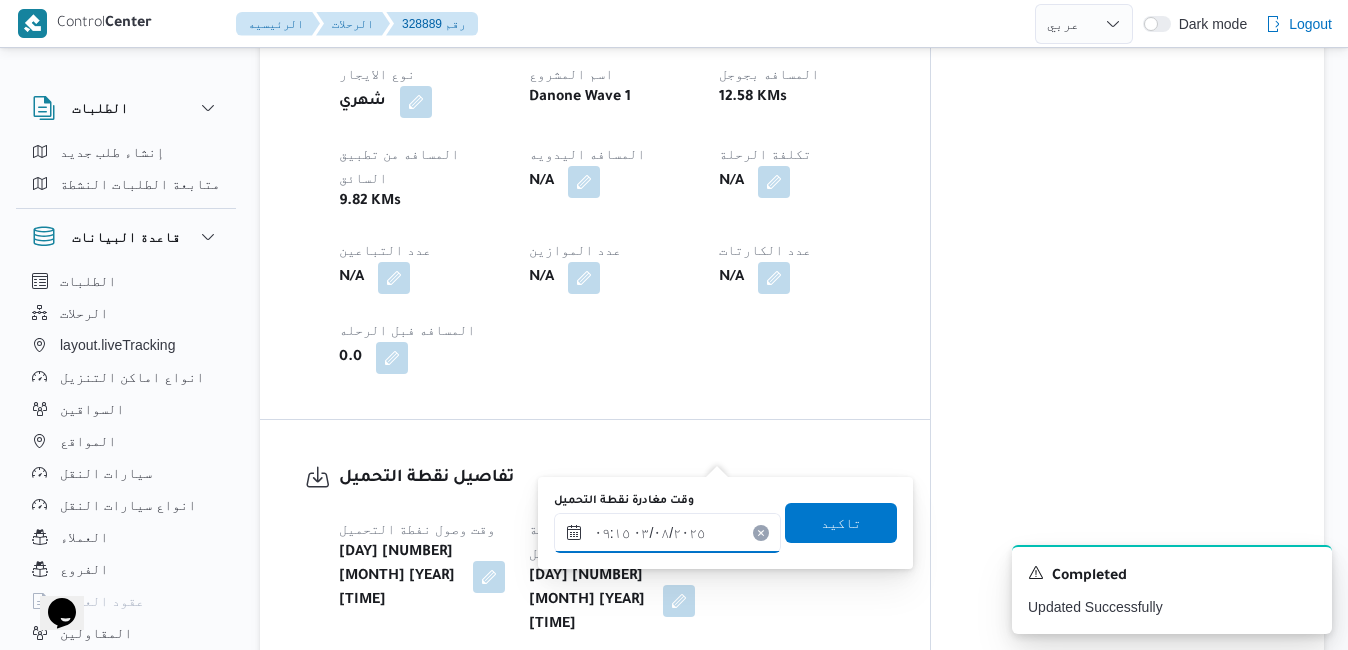 click on "٠٣/٠٨/٢٠٢٥ ٠٩:١٥" at bounding box center (667, 533) 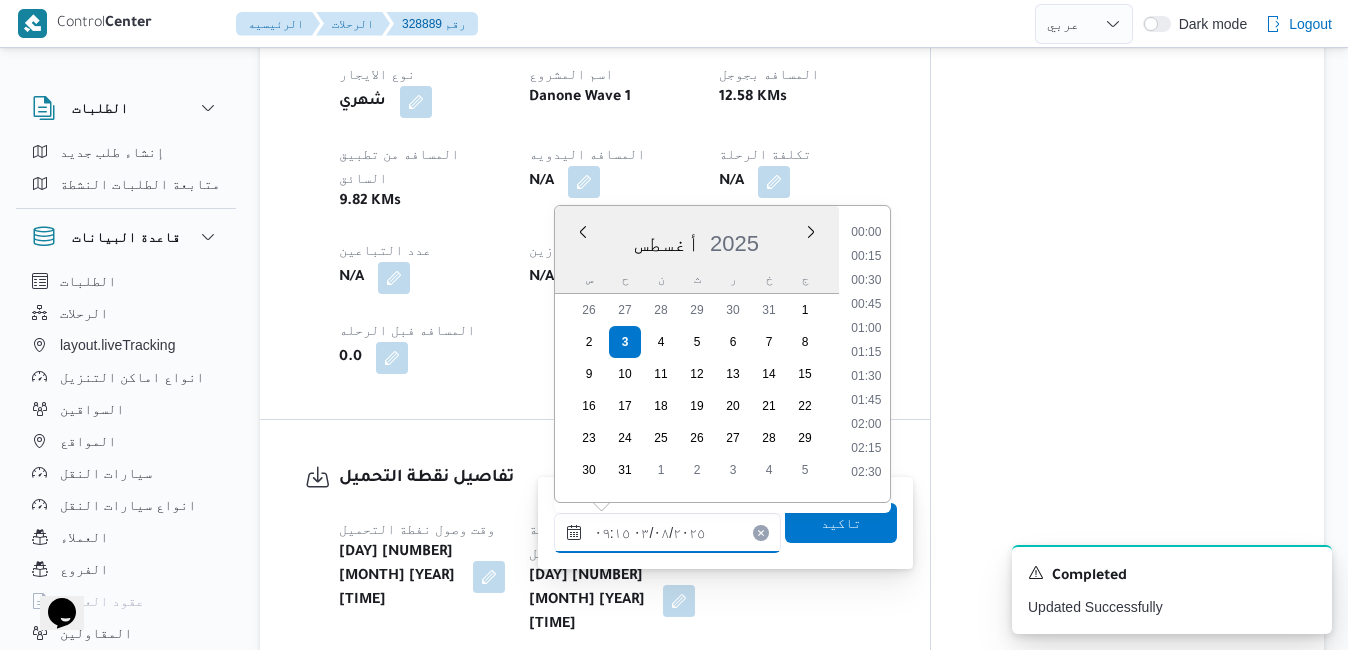 scroll, scrollTop: 750, scrollLeft: 0, axis: vertical 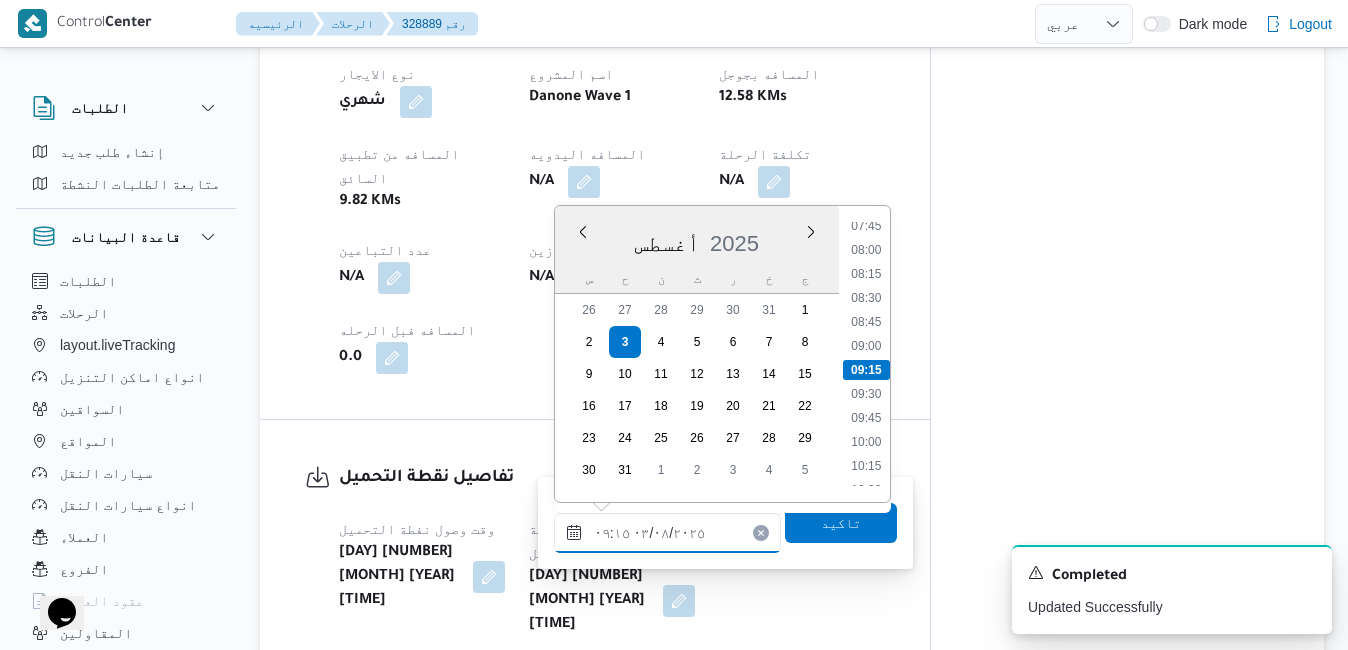 click on "٠٣/٠٨/٢٠٢٥ ٠٩:١٥" at bounding box center [667, 533] 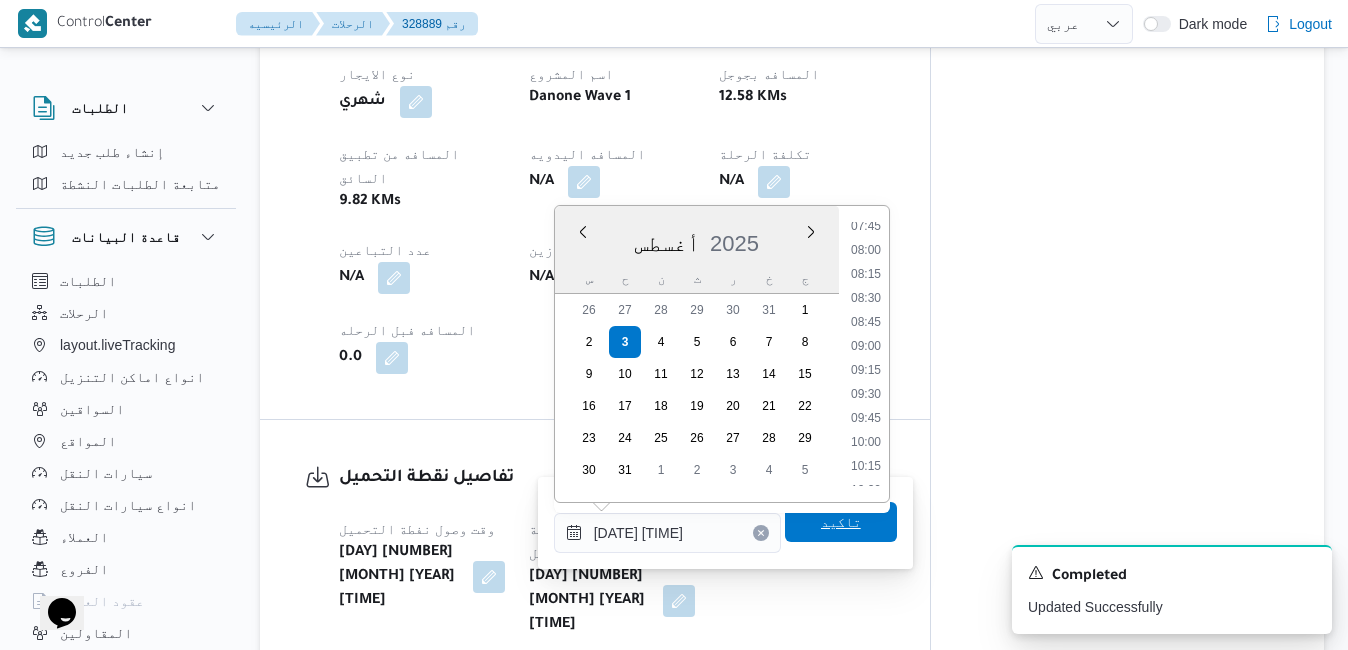 type on "[DATE] [TIME]" 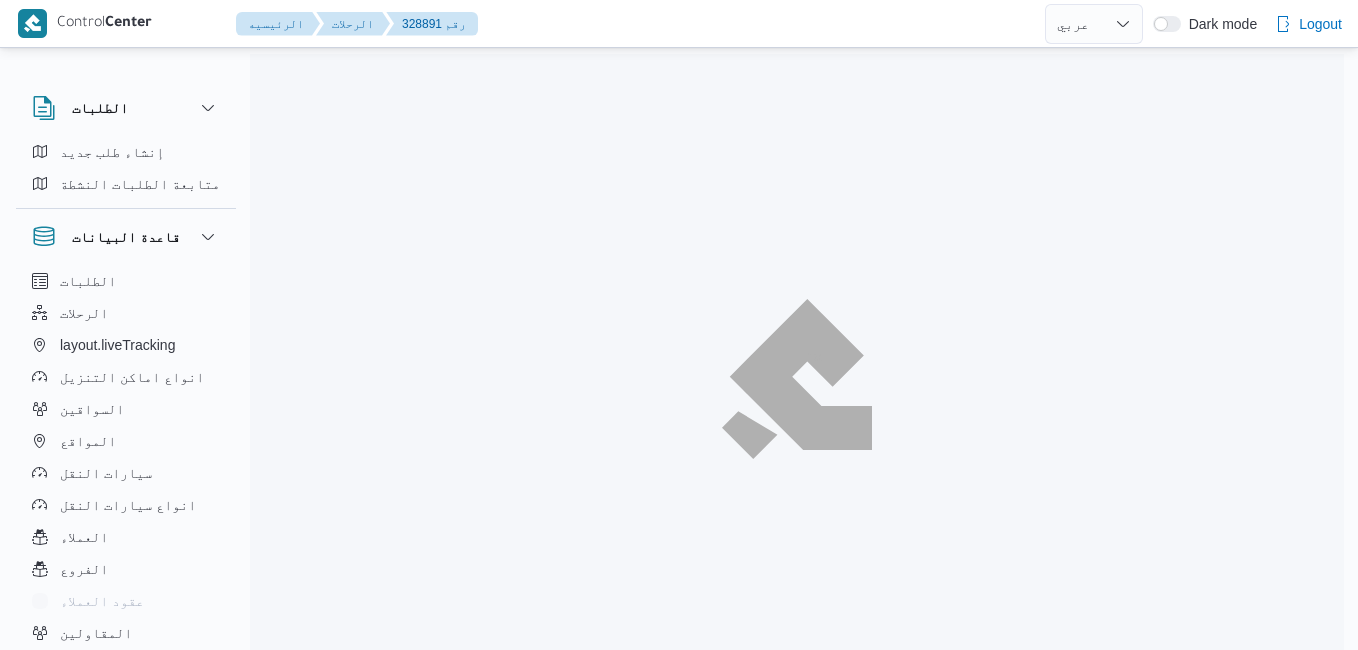 select on "ar" 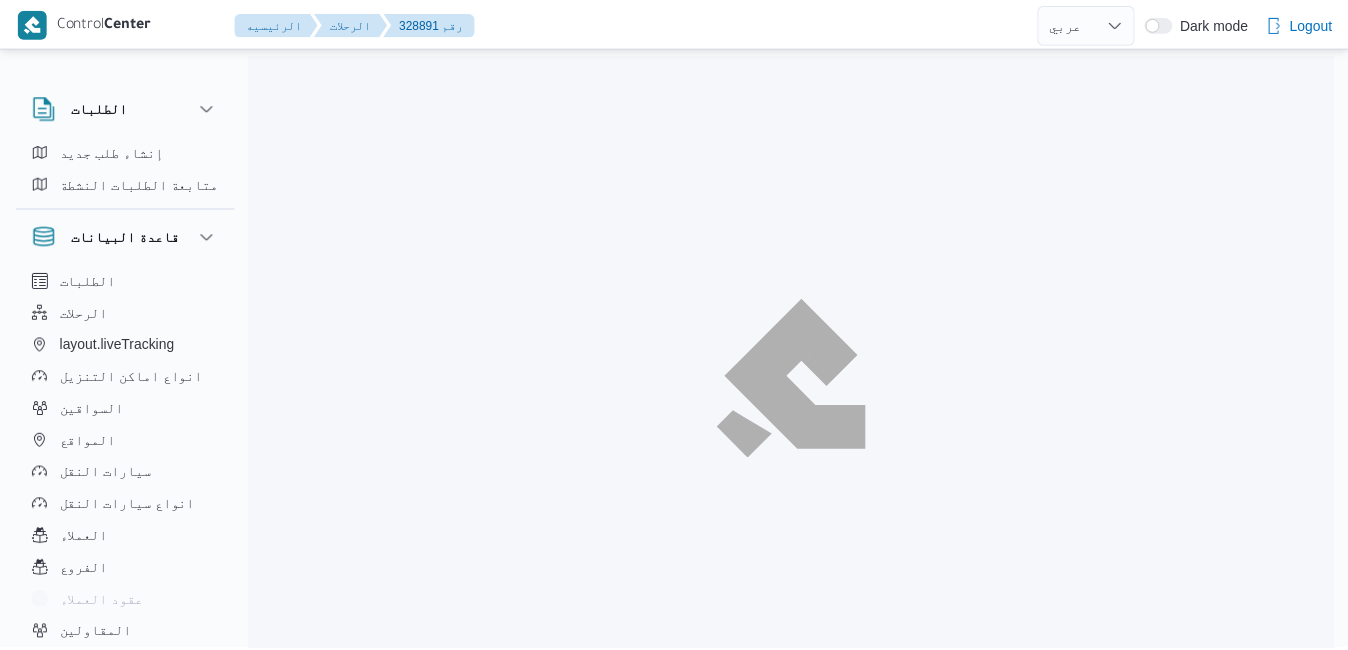 scroll, scrollTop: 0, scrollLeft: 0, axis: both 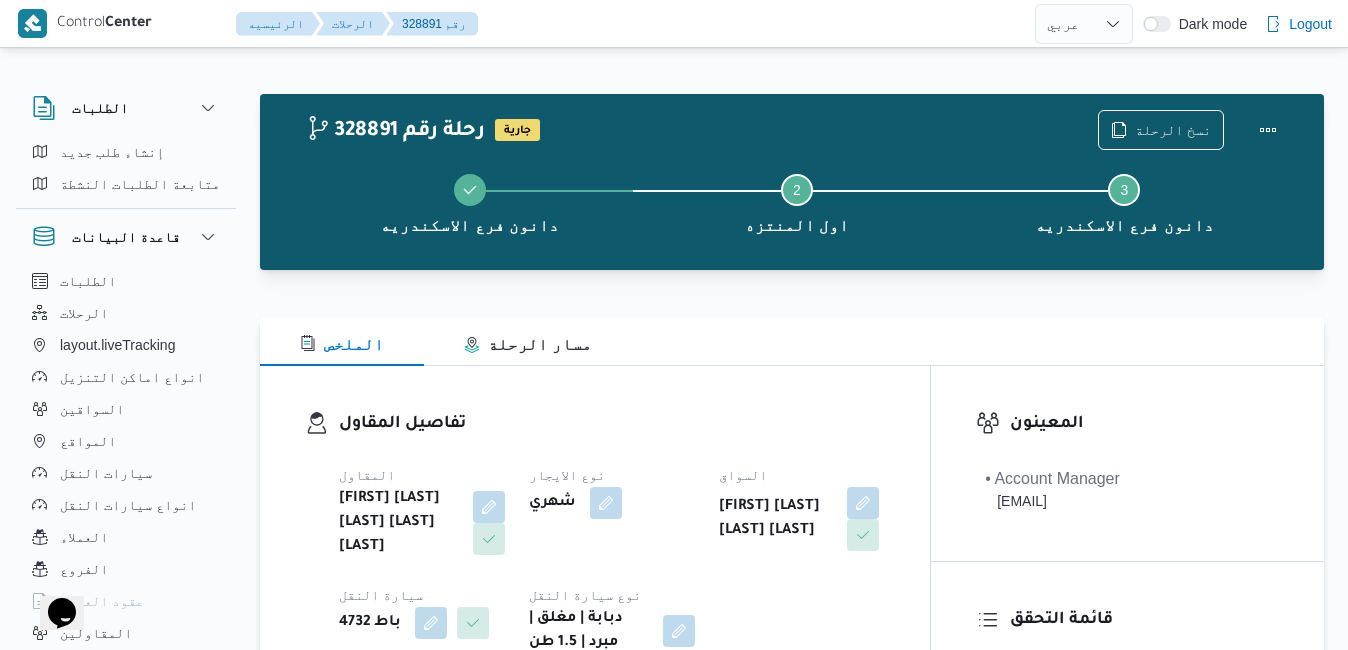 click on "تفاصيل المقاول المقاول [FIRST] [LAST] [LAST] [LAST] نوع الايجار شهري السواق [FIRST] [LAST] [LAST] سيارة النقل باط 4732 نوع سيارة النقل دبابة | مغلق | مبرد | 1.5 طن" at bounding box center [595, 533] 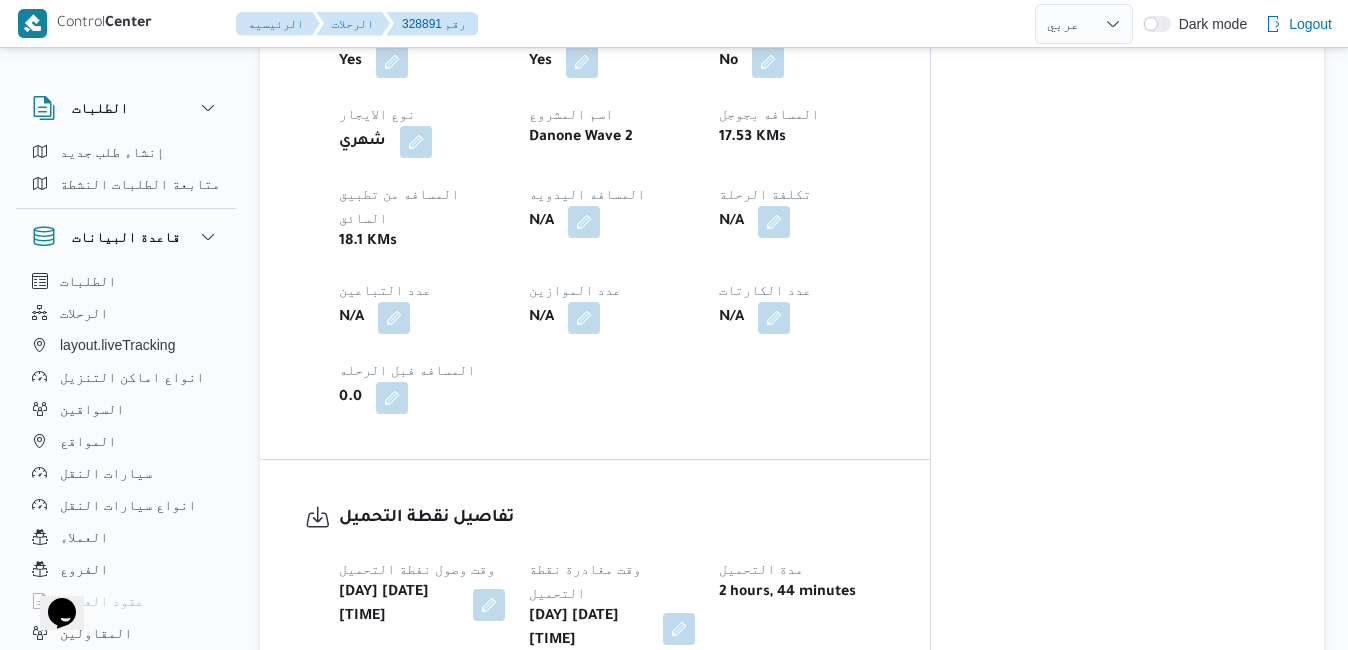 scroll, scrollTop: 1080, scrollLeft: 0, axis: vertical 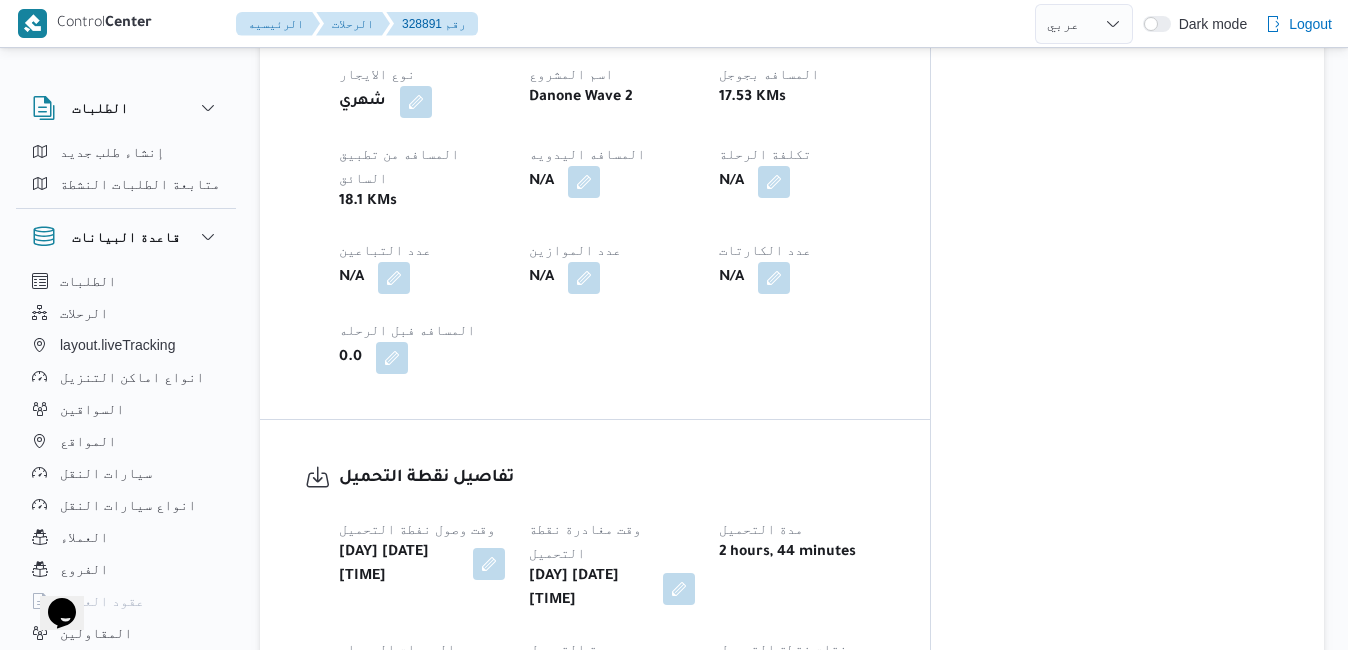 click at bounding box center [489, 564] 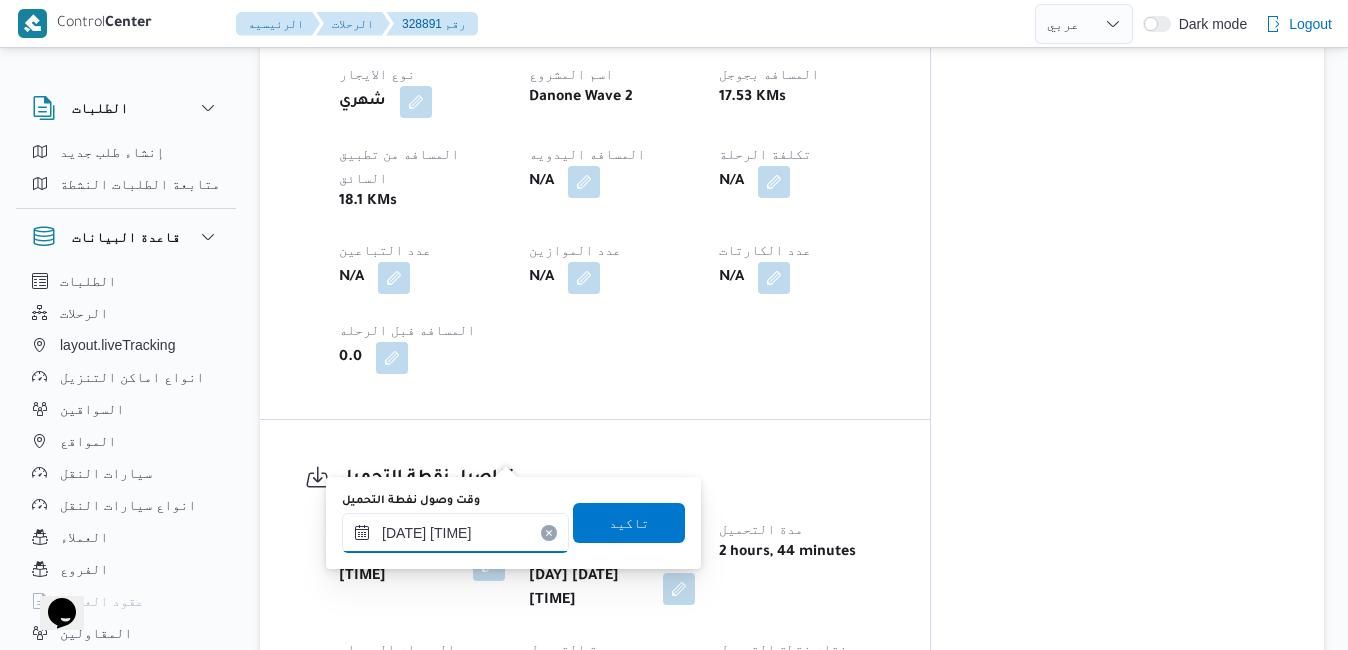 click on "[DATE] [TIME]" at bounding box center [455, 533] 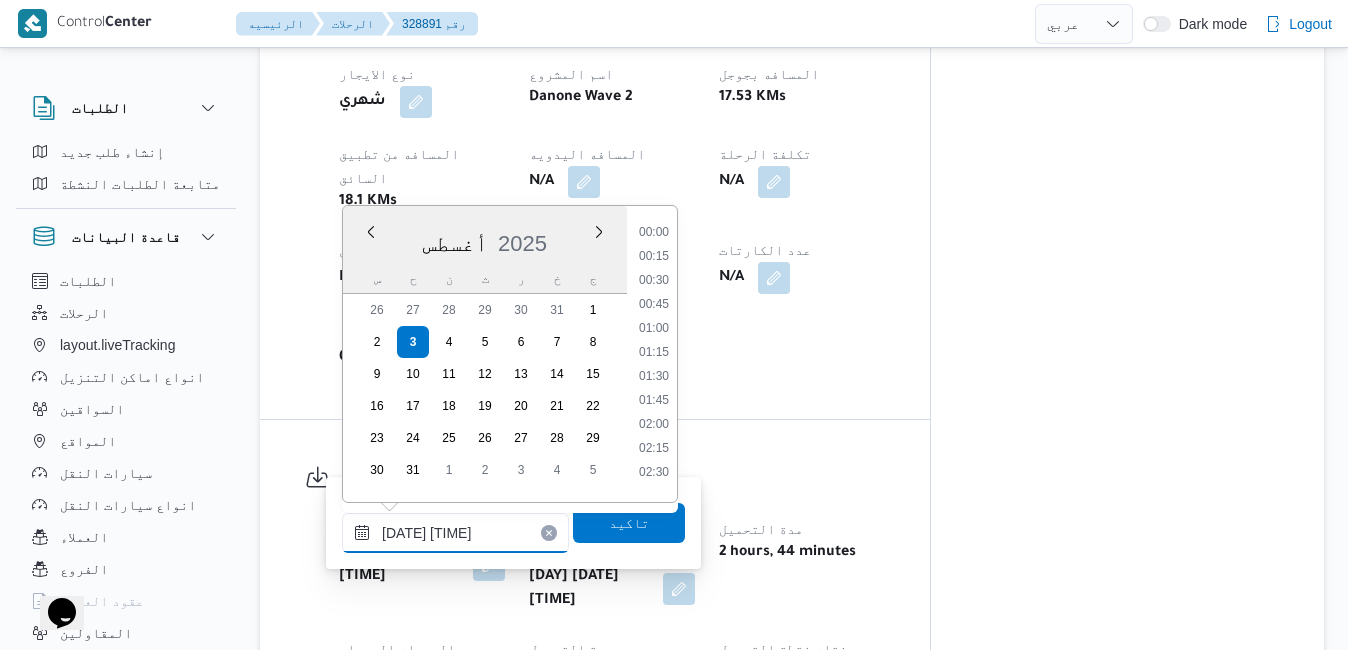 click on "[DATE] [TIME]" at bounding box center (455, 533) 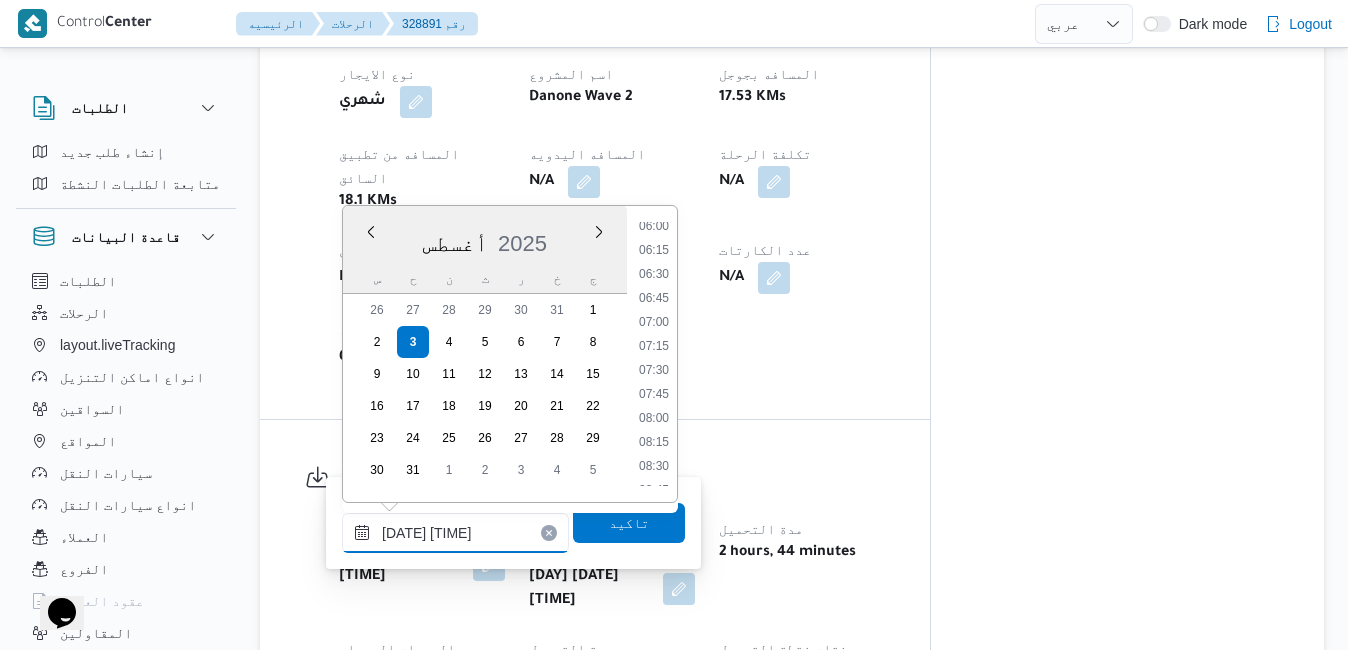 type on "[DATE] [TIME]" 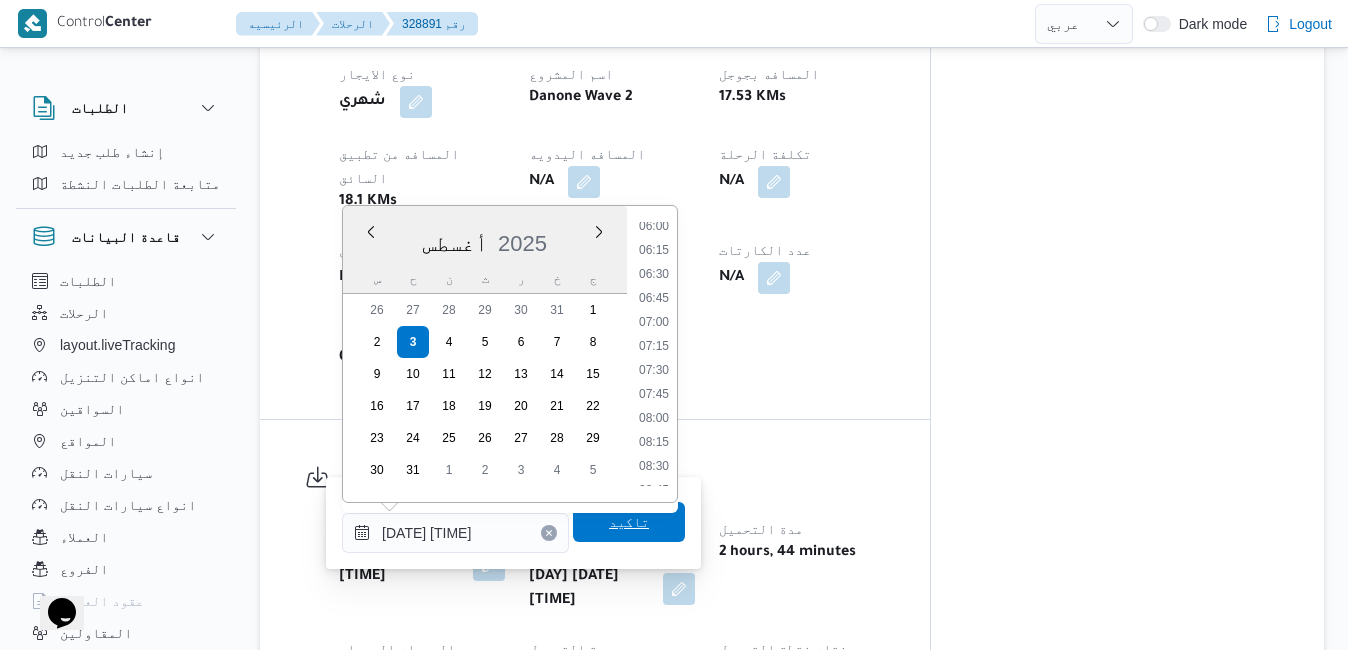 click on "تاكيد" at bounding box center (629, 522) 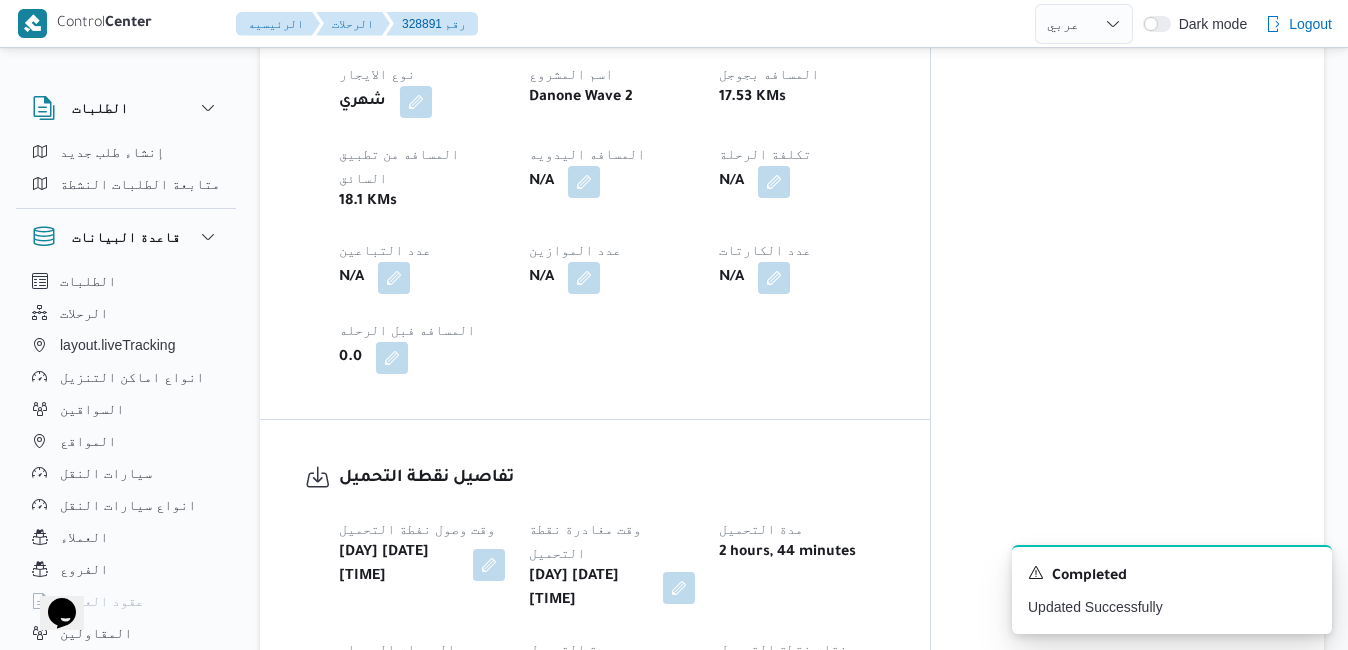 click at bounding box center [679, 588] 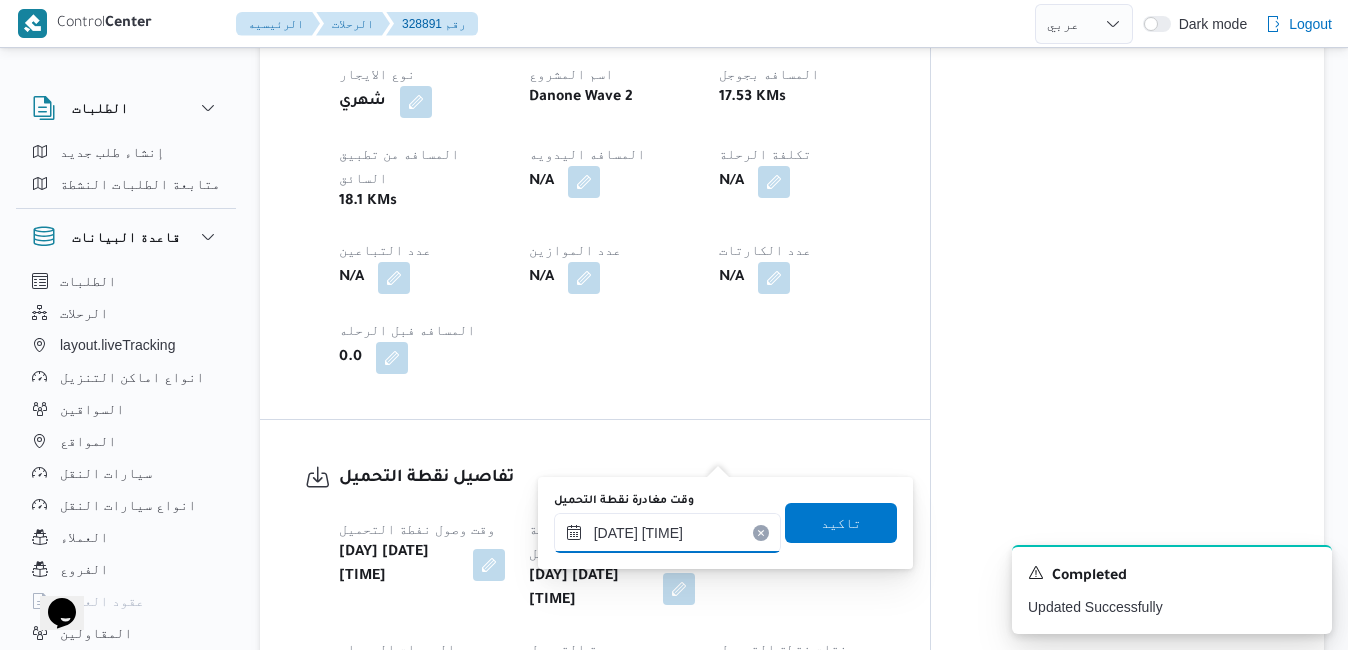 click on "[DATE] [TIME]" at bounding box center [667, 533] 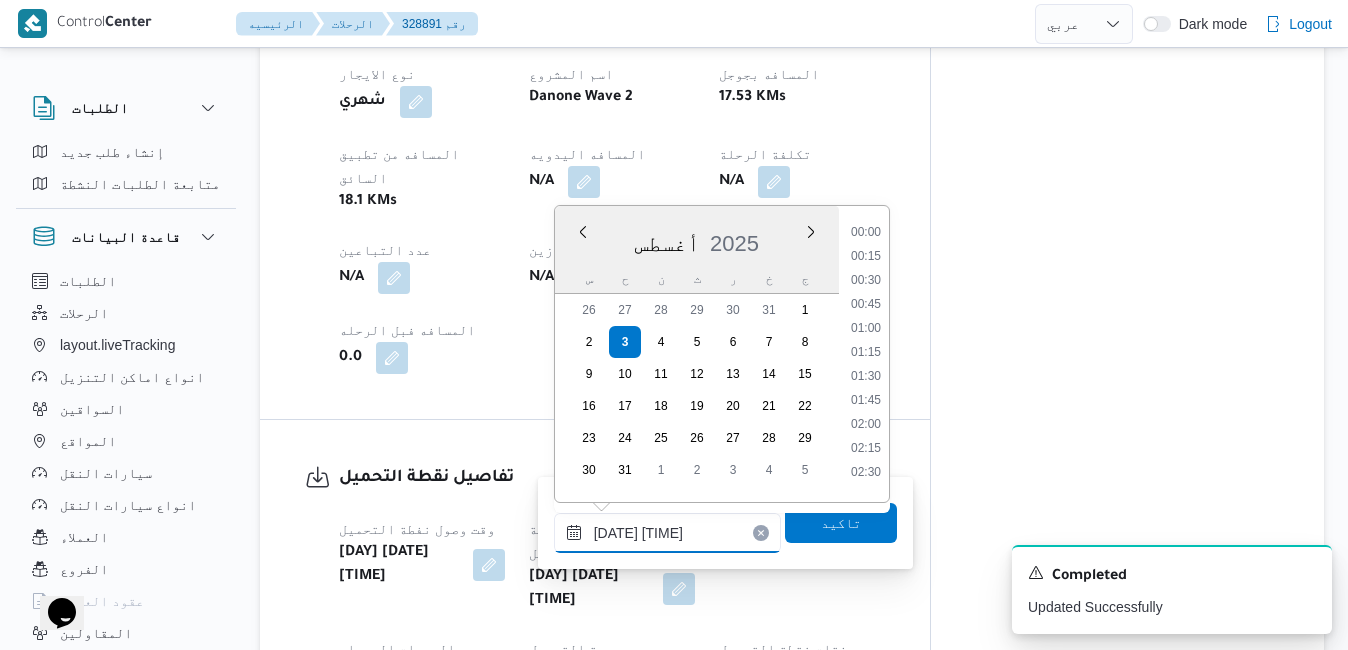 scroll, scrollTop: 846, scrollLeft: 0, axis: vertical 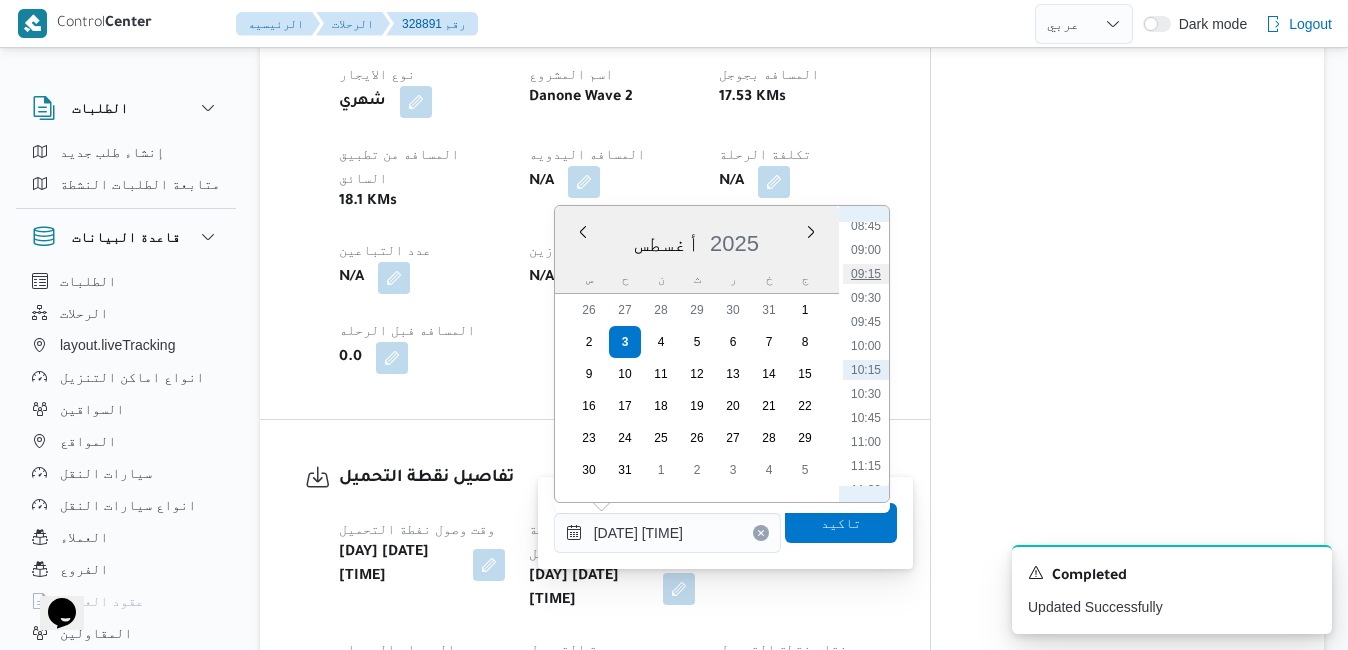 click on "09:15" at bounding box center (866, 274) 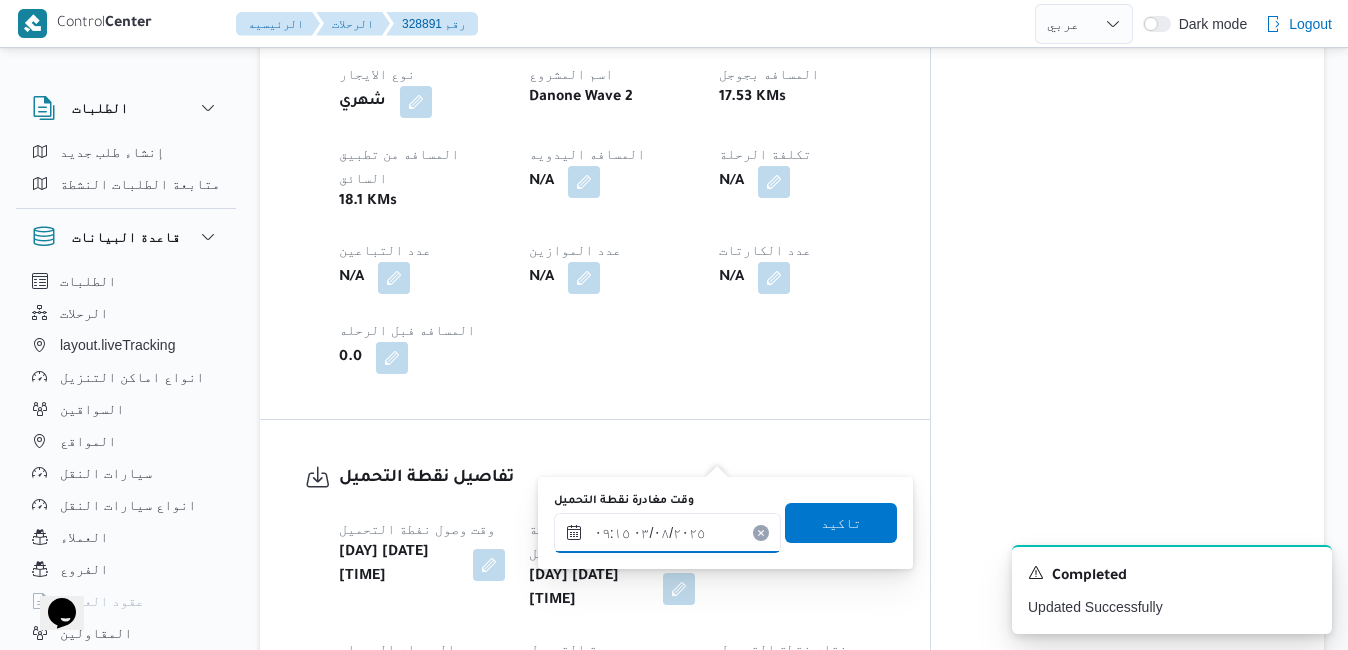 click on "٠٣/٠٨/٢٠٢٥ ٠٩:١٥" at bounding box center [667, 533] 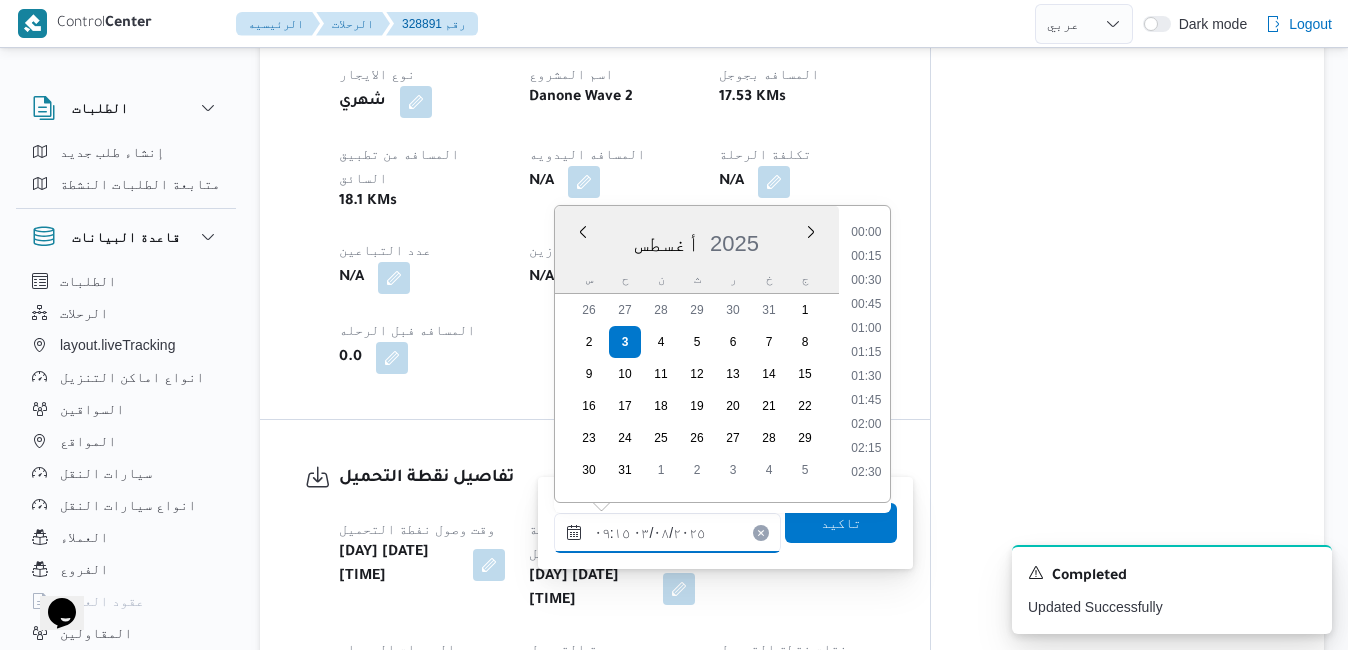 scroll, scrollTop: 750, scrollLeft: 0, axis: vertical 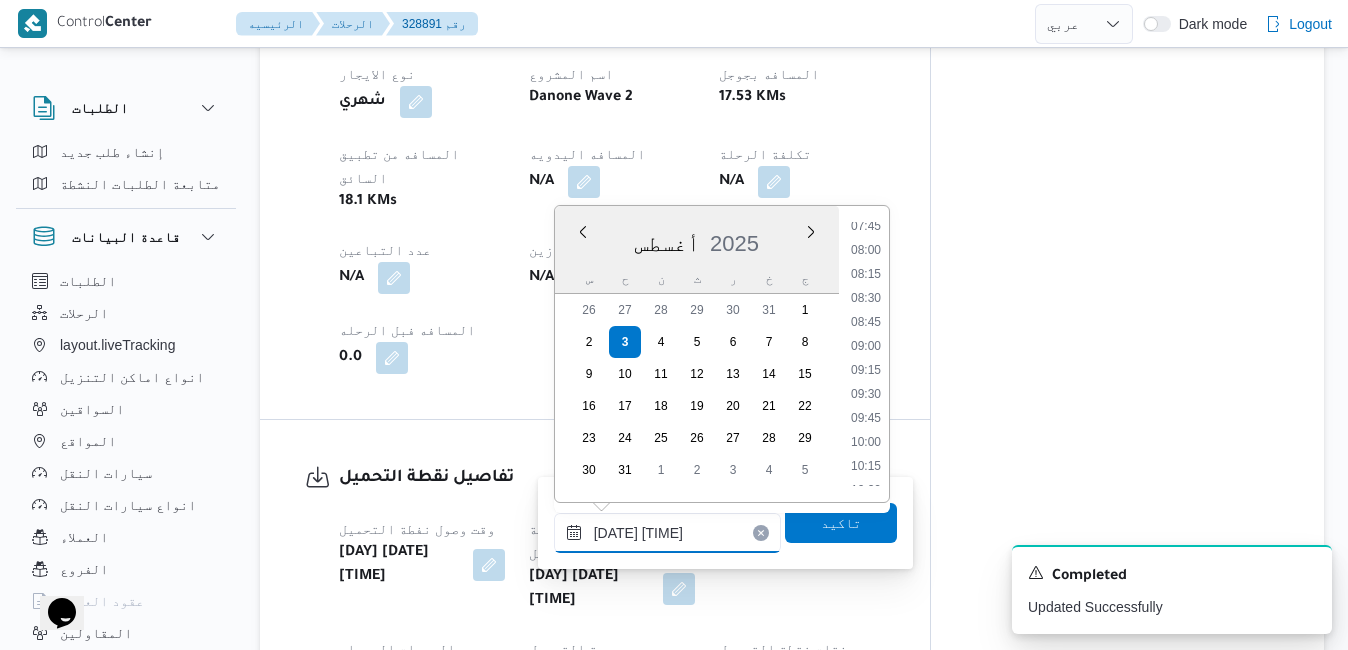 type on "[DATE] [TIME]" 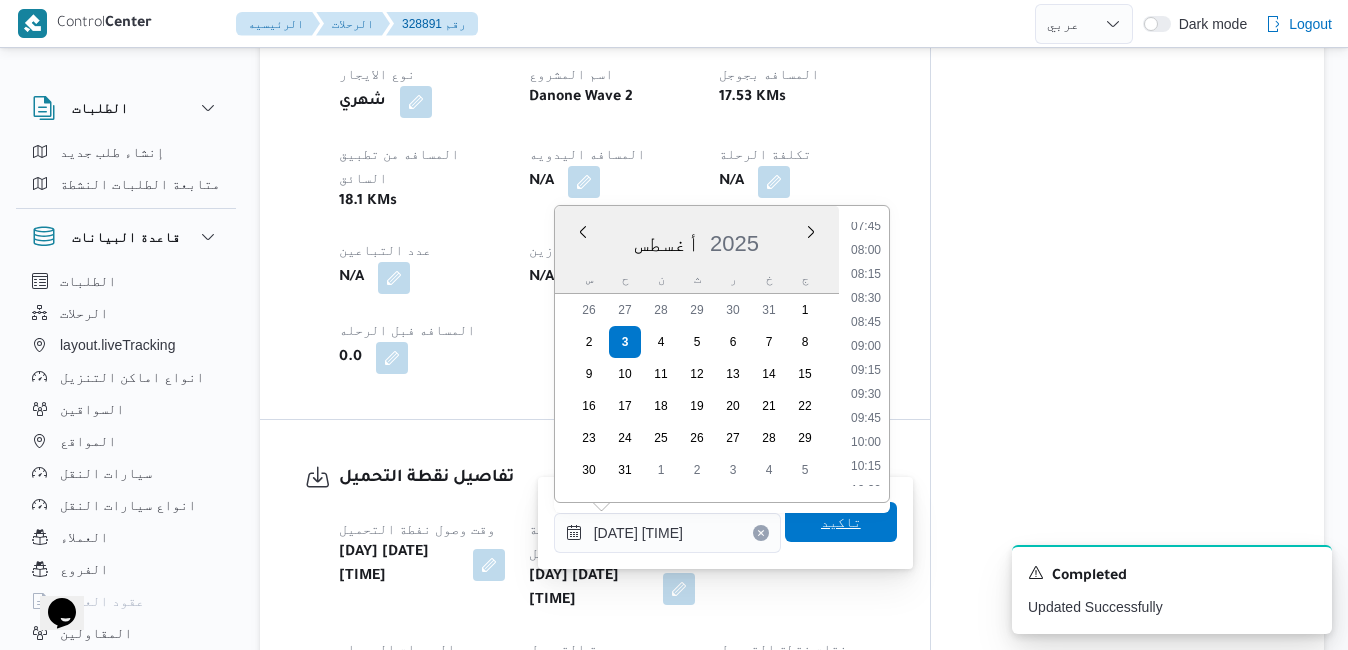 click on "تاكيد" at bounding box center (841, 522) 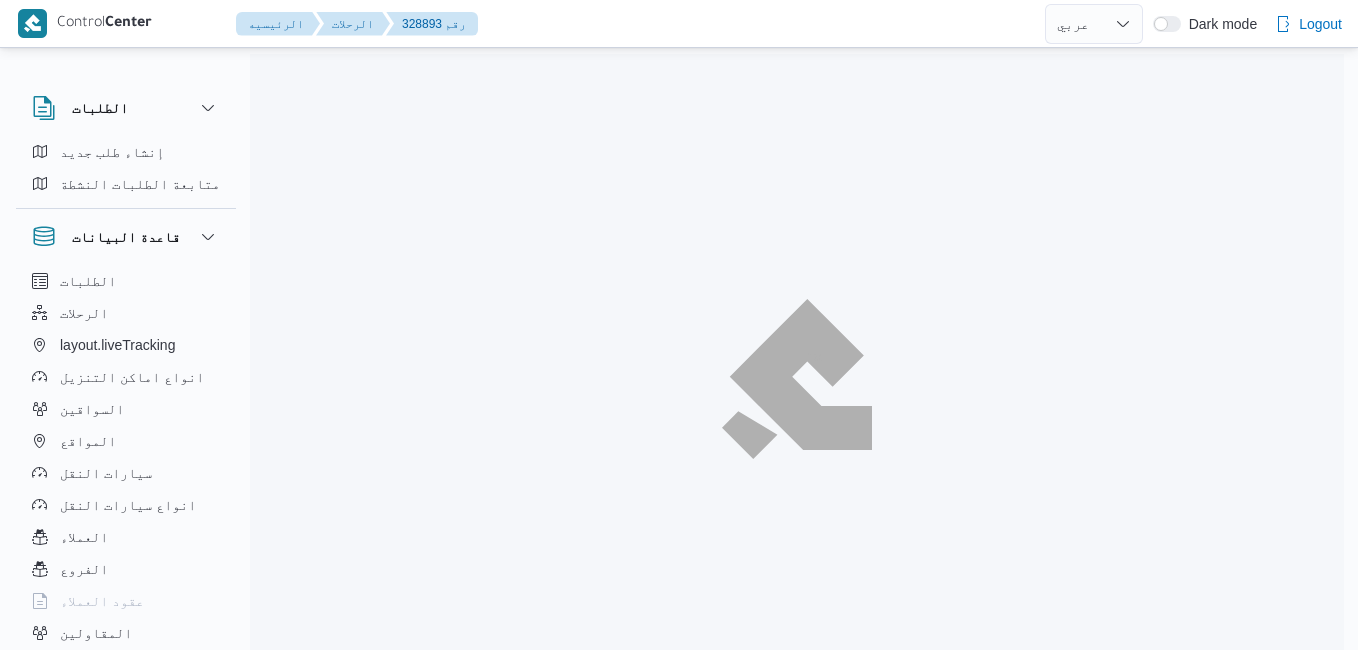select on "ar" 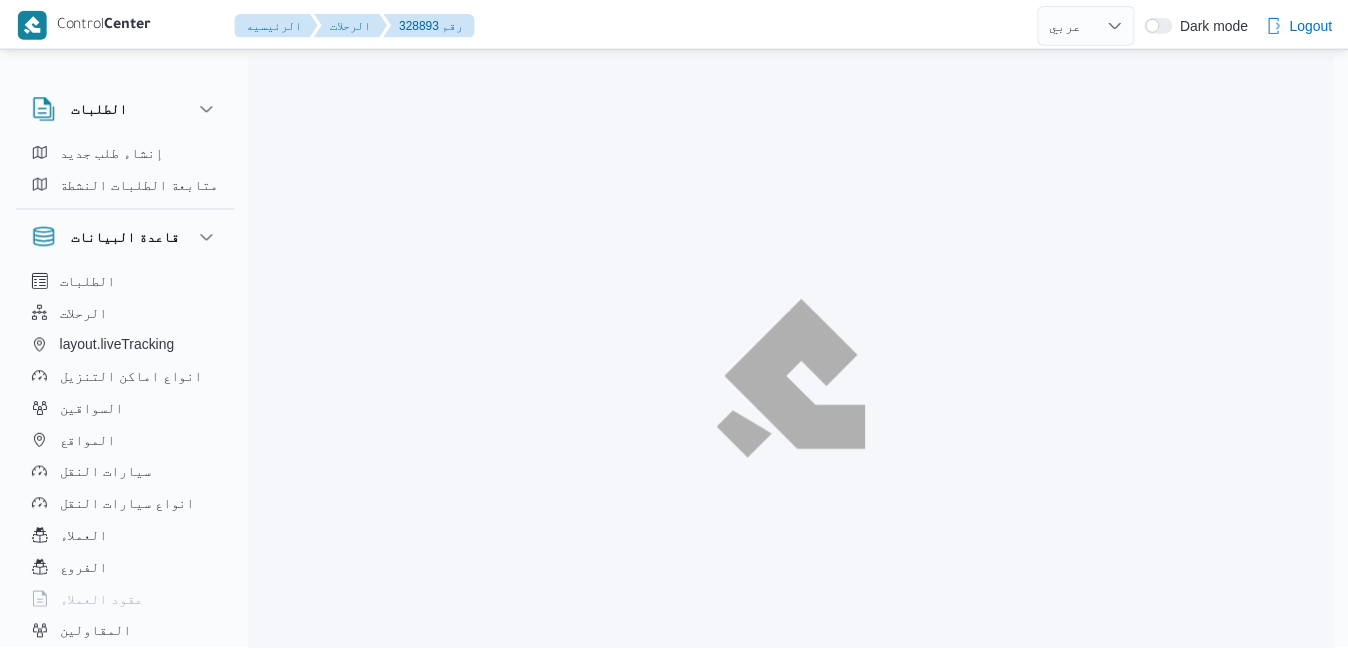 scroll, scrollTop: 0, scrollLeft: 0, axis: both 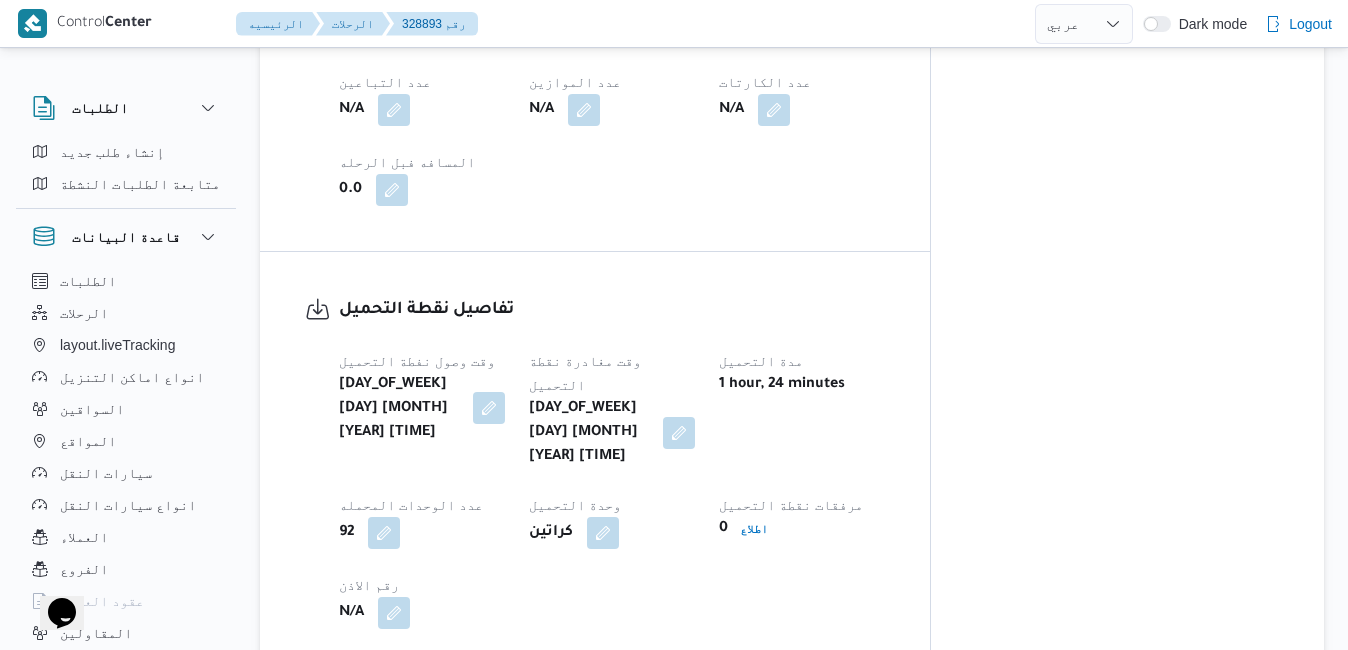 click at bounding box center (489, 408) 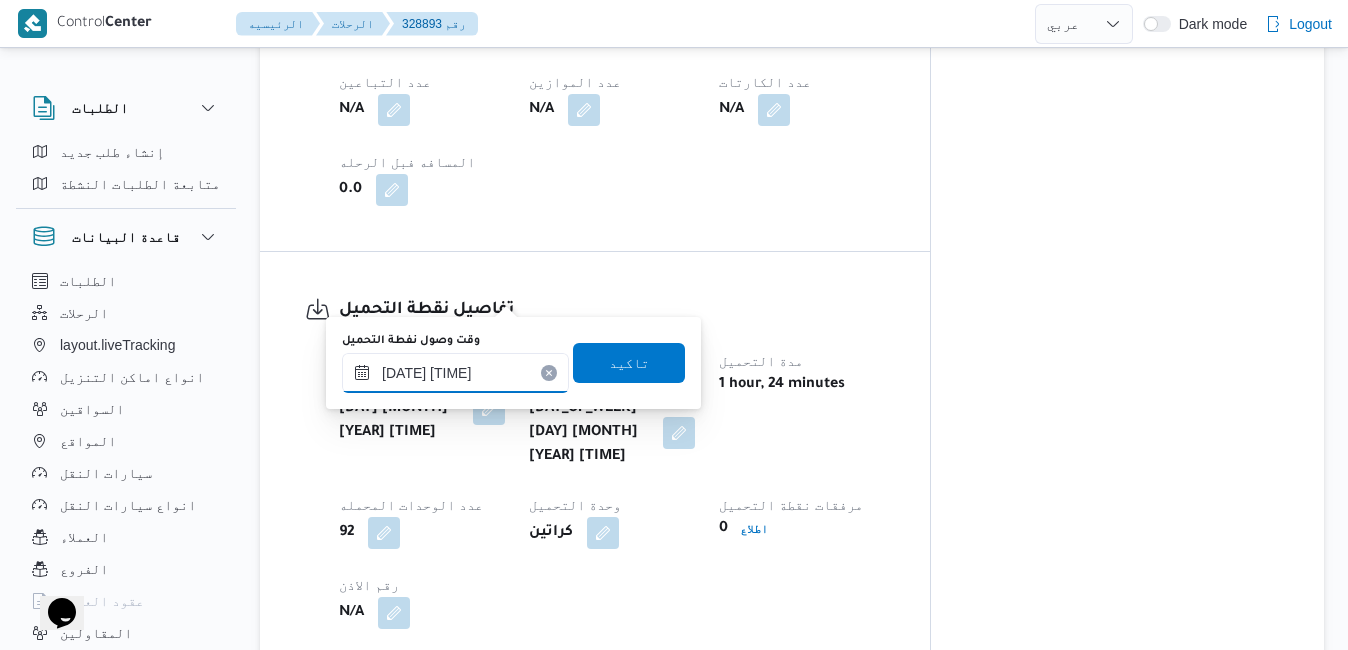 click on "٠٣/٠٨/٢٠٢٥ ٠٧:٣٩" at bounding box center (455, 373) 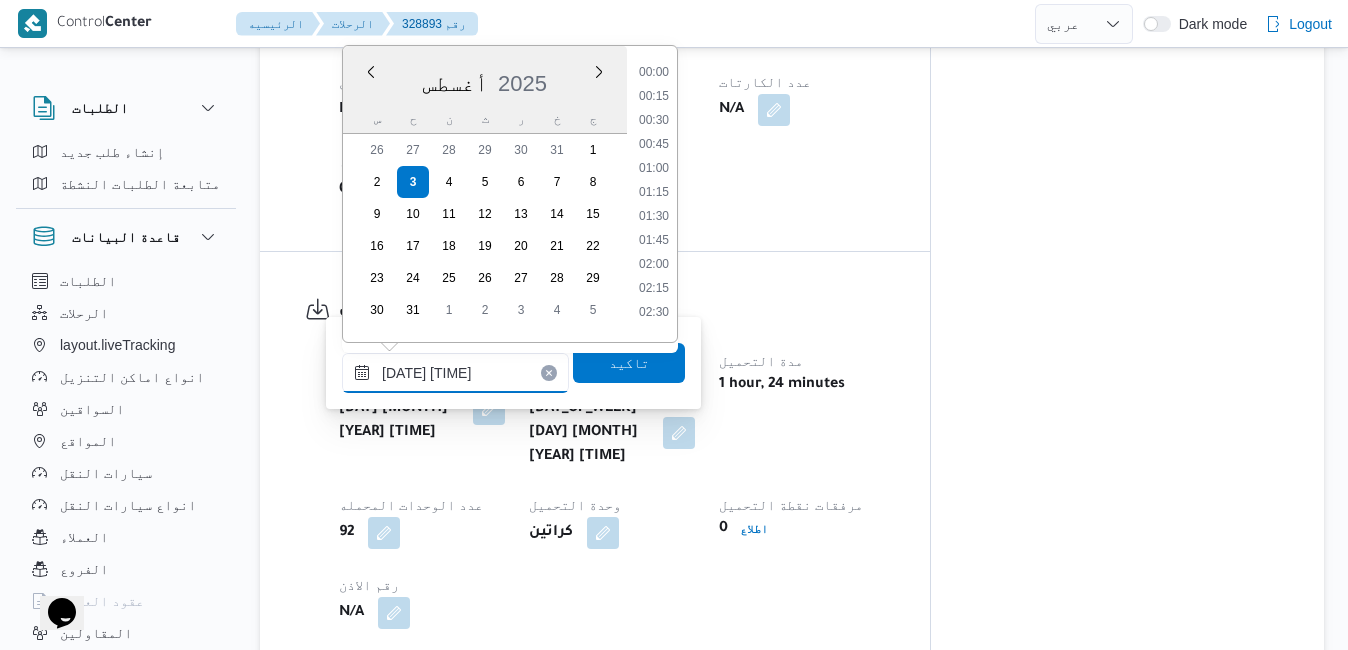 scroll, scrollTop: 582, scrollLeft: 0, axis: vertical 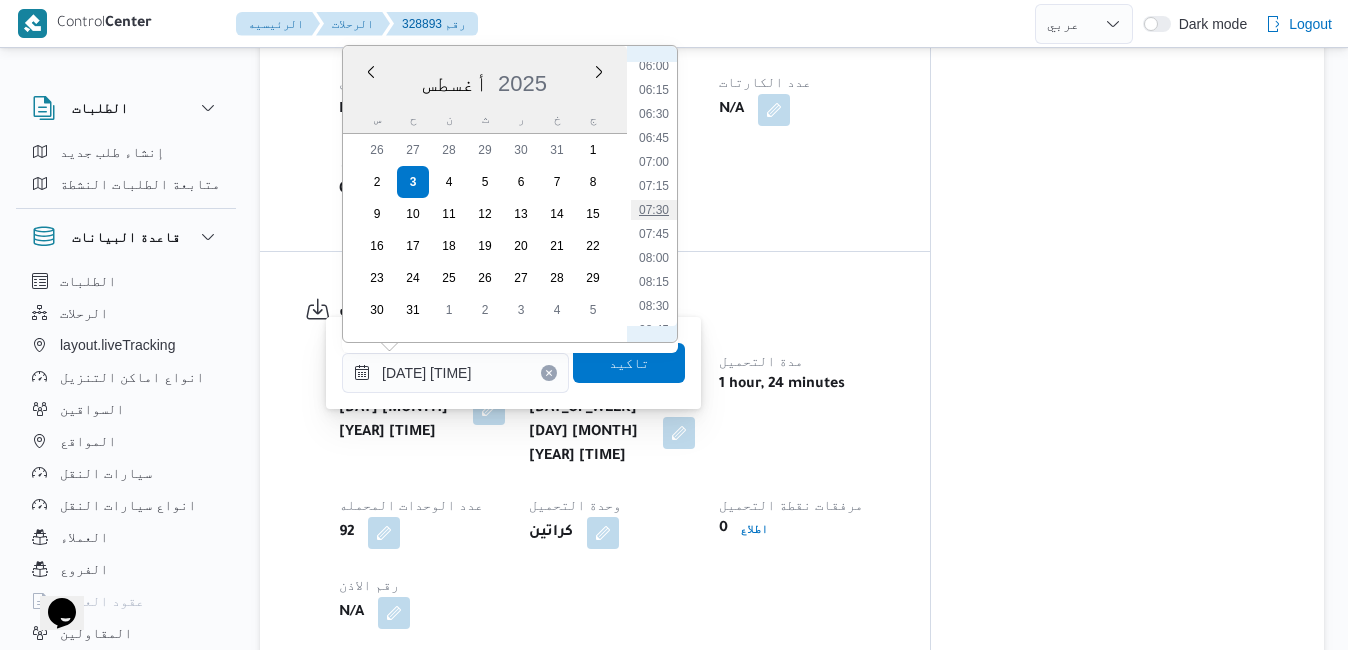 click on "07:30" at bounding box center [654, 210] 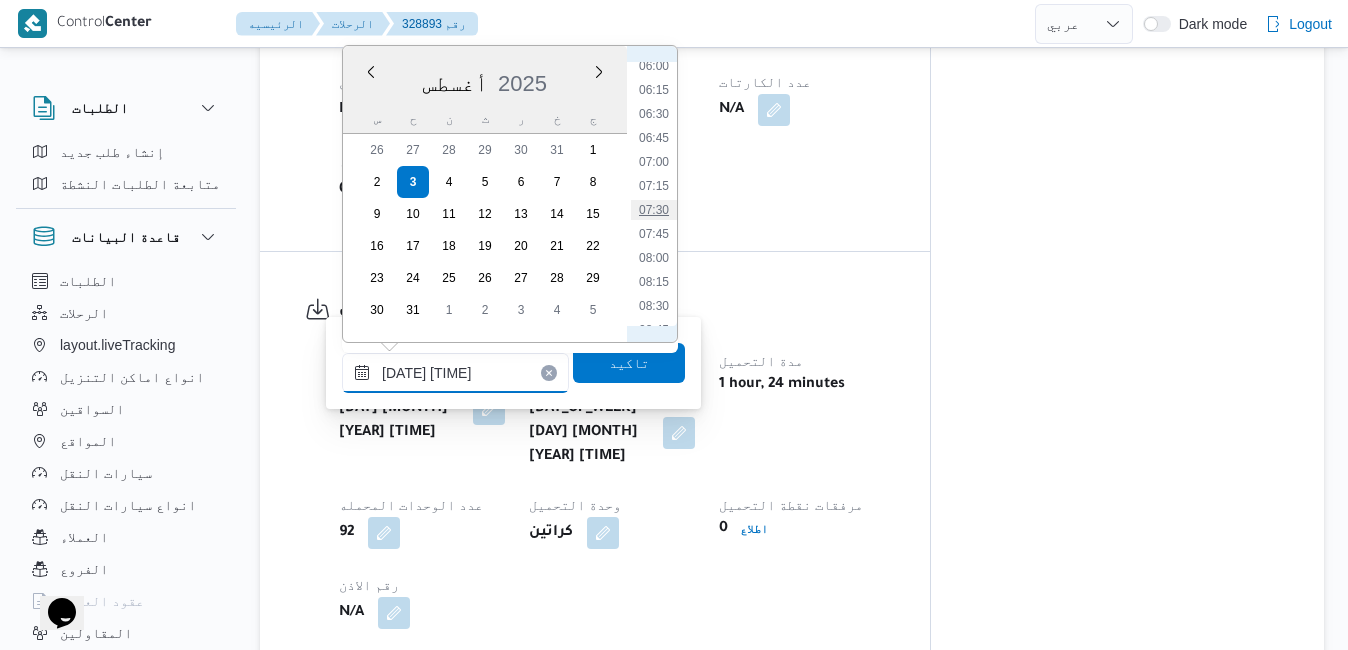 type on "٠٣/٠٨/٢٠٢٥ ٠٧:٣٠" 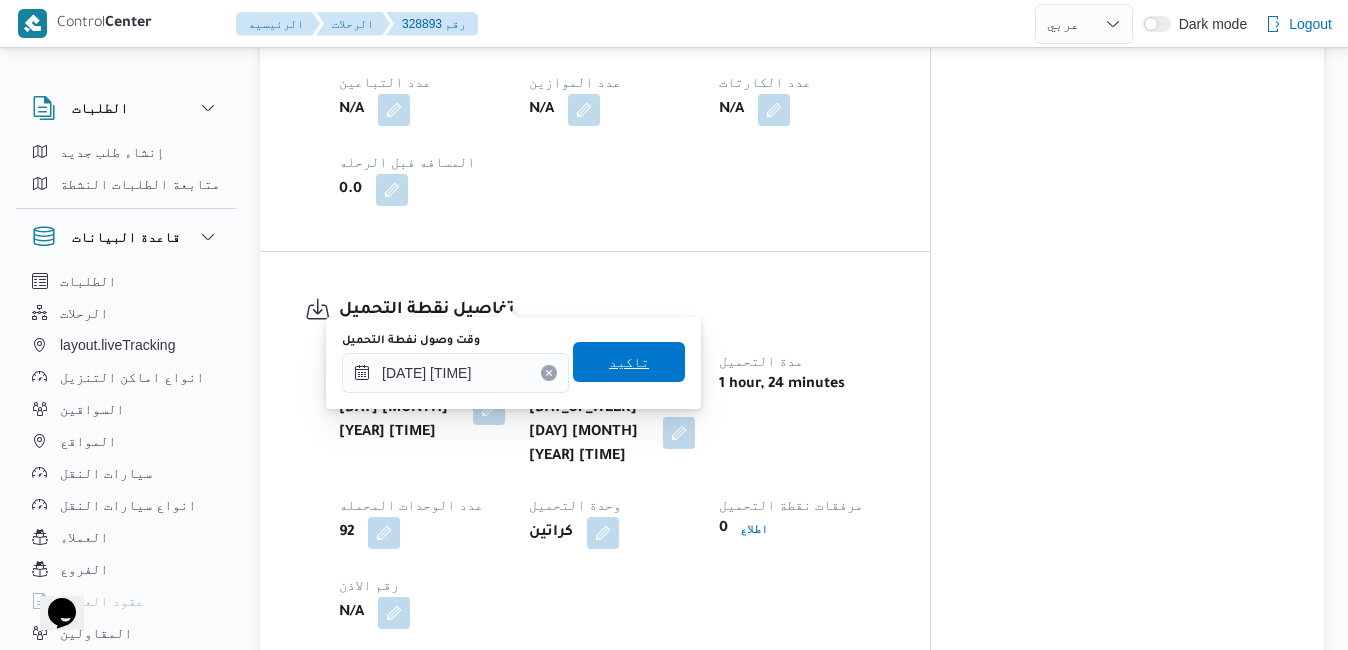 click on "تاكيد" at bounding box center (629, 362) 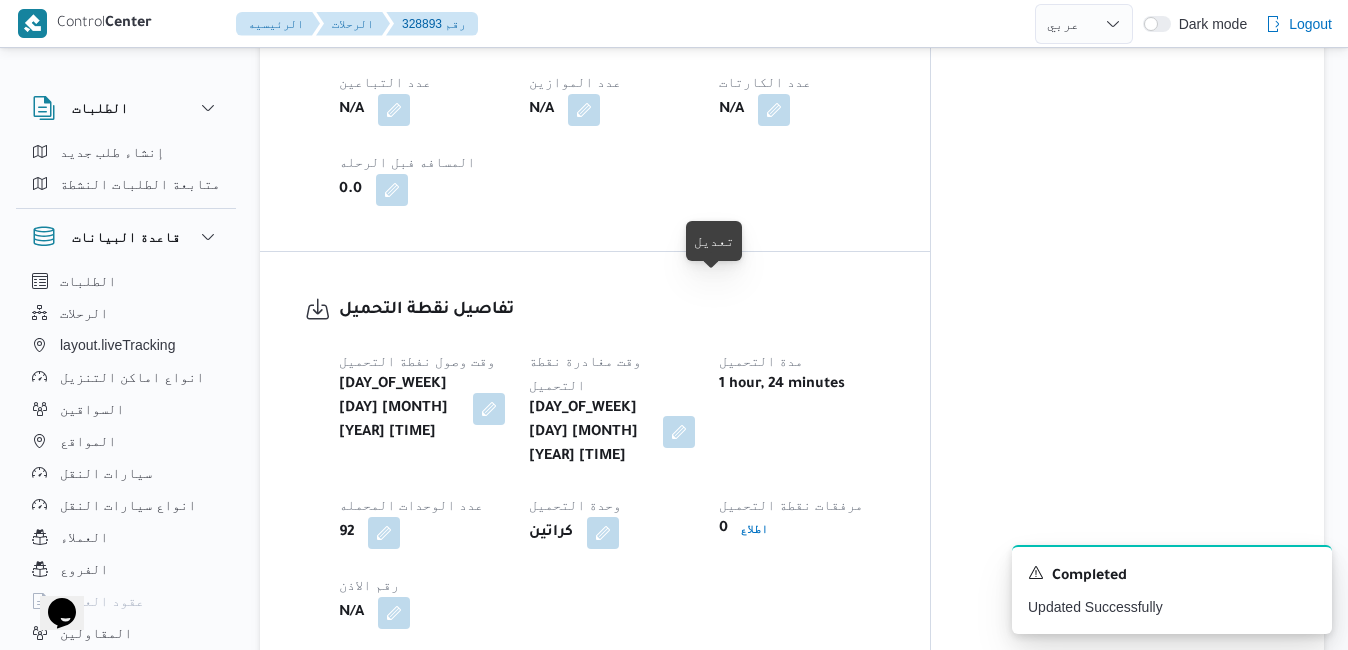 click at bounding box center [679, 432] 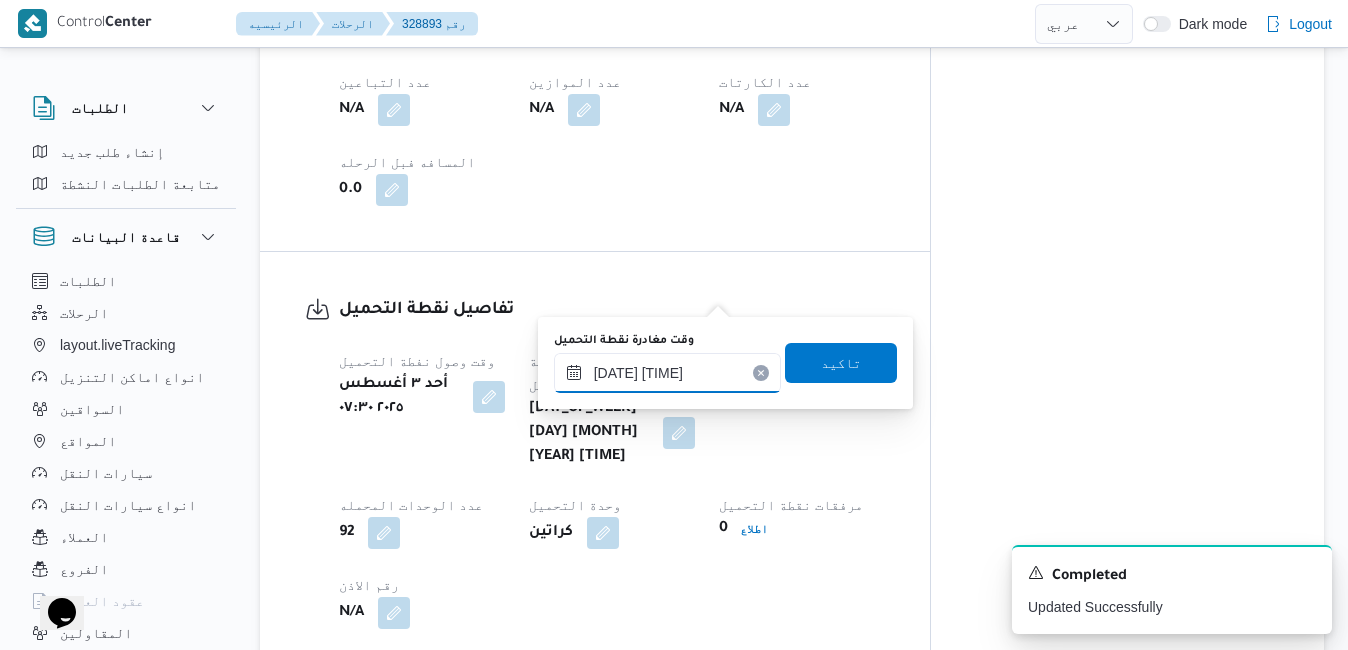click on "٠٣/٠٨/٢٠٢٥ ٠٩:٠٣" at bounding box center (667, 373) 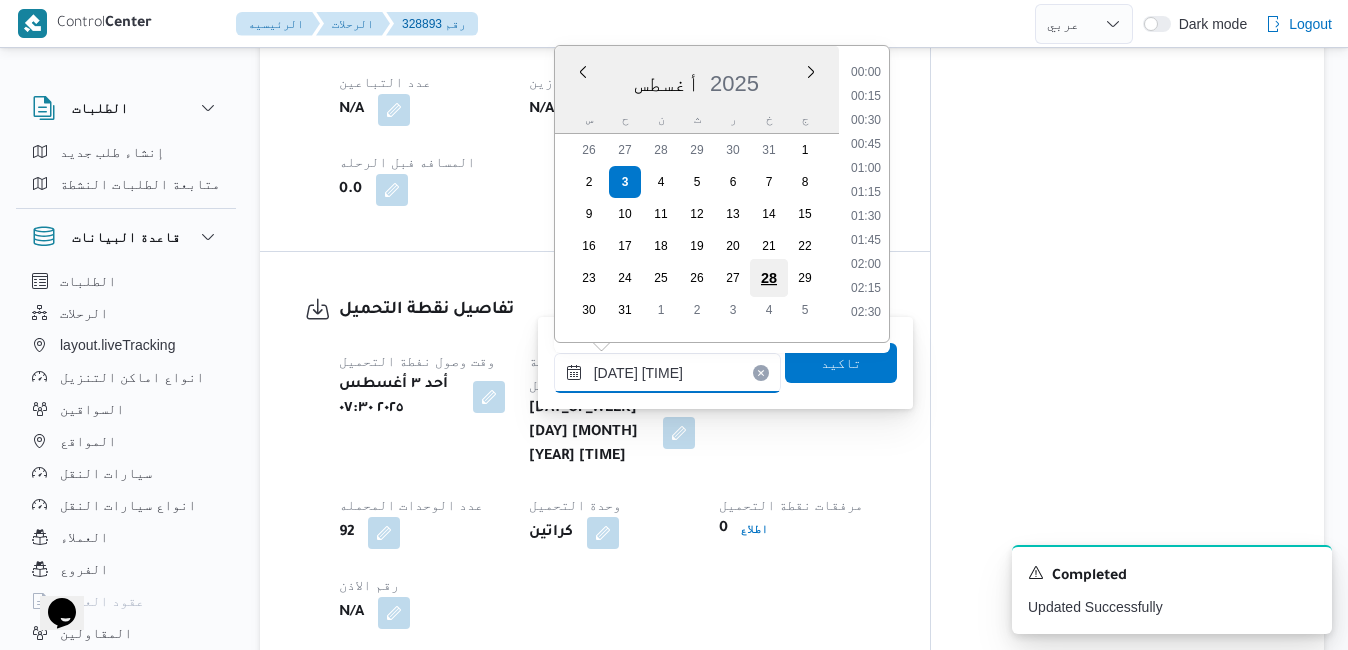 scroll, scrollTop: 726, scrollLeft: 0, axis: vertical 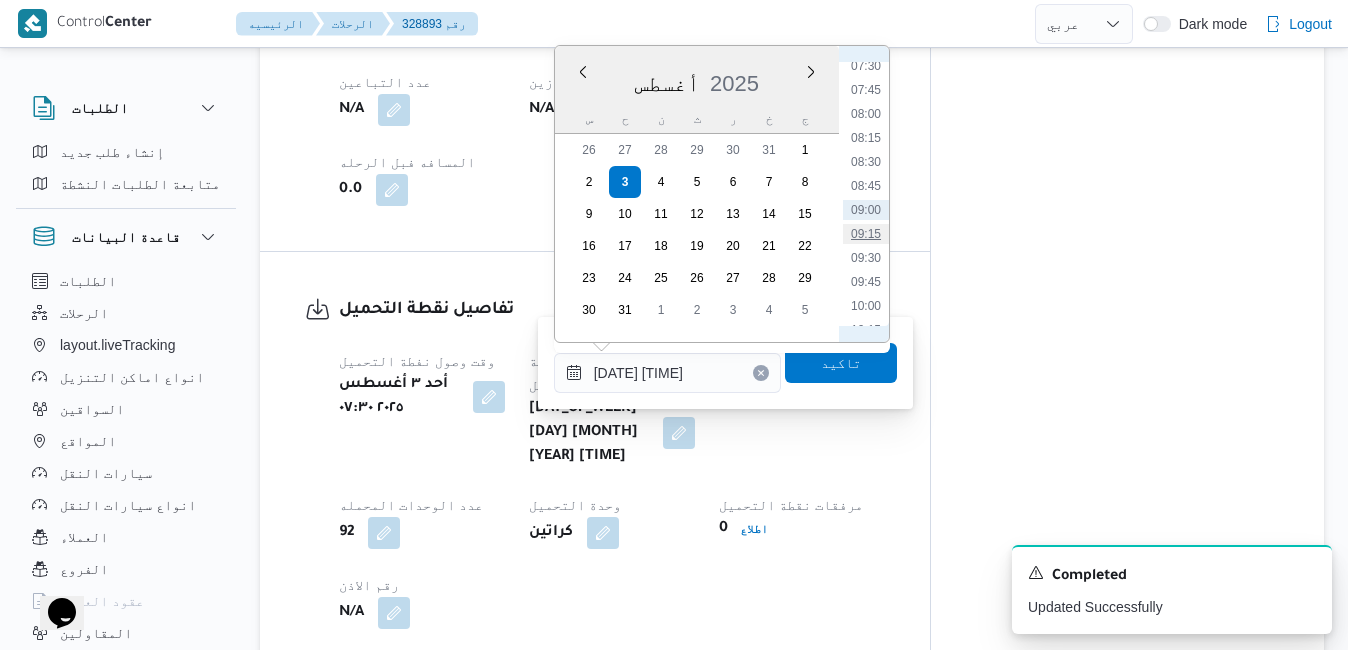 click on "09:15" at bounding box center (866, 234) 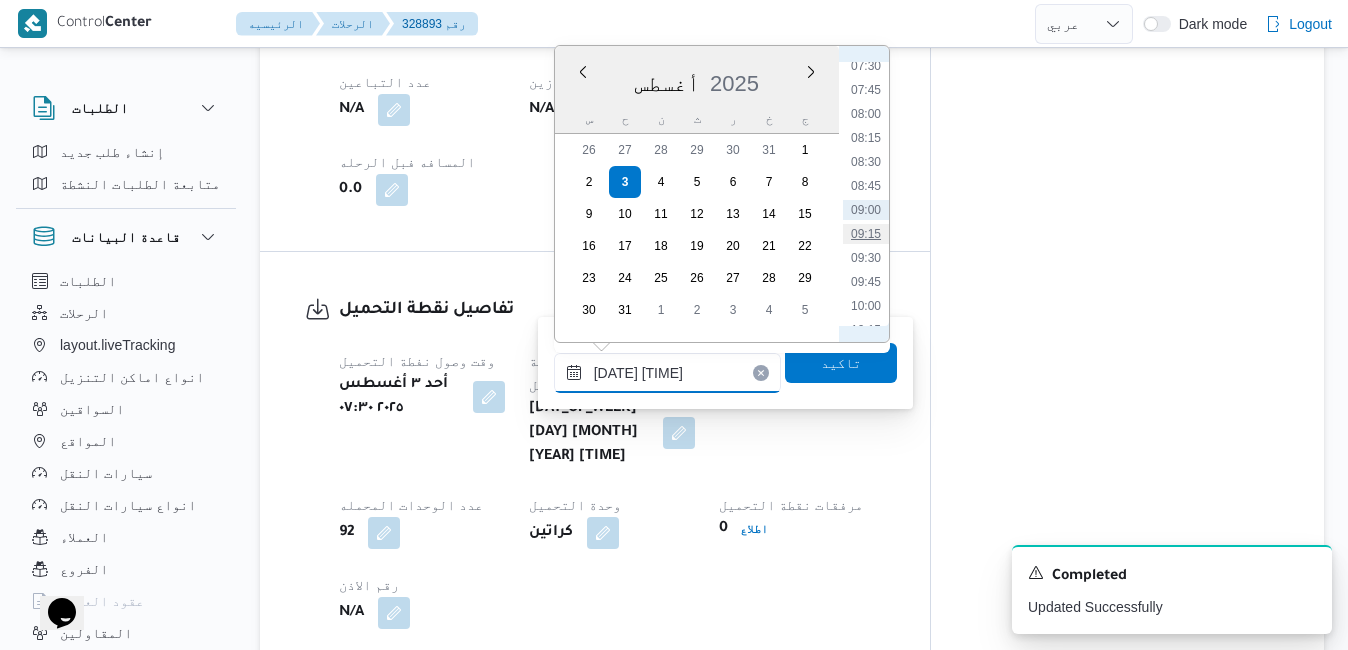 type on "٠٣/٠٨/٢٠٢٥ ٠٩:١٥" 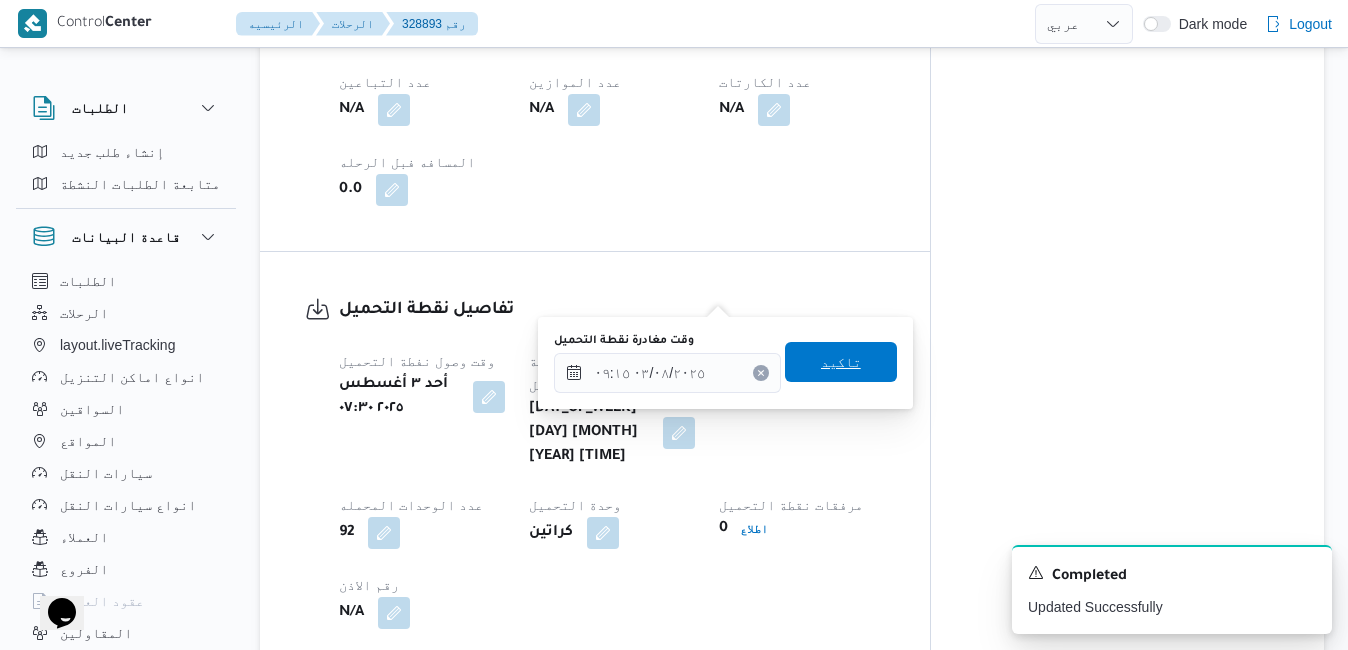 click on "تاكيد" at bounding box center (841, 362) 